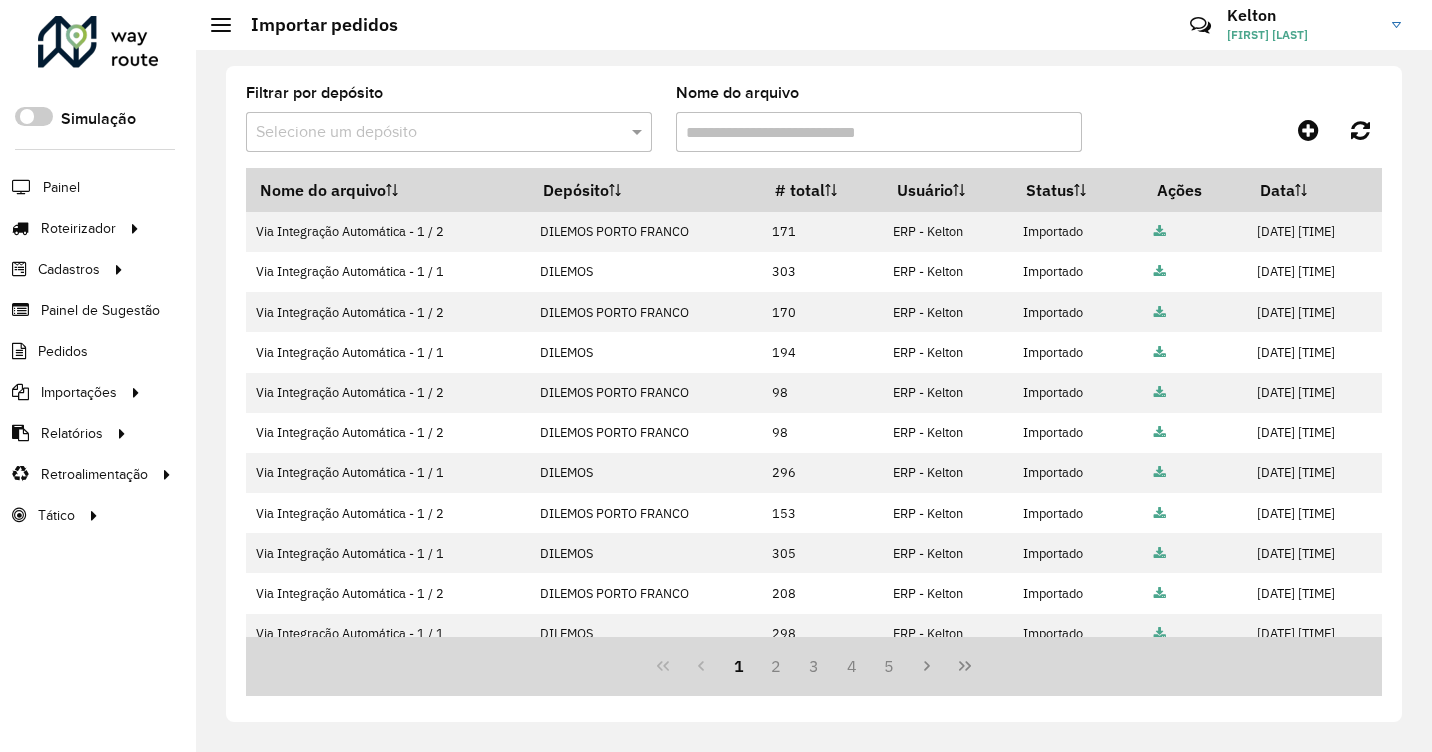 scroll, scrollTop: 0, scrollLeft: 0, axis: both 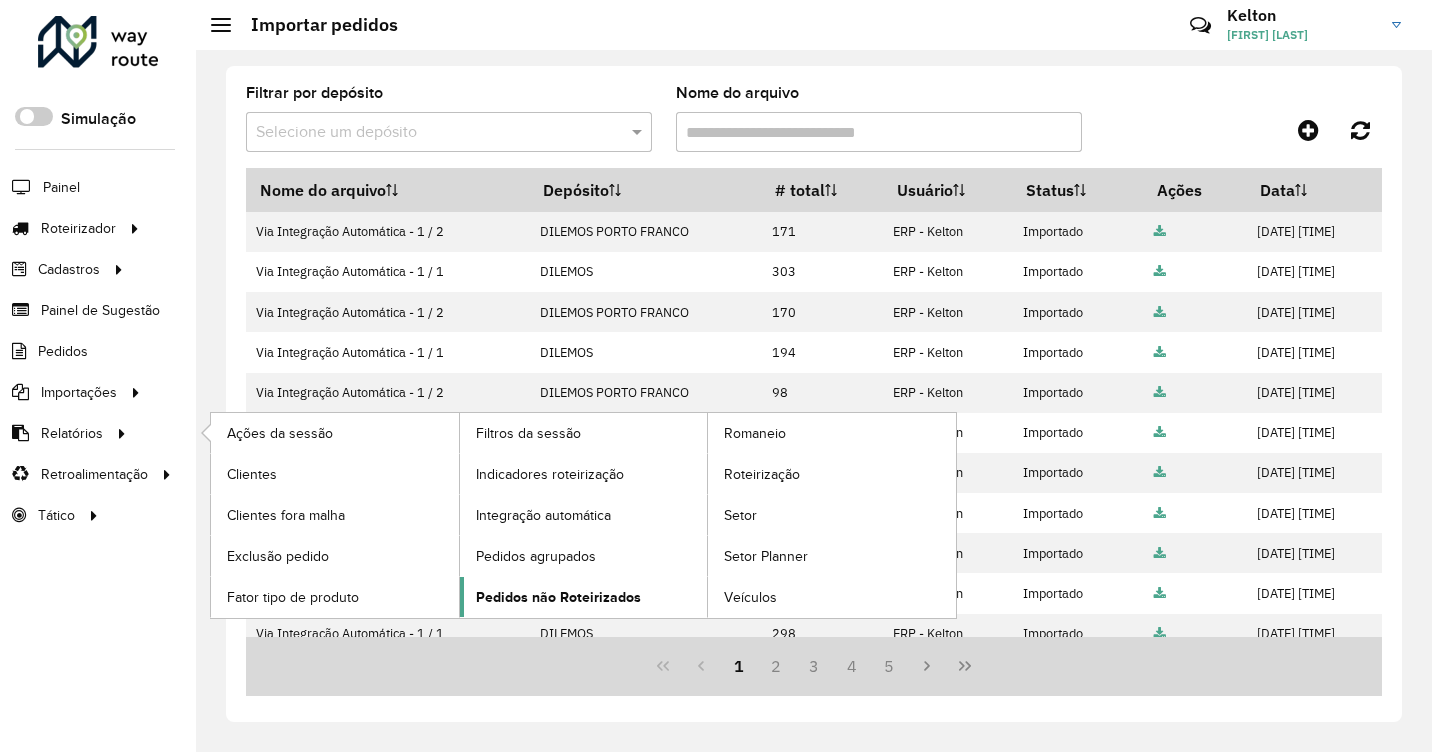 click on "Pedidos não Roteirizados" 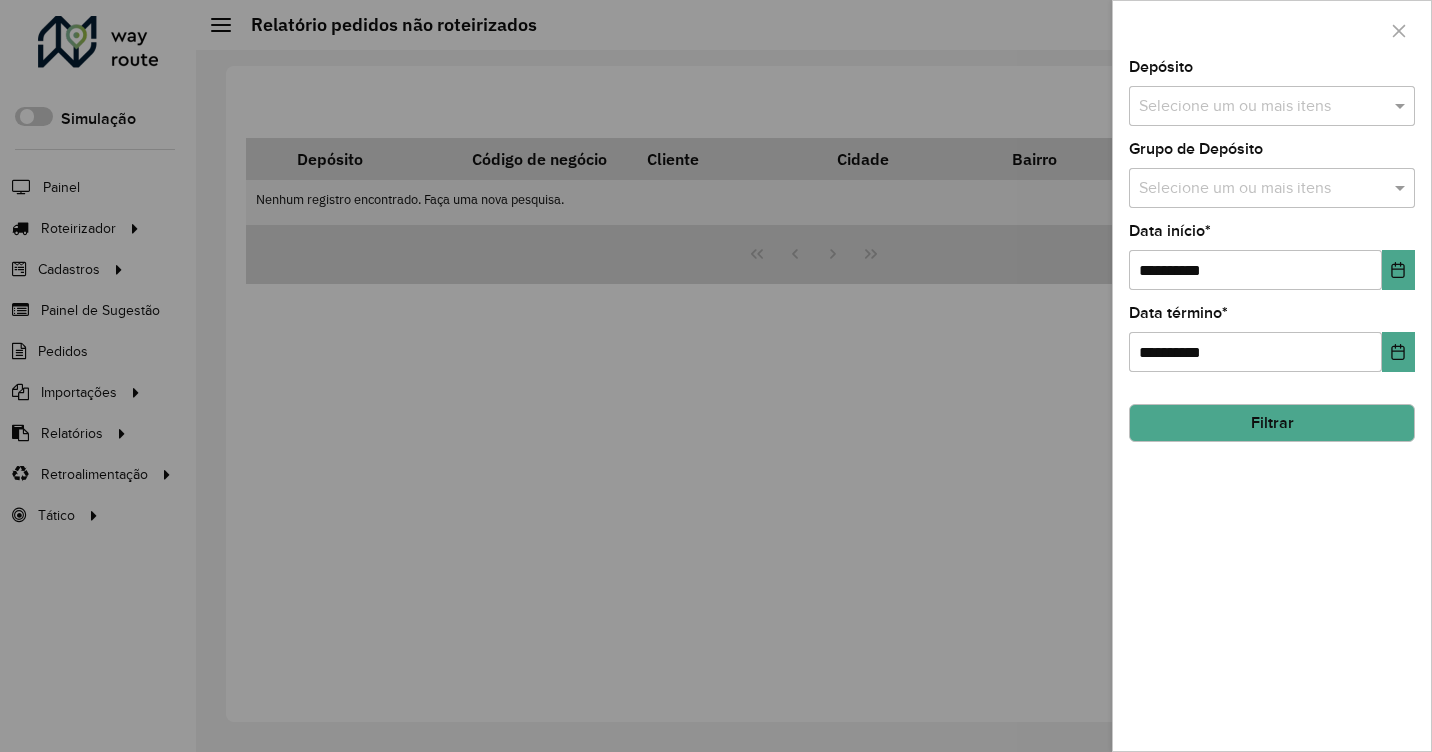 click at bounding box center [1262, 107] 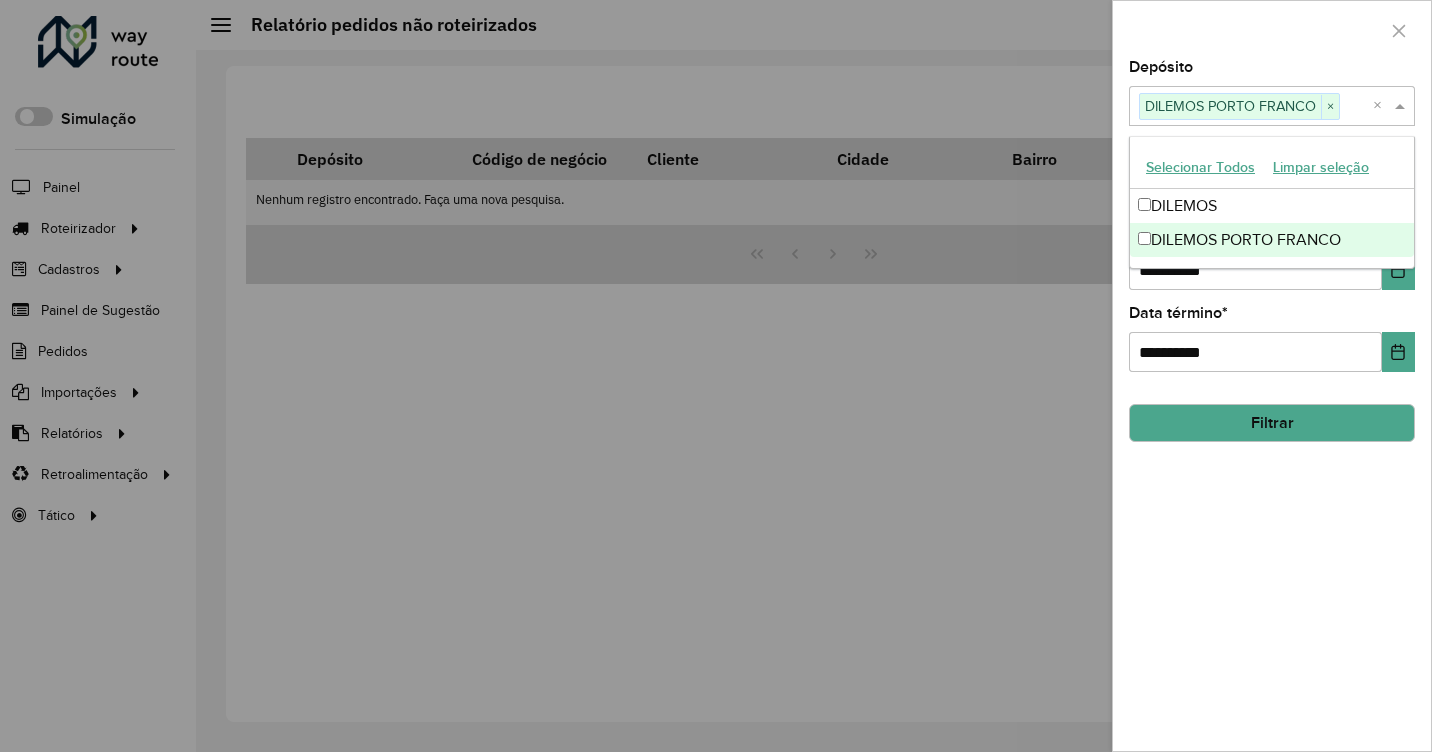 drag, startPoint x: 1226, startPoint y: 611, endPoint x: 1238, endPoint y: 581, distance: 32.31099 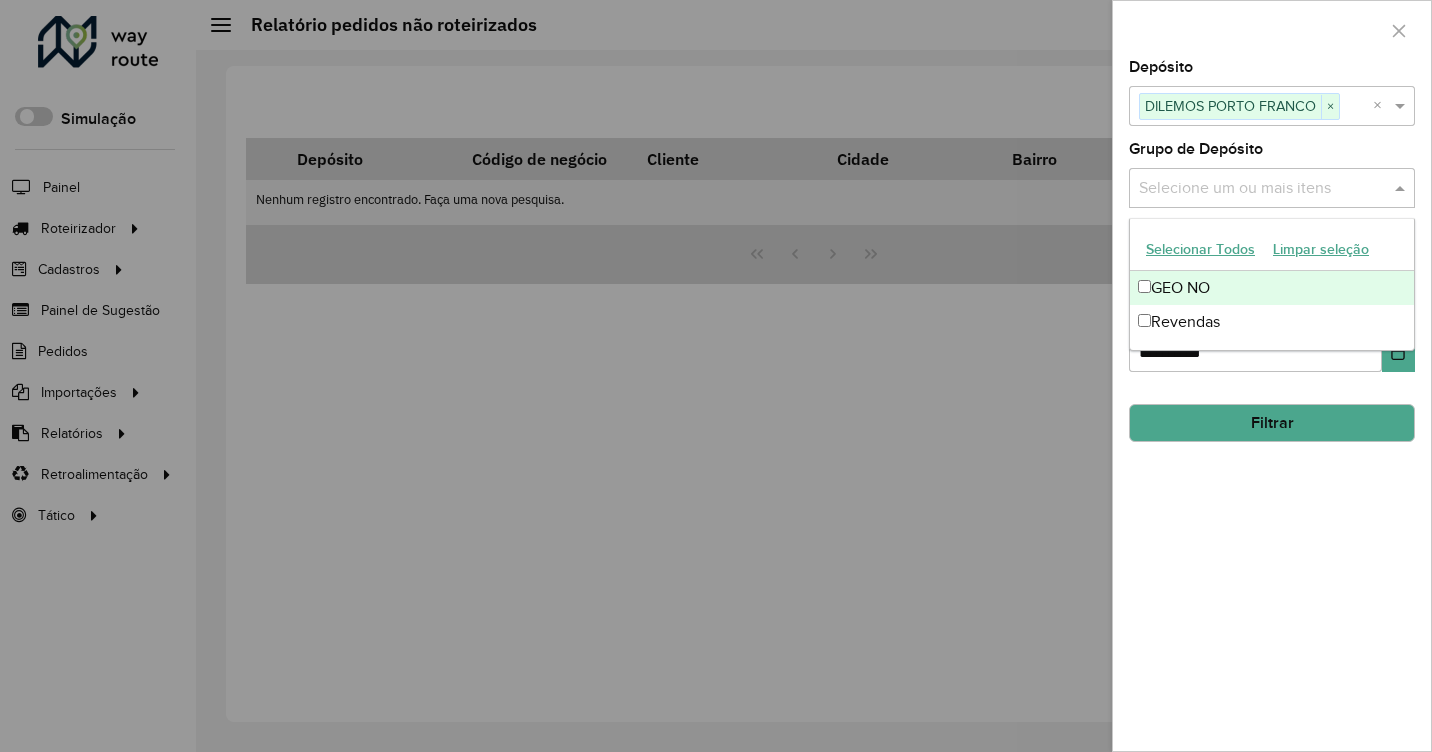 click at bounding box center (1262, 189) 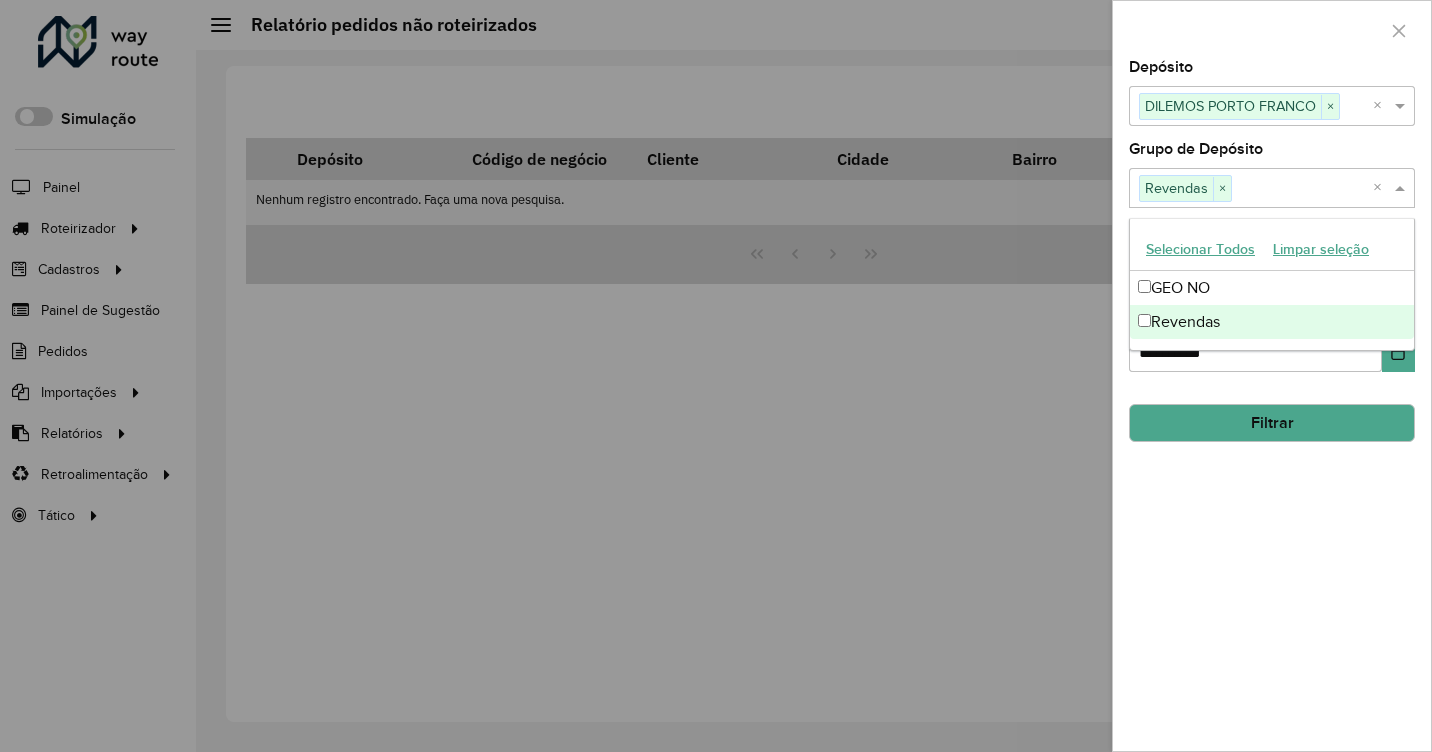 click on "**********" 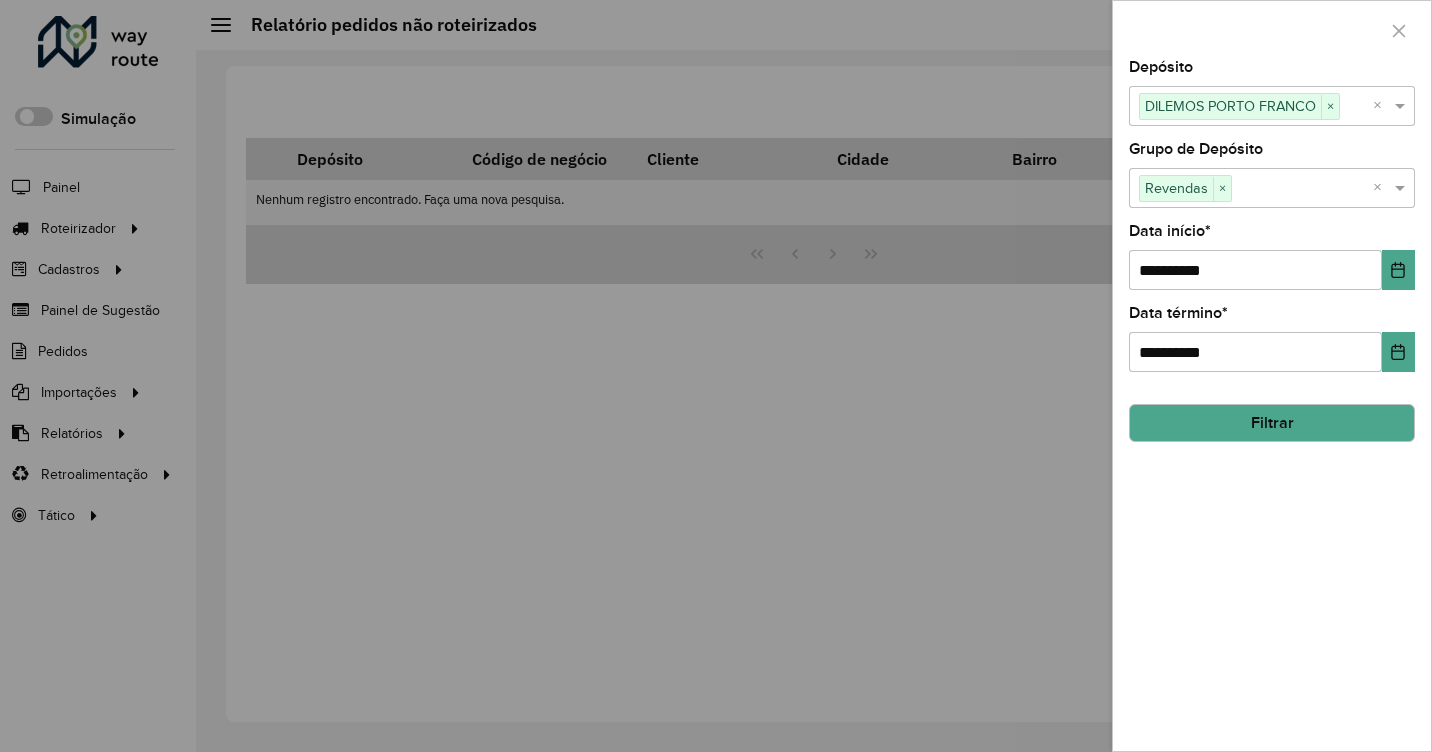 click on "Filtrar" 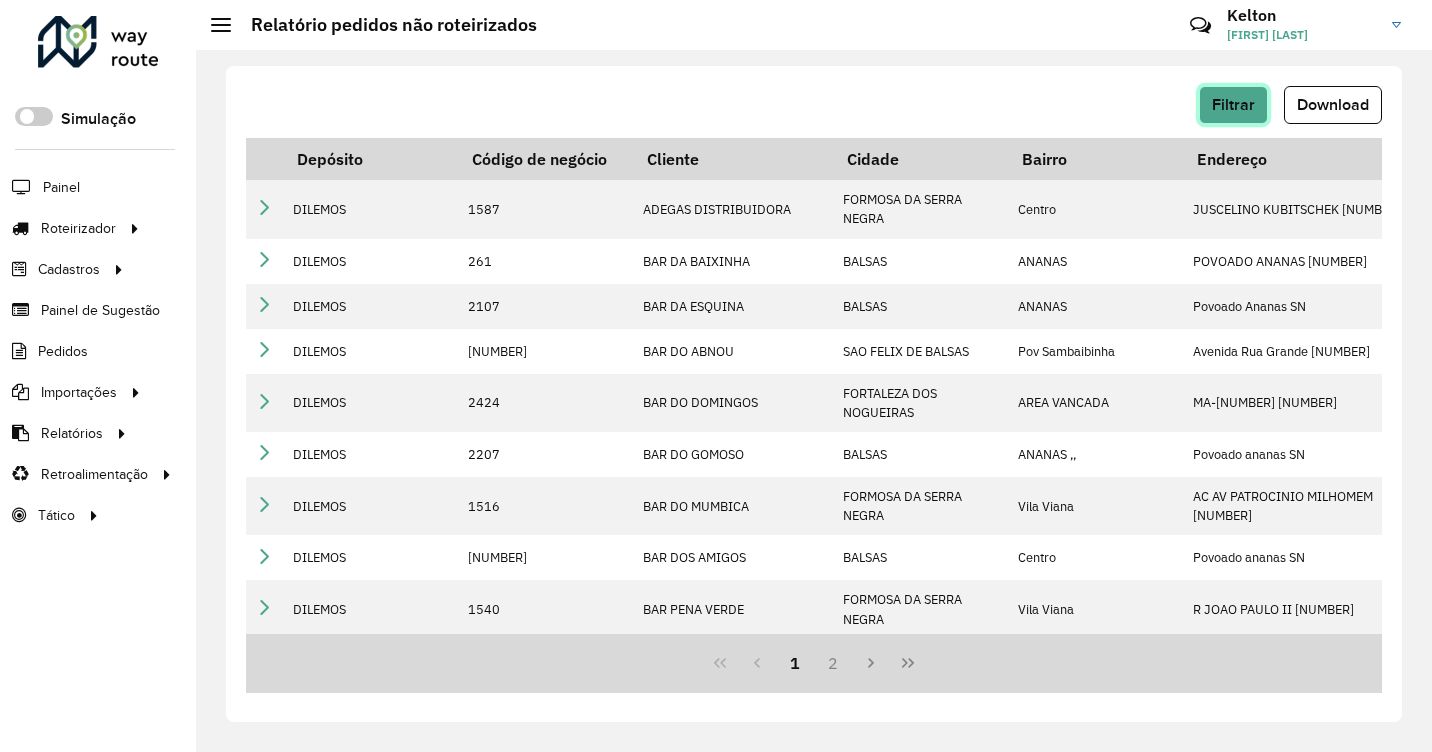 click on "Filtrar" 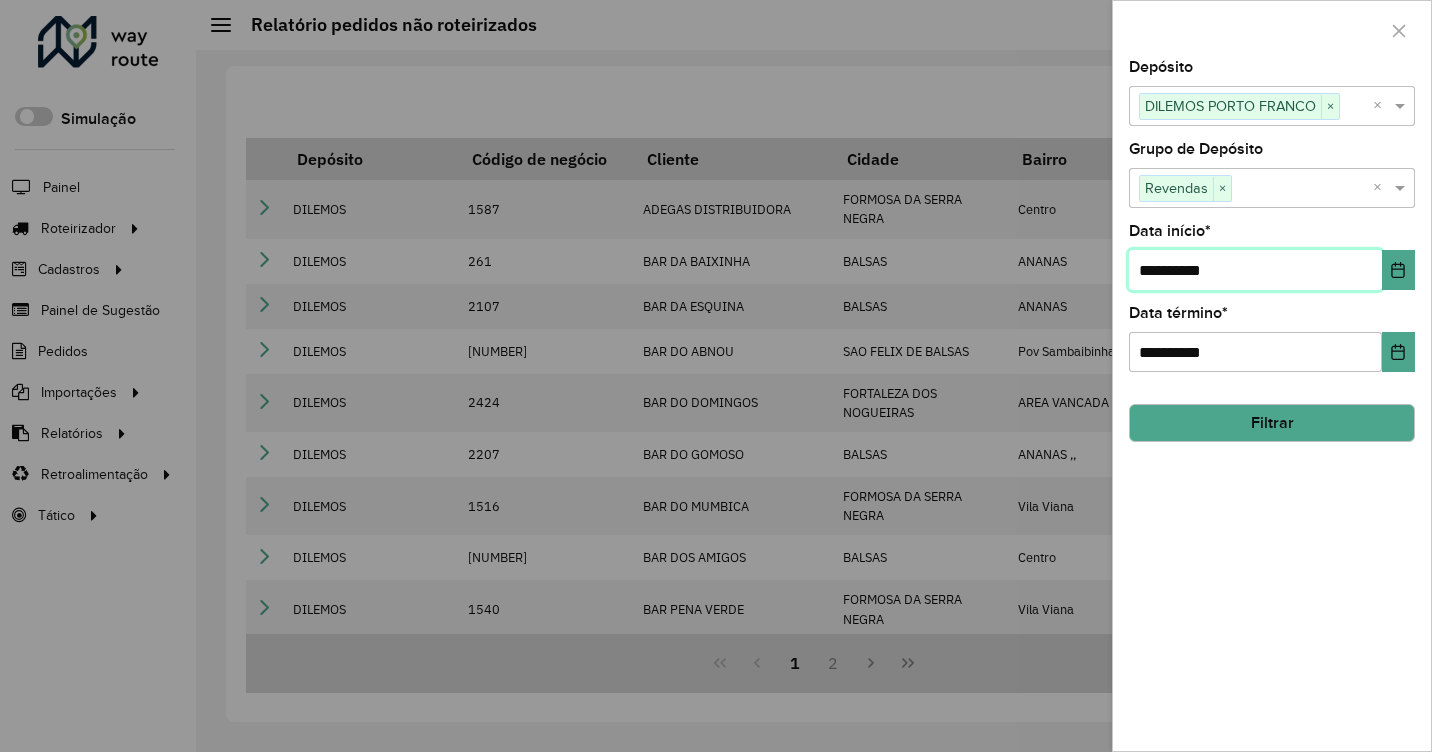 click on "**********" at bounding box center (1255, 270) 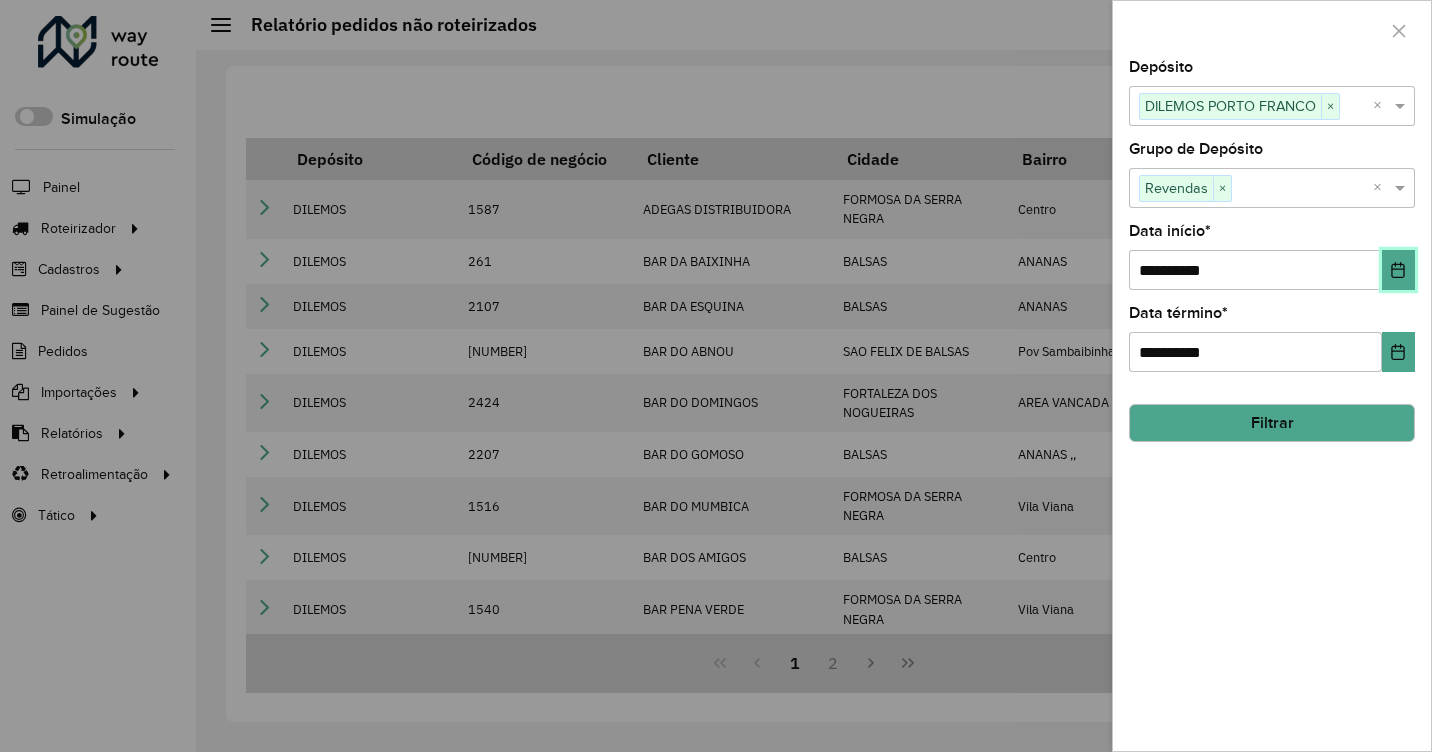click 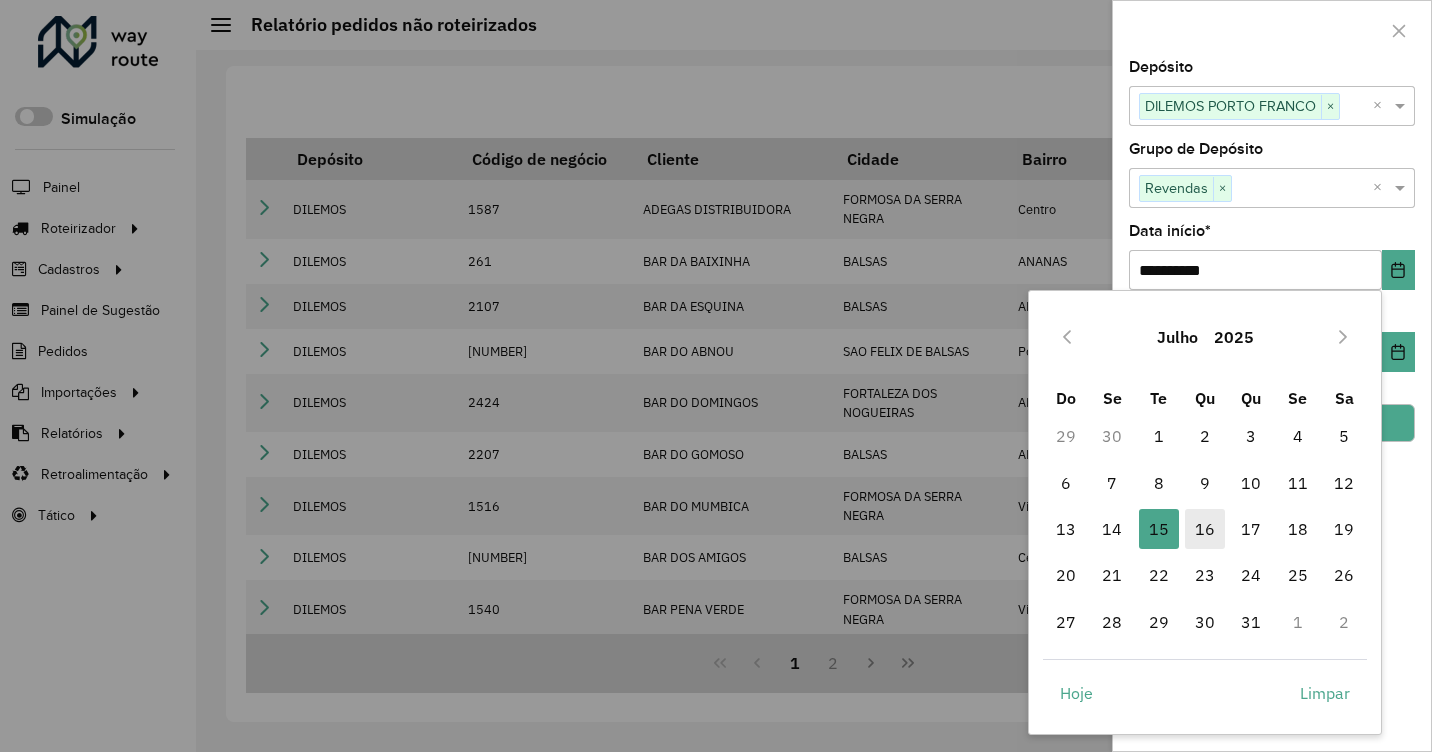 click on "16" at bounding box center [1205, 529] 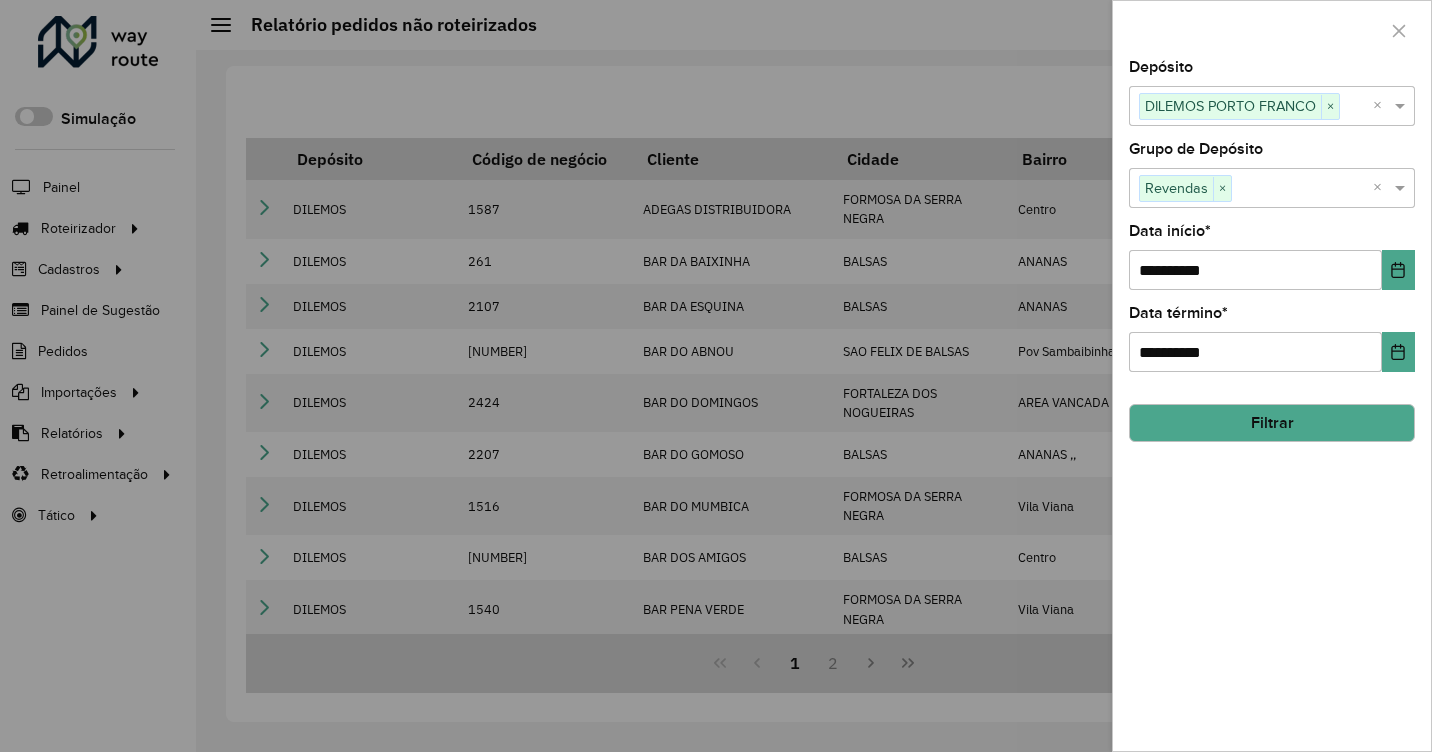 click on "Filtrar" 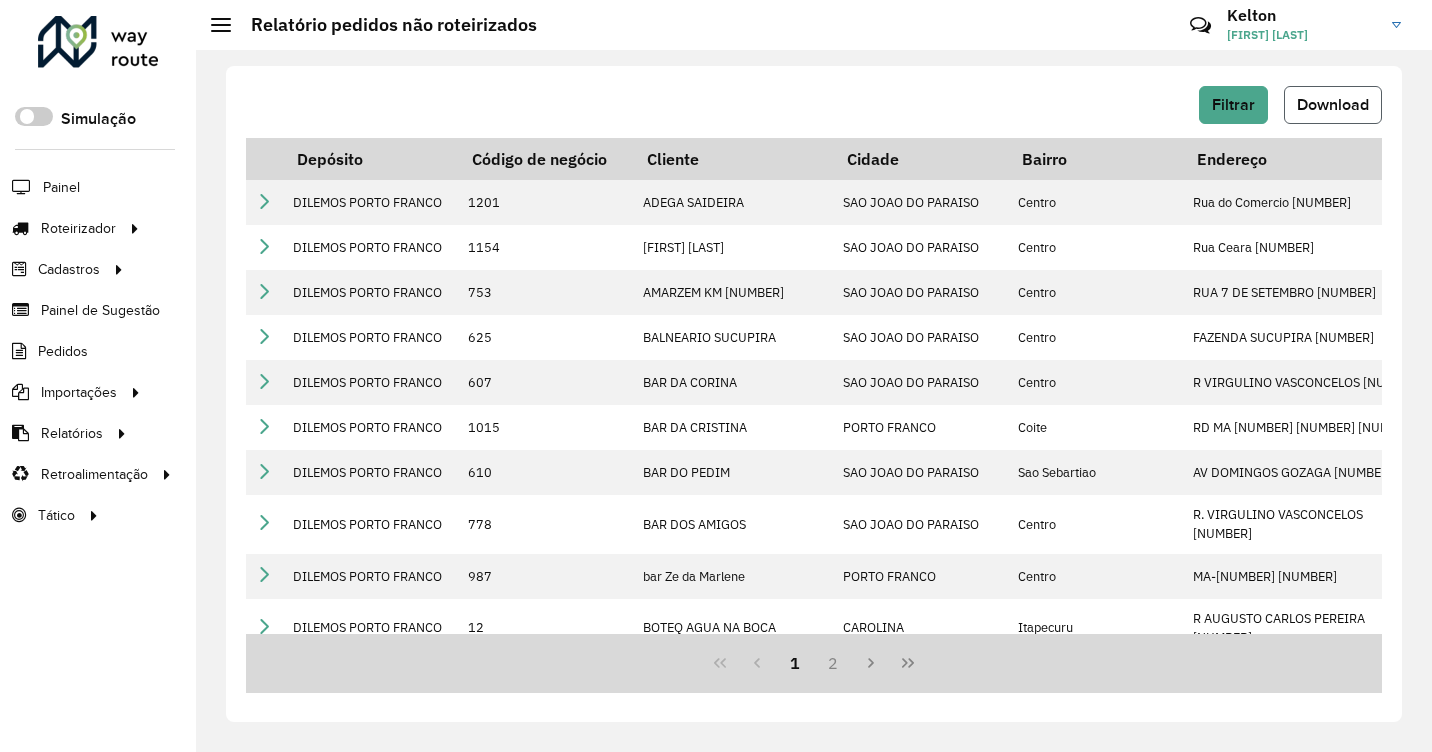 click on "Download" 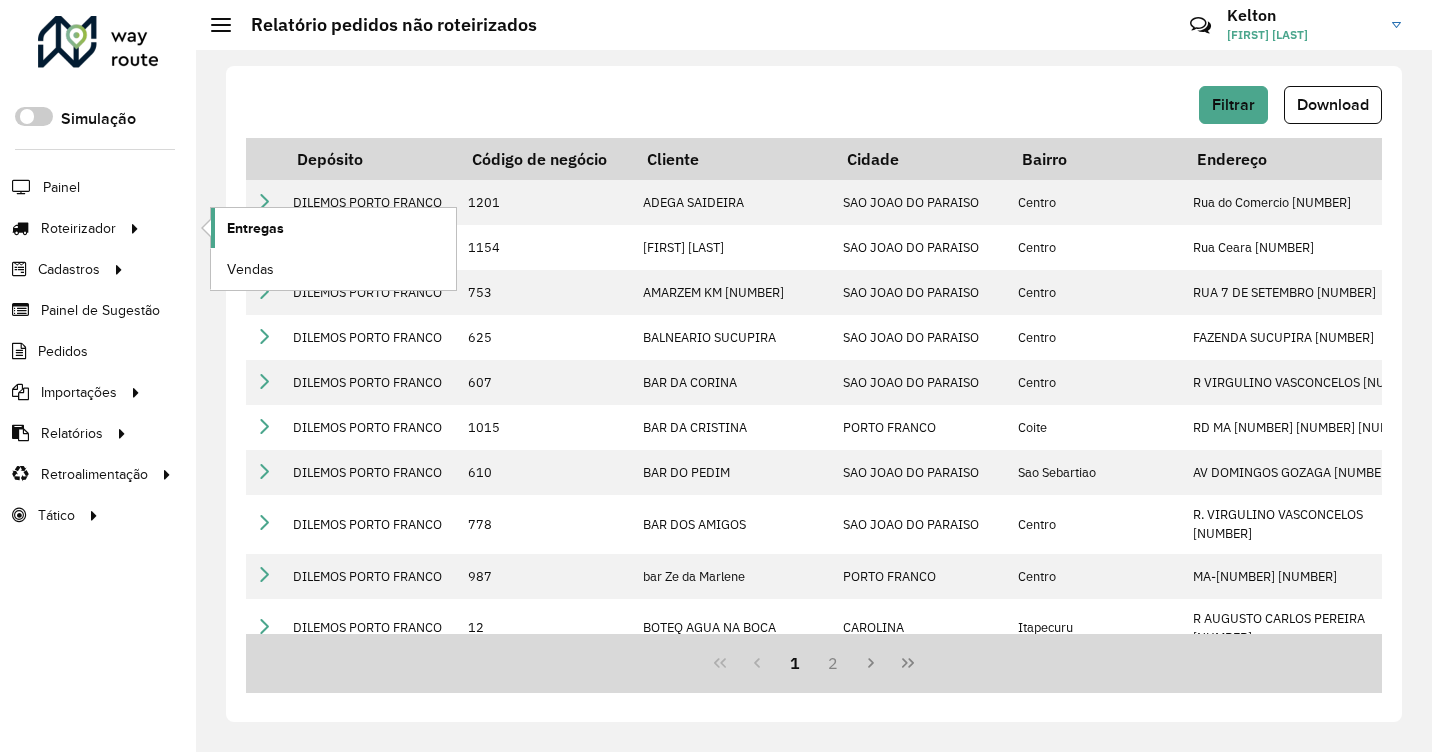 click on "Entregas" 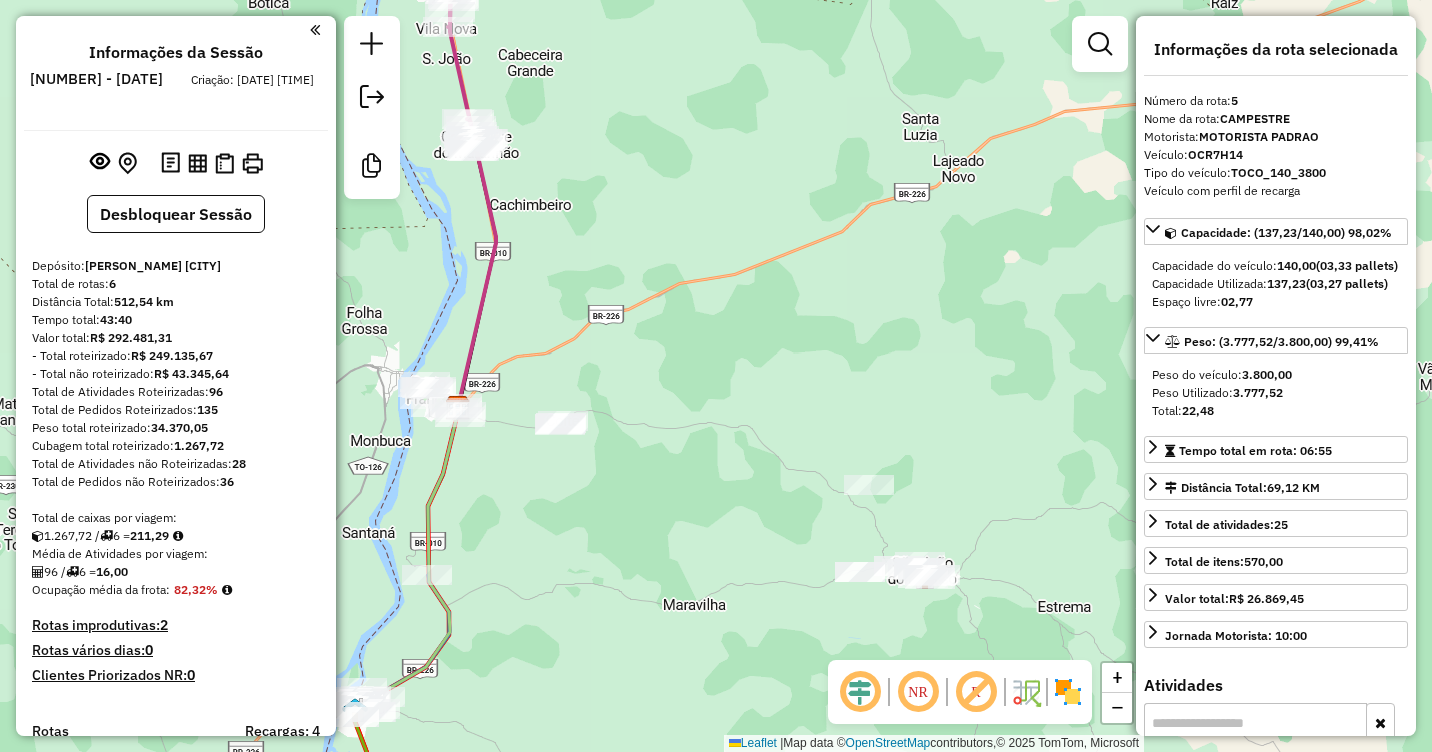 select on "**********" 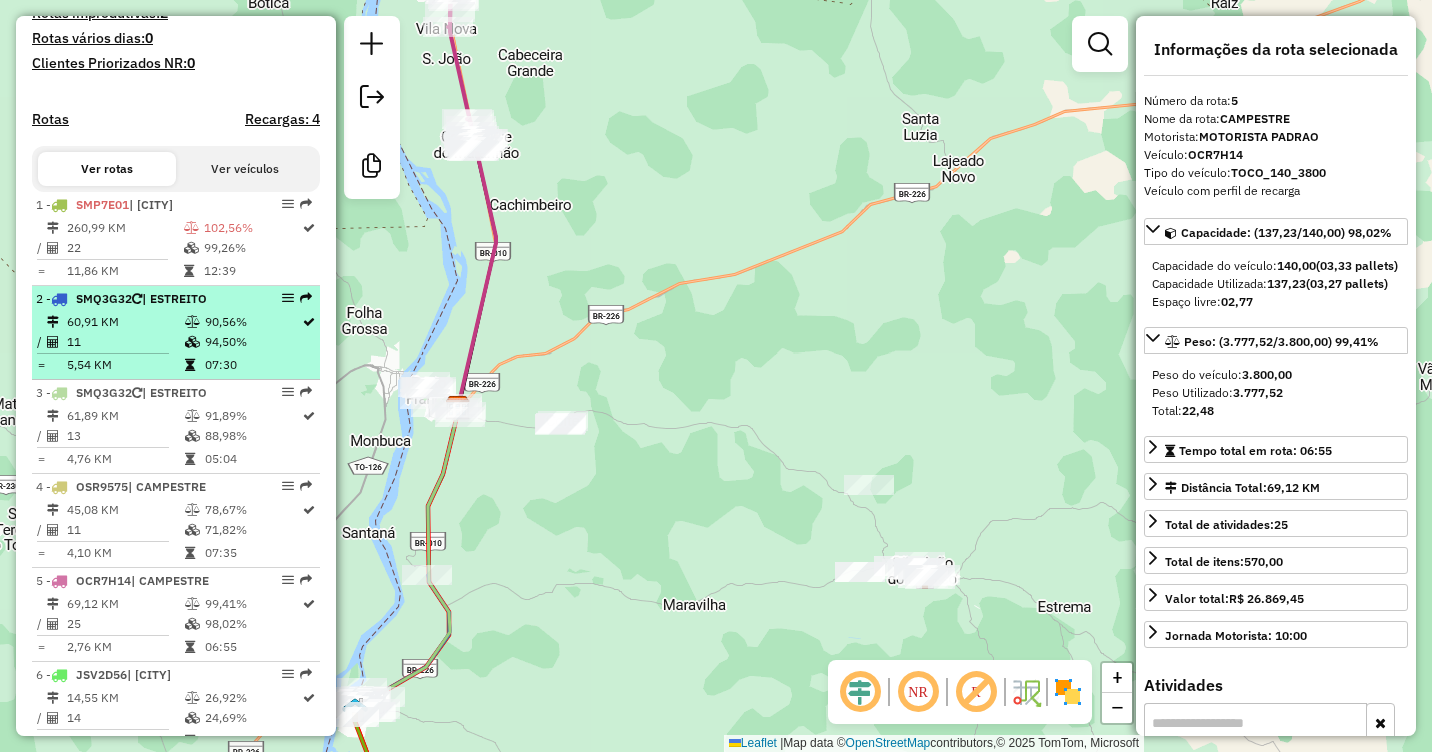 scroll, scrollTop: 581, scrollLeft: 0, axis: vertical 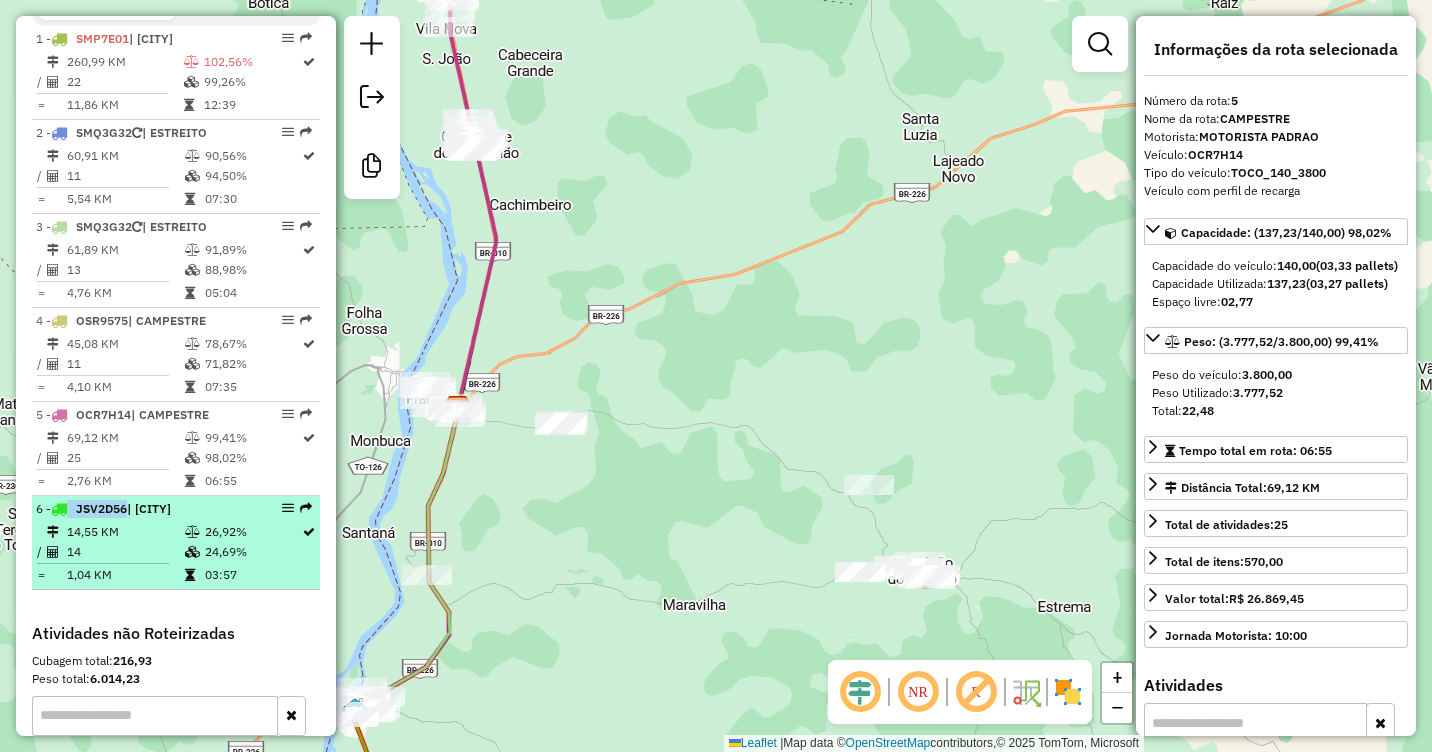 drag, startPoint x: 66, startPoint y: 511, endPoint x: 125, endPoint y: 509, distance: 59.03389 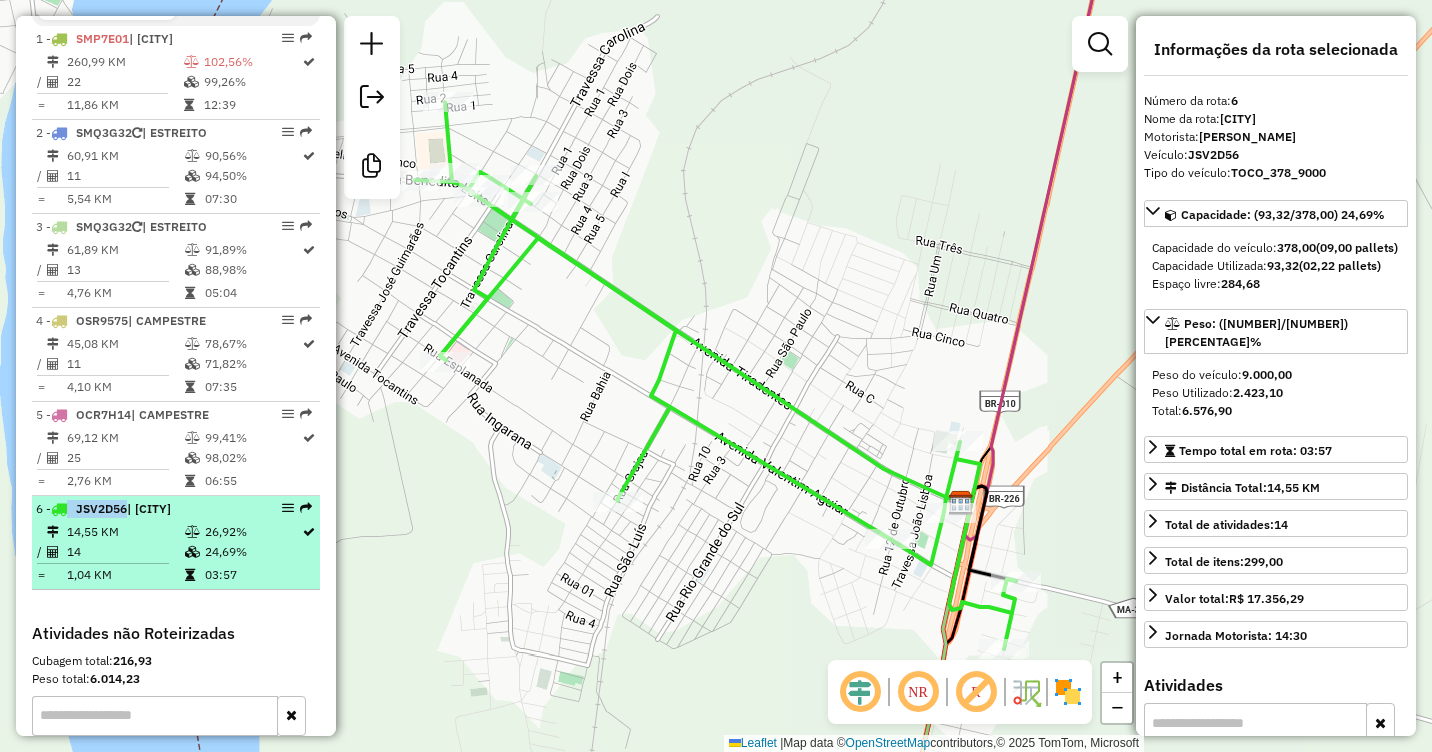 click on "JSV2D56" at bounding box center (101, 508) 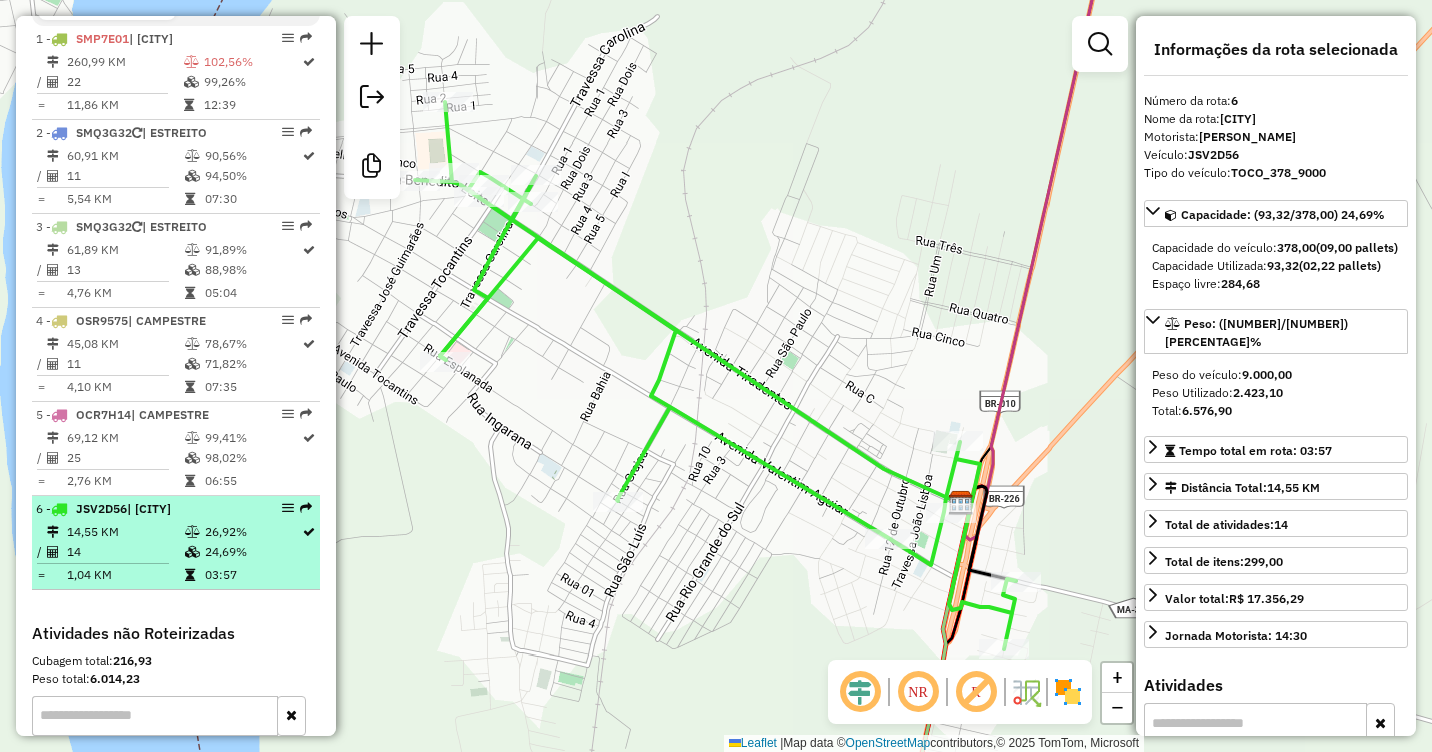 click on "JSV2D56" at bounding box center (101, 508) 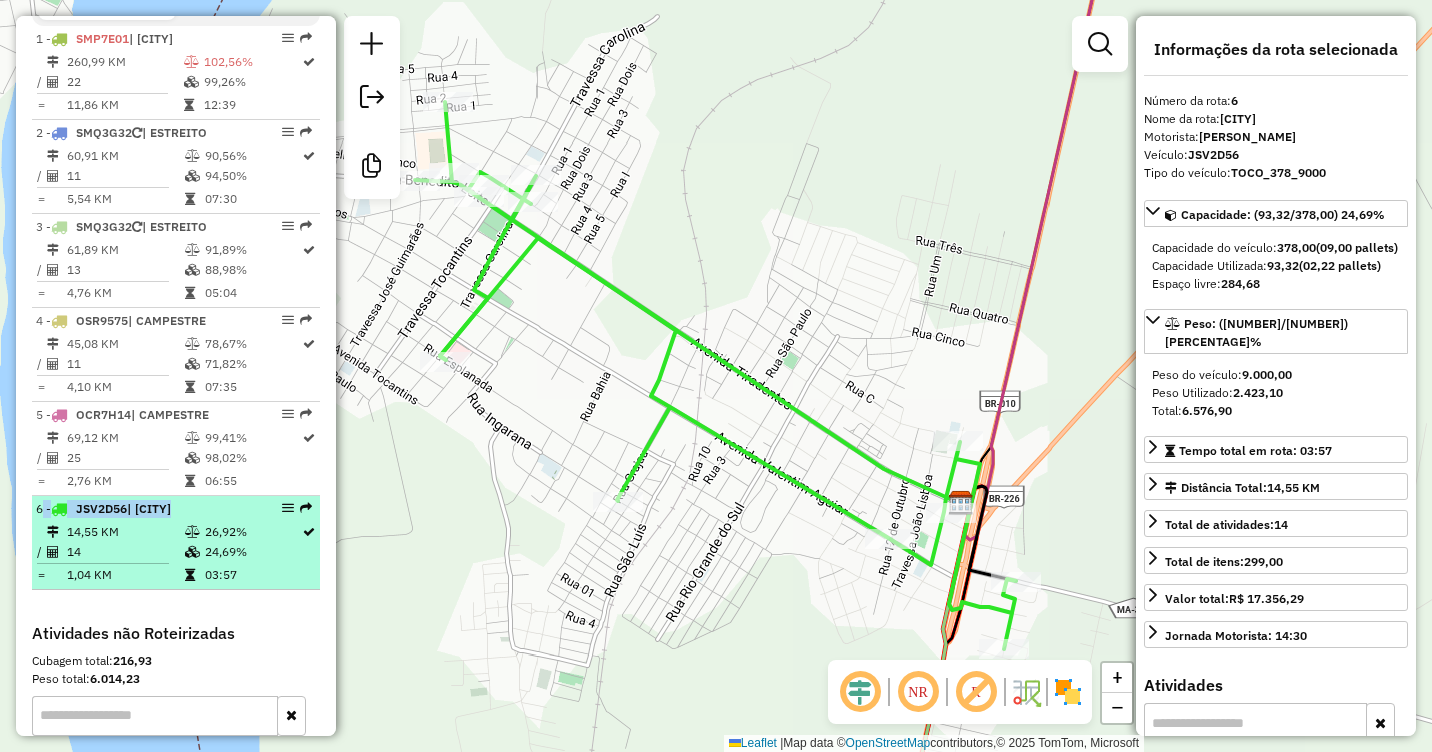 click on "JSV2D56" at bounding box center (101, 508) 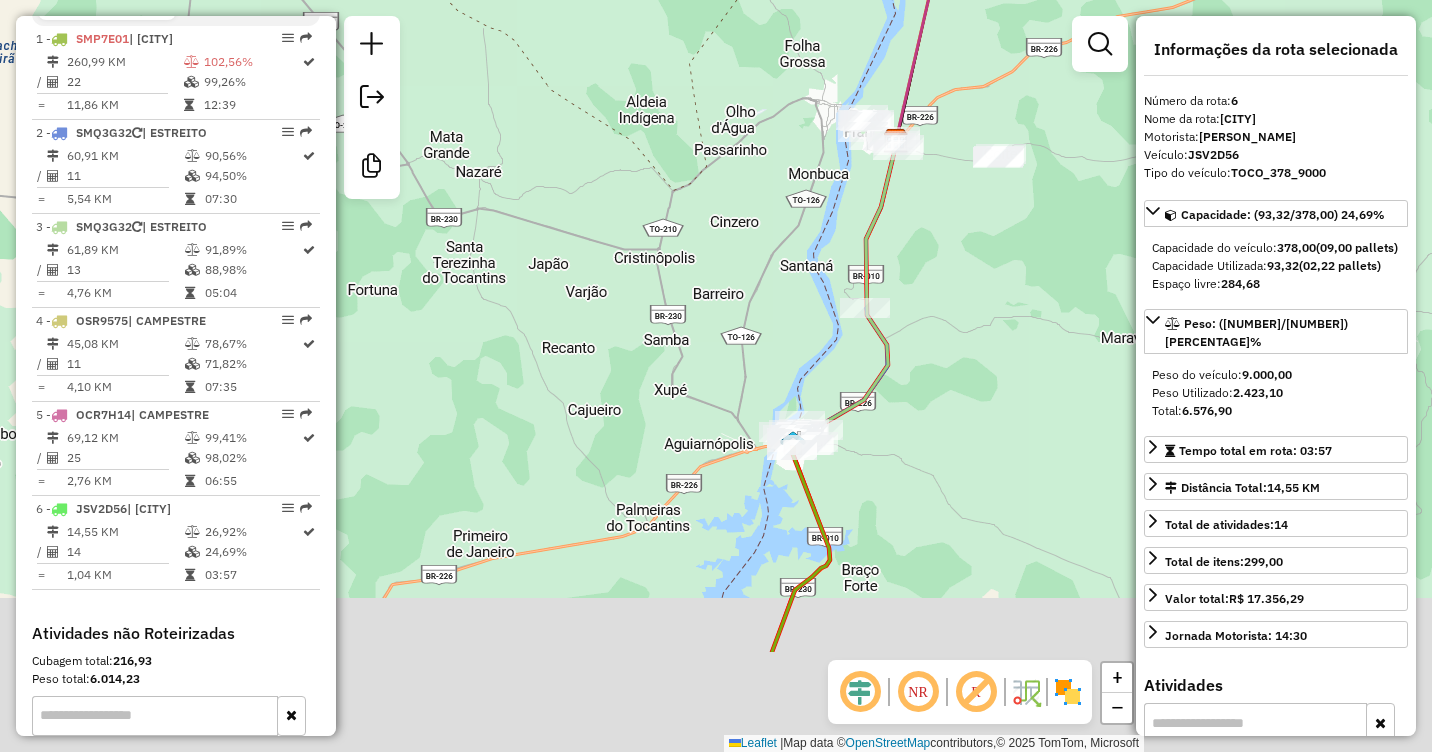 drag, startPoint x: 981, startPoint y: 543, endPoint x: 981, endPoint y: 368, distance: 175 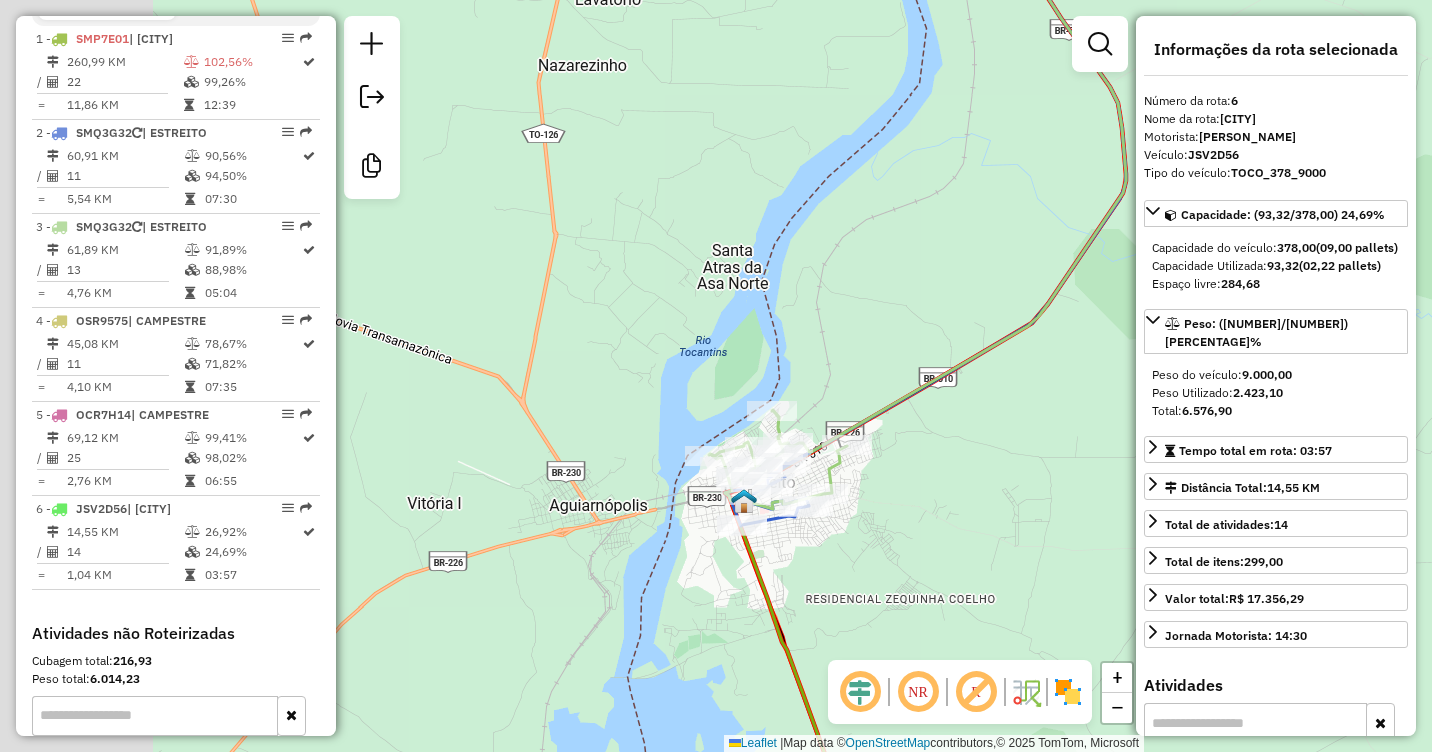 drag, startPoint x: 743, startPoint y: 419, endPoint x: 976, endPoint y: 410, distance: 233.17375 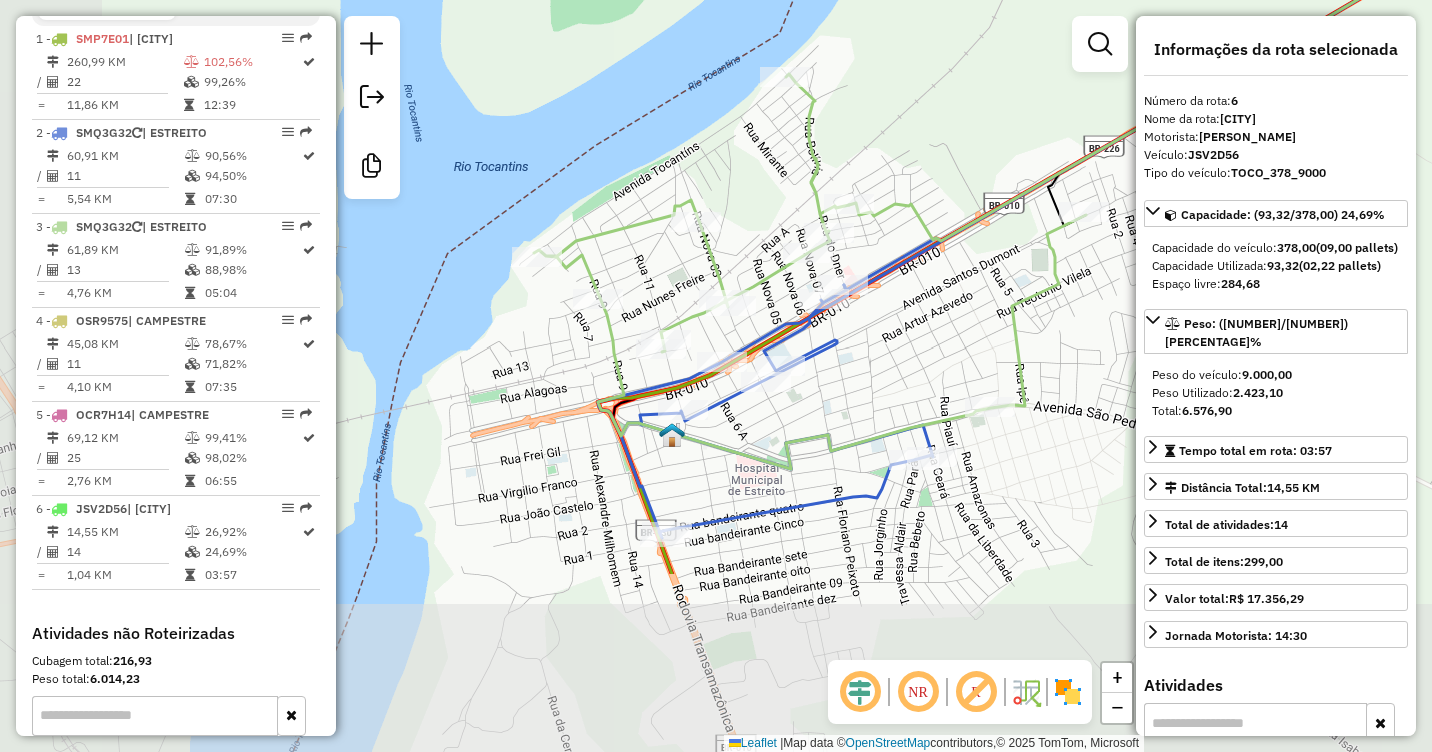 drag, startPoint x: 751, startPoint y: 410, endPoint x: 966, endPoint y: 194, distance: 304.76385 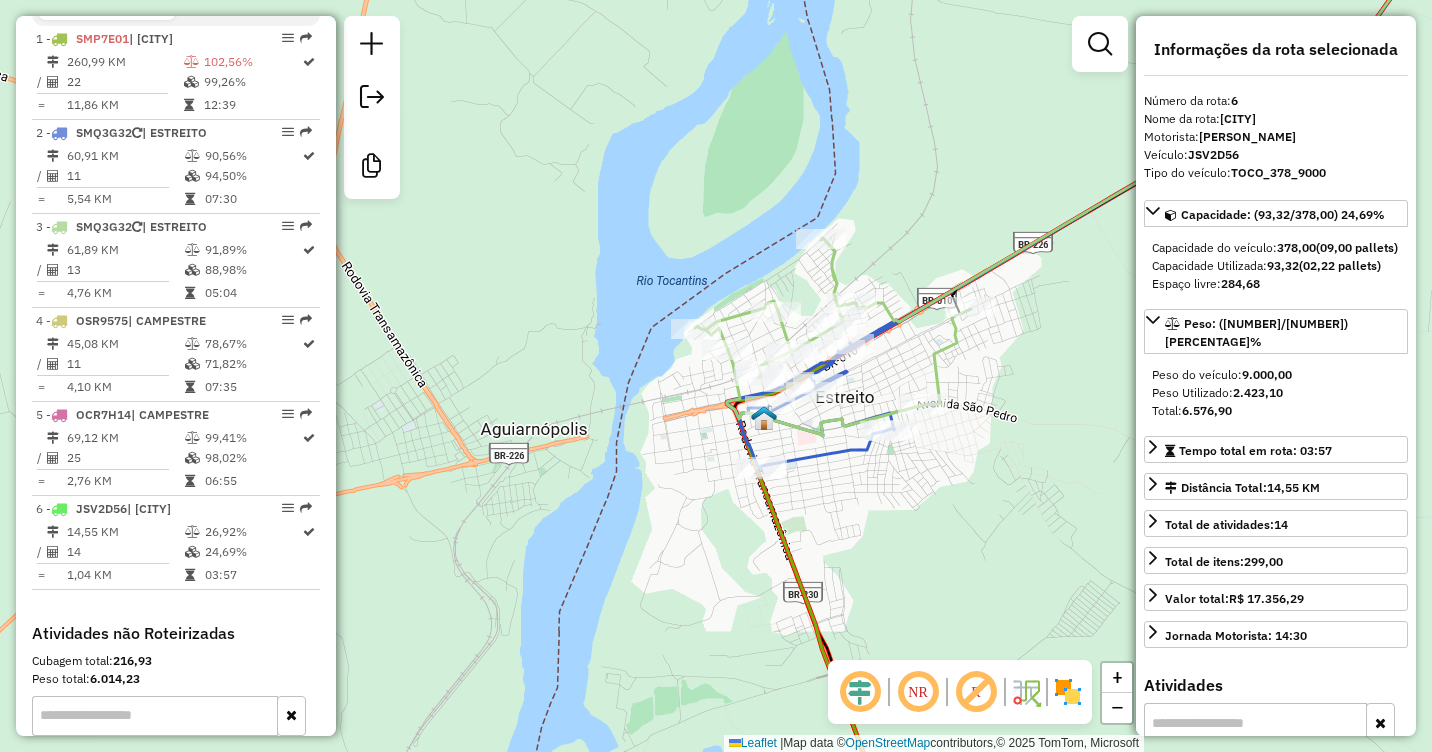 drag, startPoint x: 1127, startPoint y: 323, endPoint x: 969, endPoint y: 452, distance: 203.97304 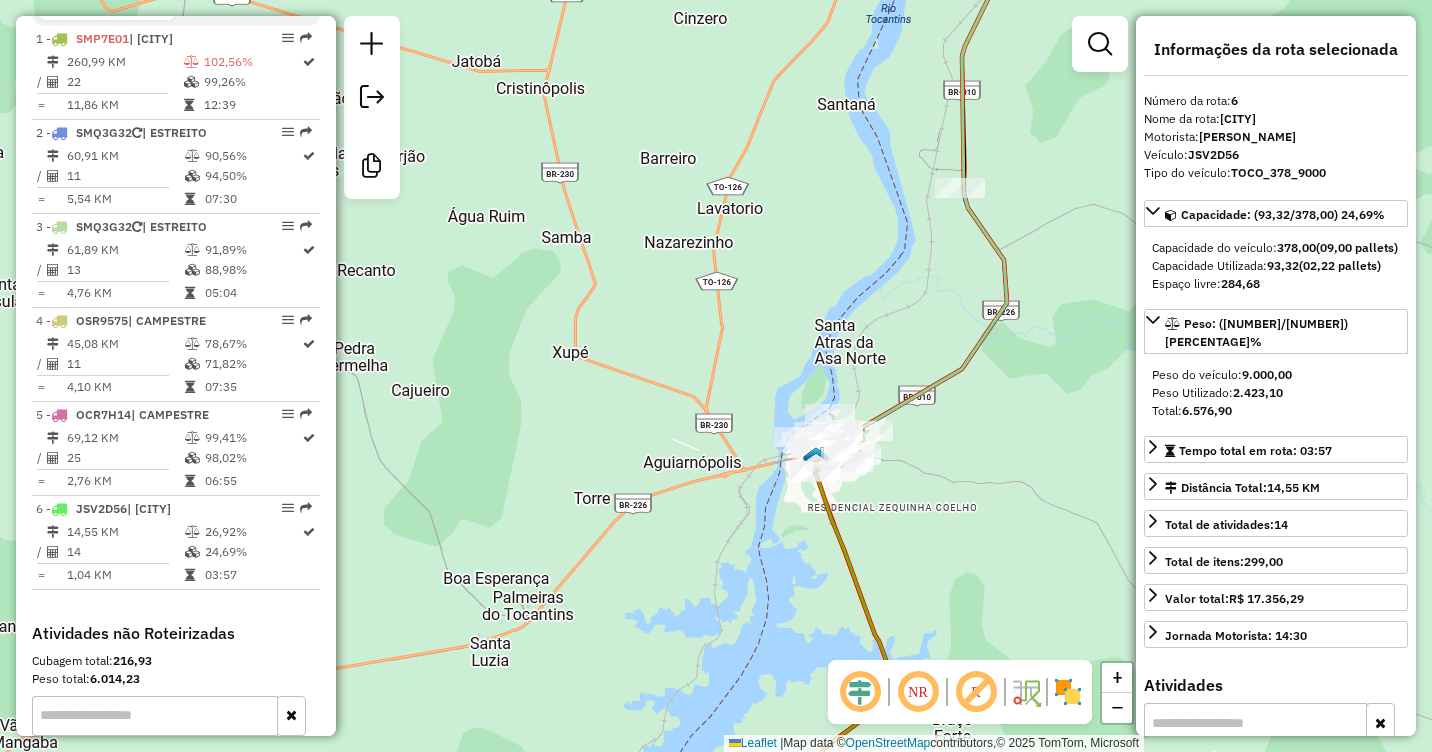 drag, startPoint x: 998, startPoint y: 234, endPoint x: 712, endPoint y: 410, distance: 335.81543 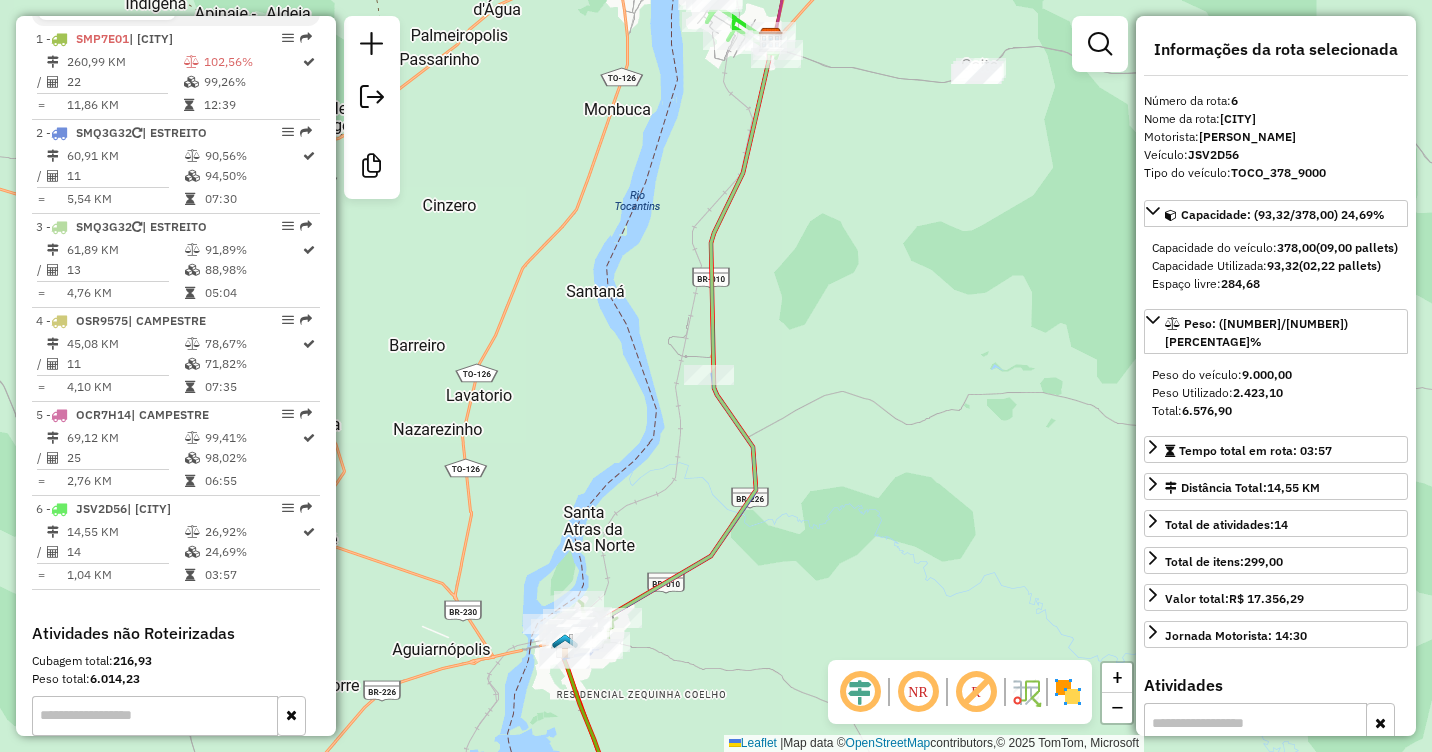 drag, startPoint x: 901, startPoint y: 213, endPoint x: 759, endPoint y: 513, distance: 331.90964 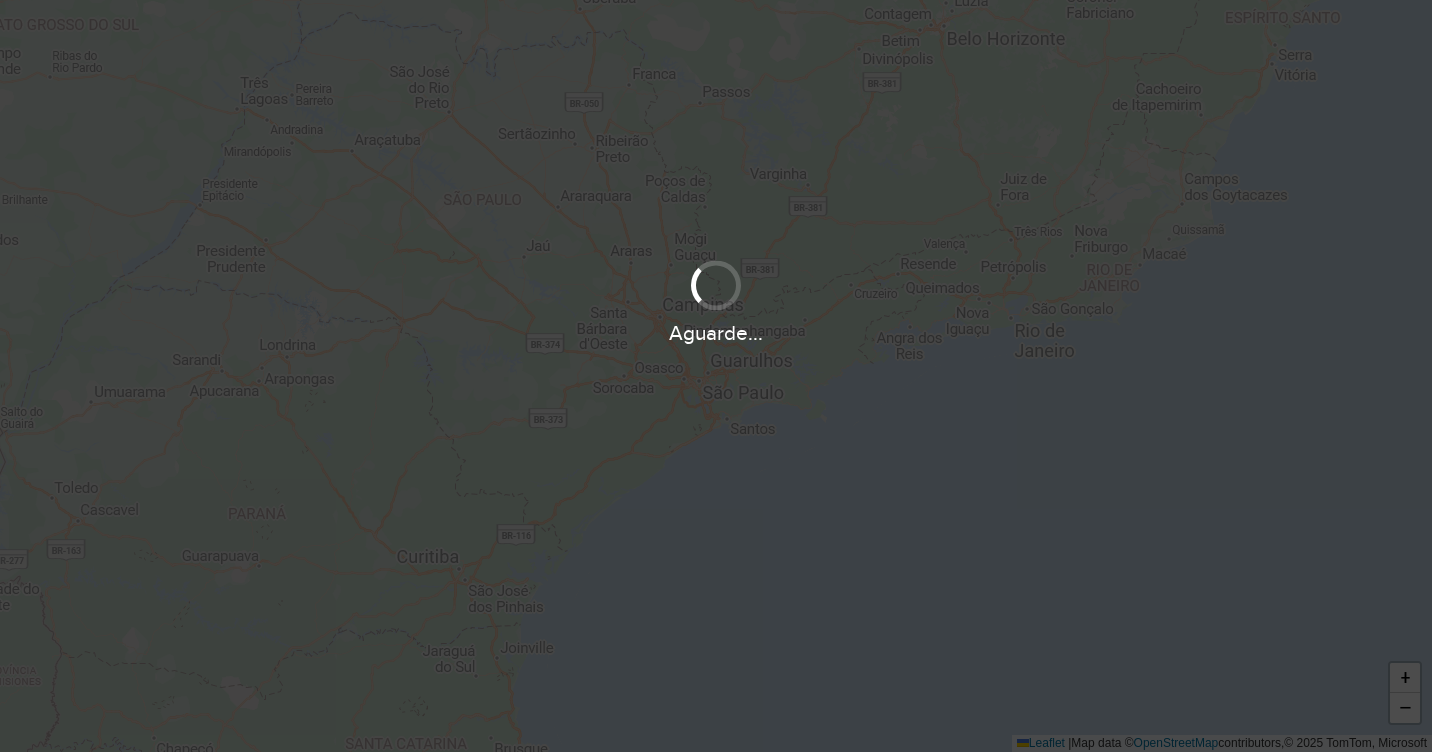 scroll, scrollTop: 0, scrollLeft: 0, axis: both 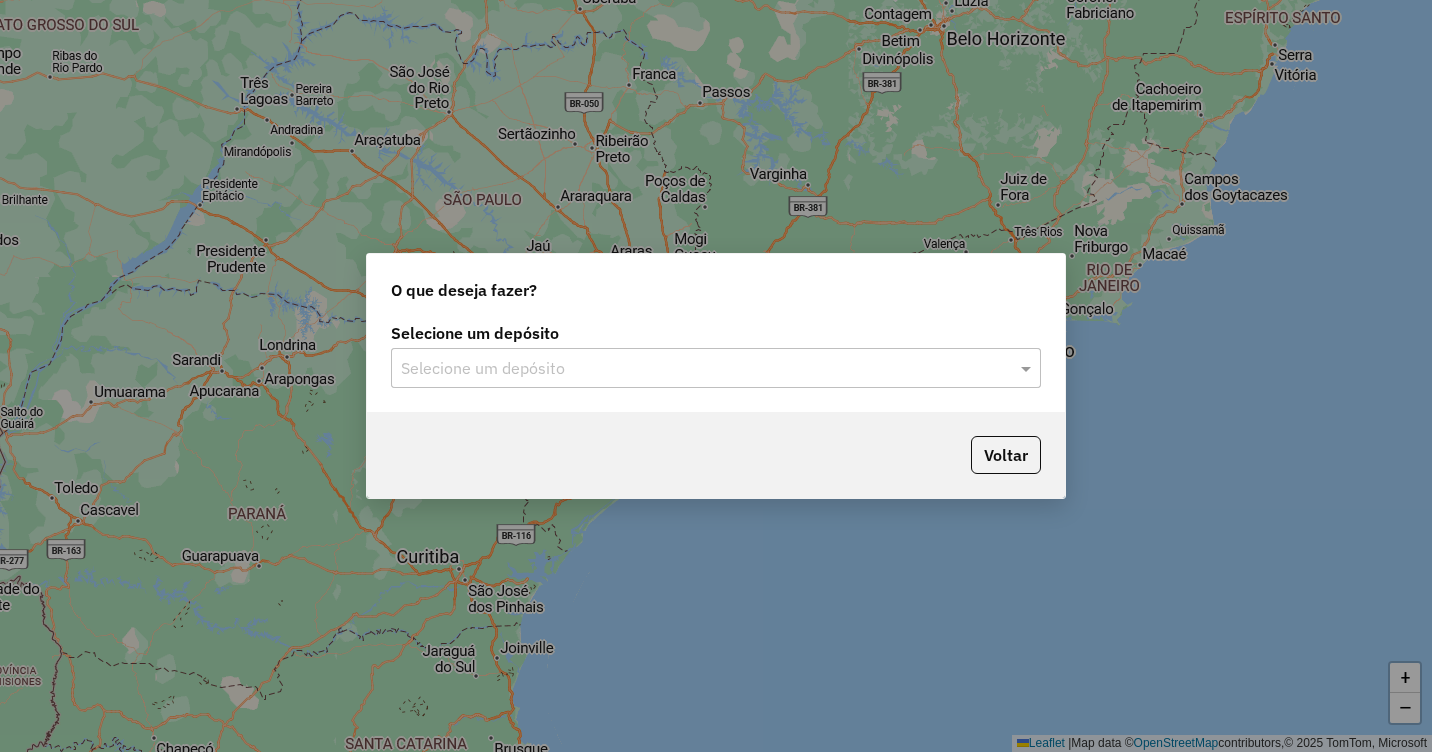 click 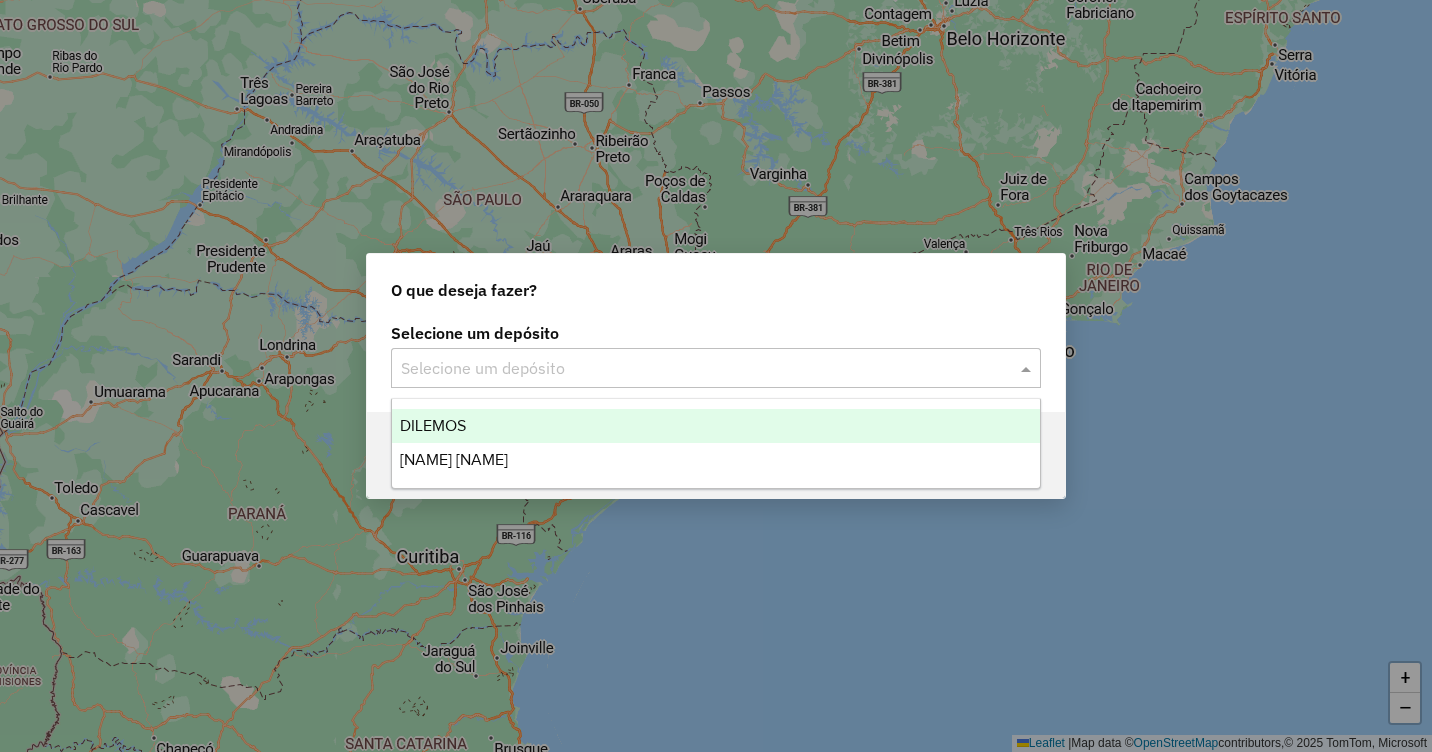 click on "DILEMOS" at bounding box center (433, 425) 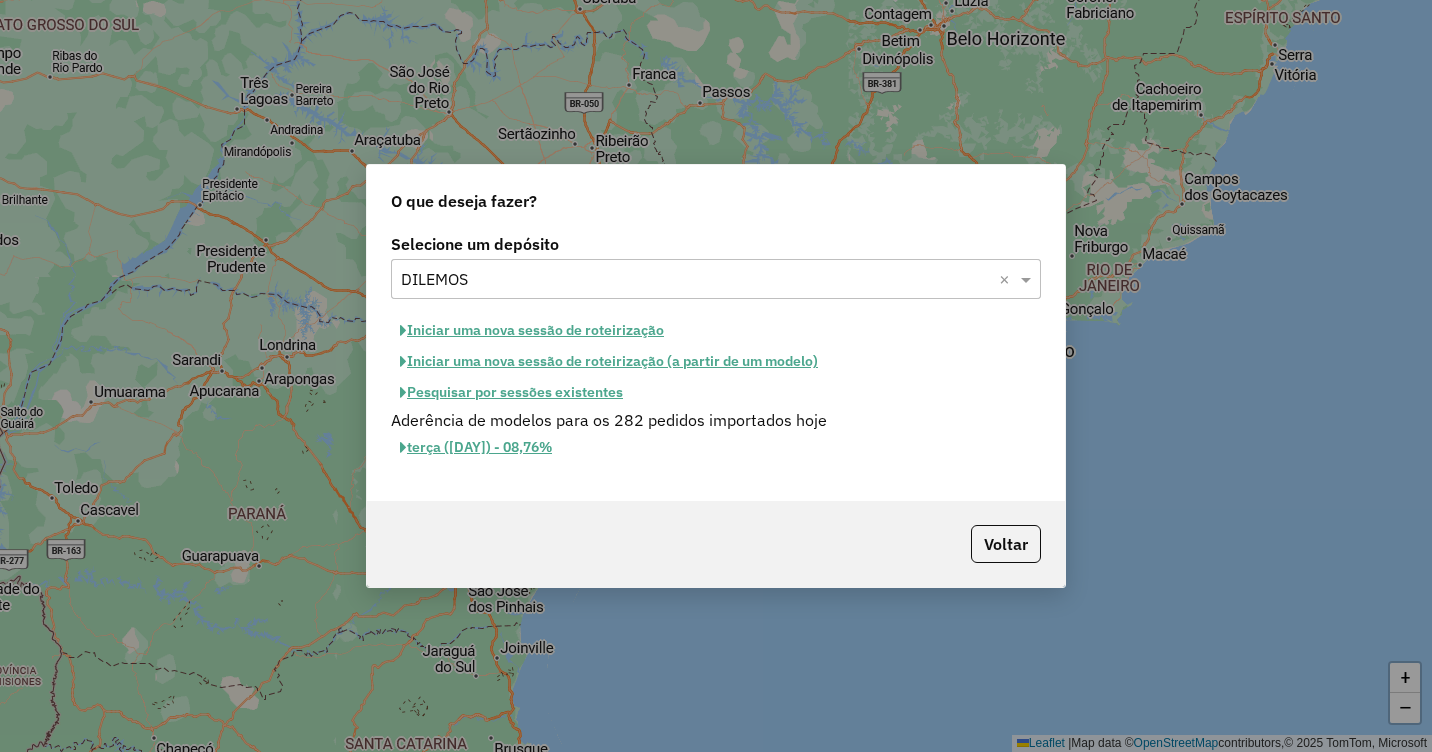 click on "Iniciar uma nova sessão de roteirização" 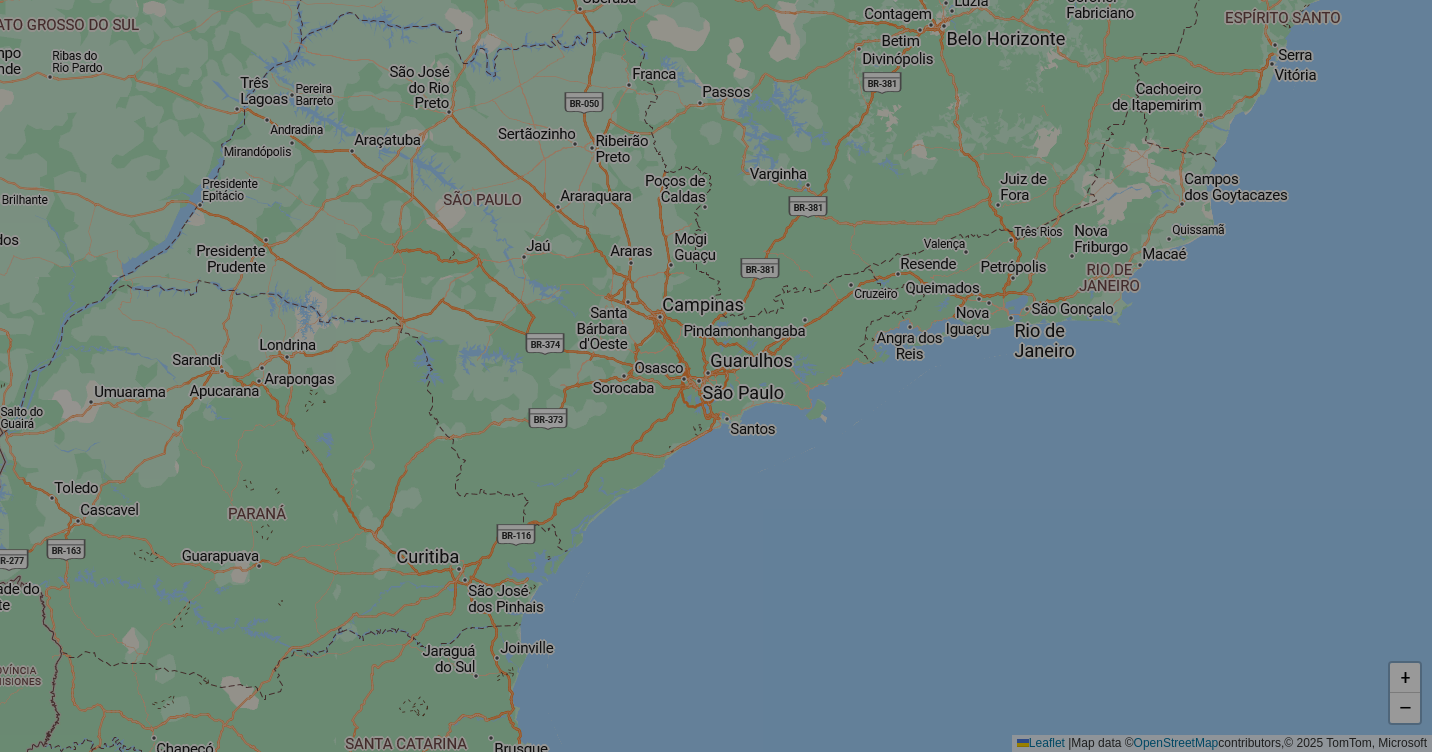 select on "*" 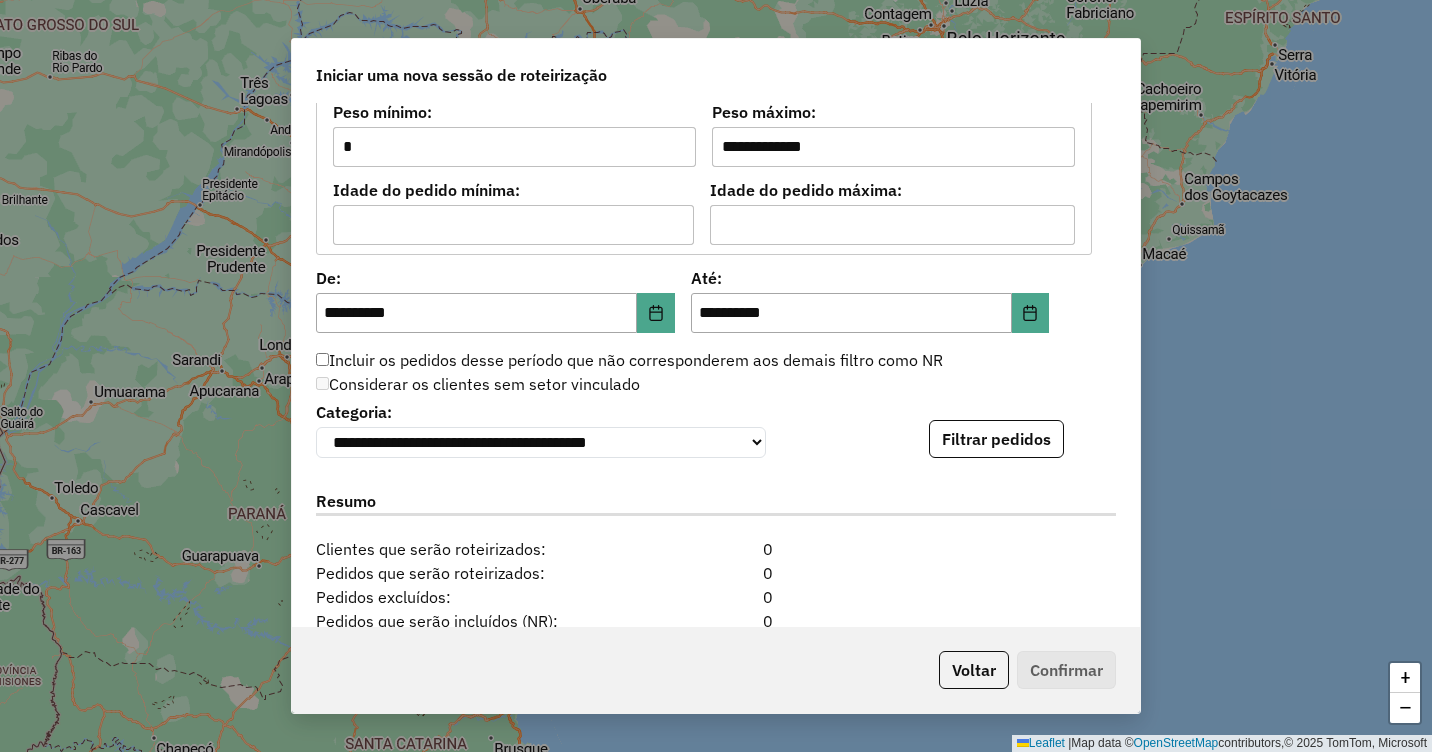 scroll, scrollTop: 1900, scrollLeft: 0, axis: vertical 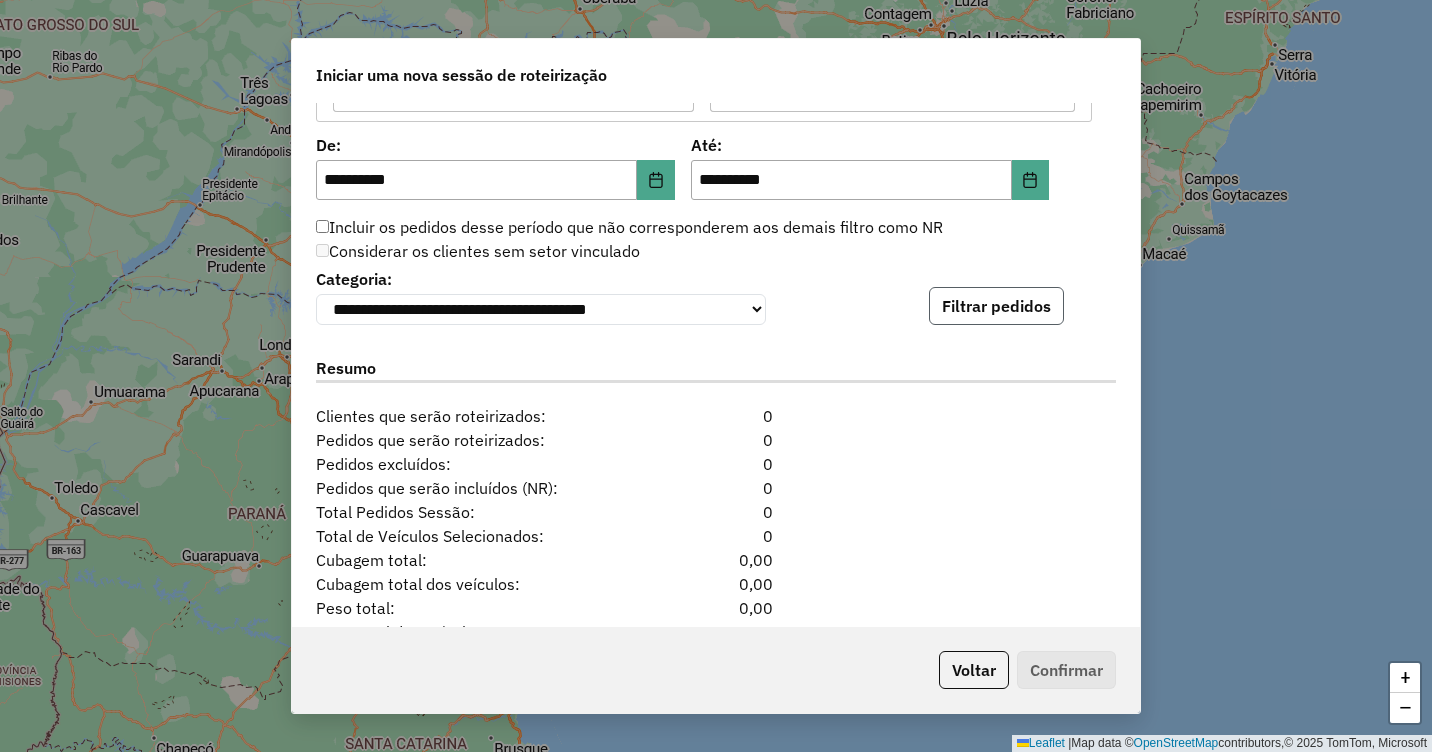 click on "Filtrar pedidos" 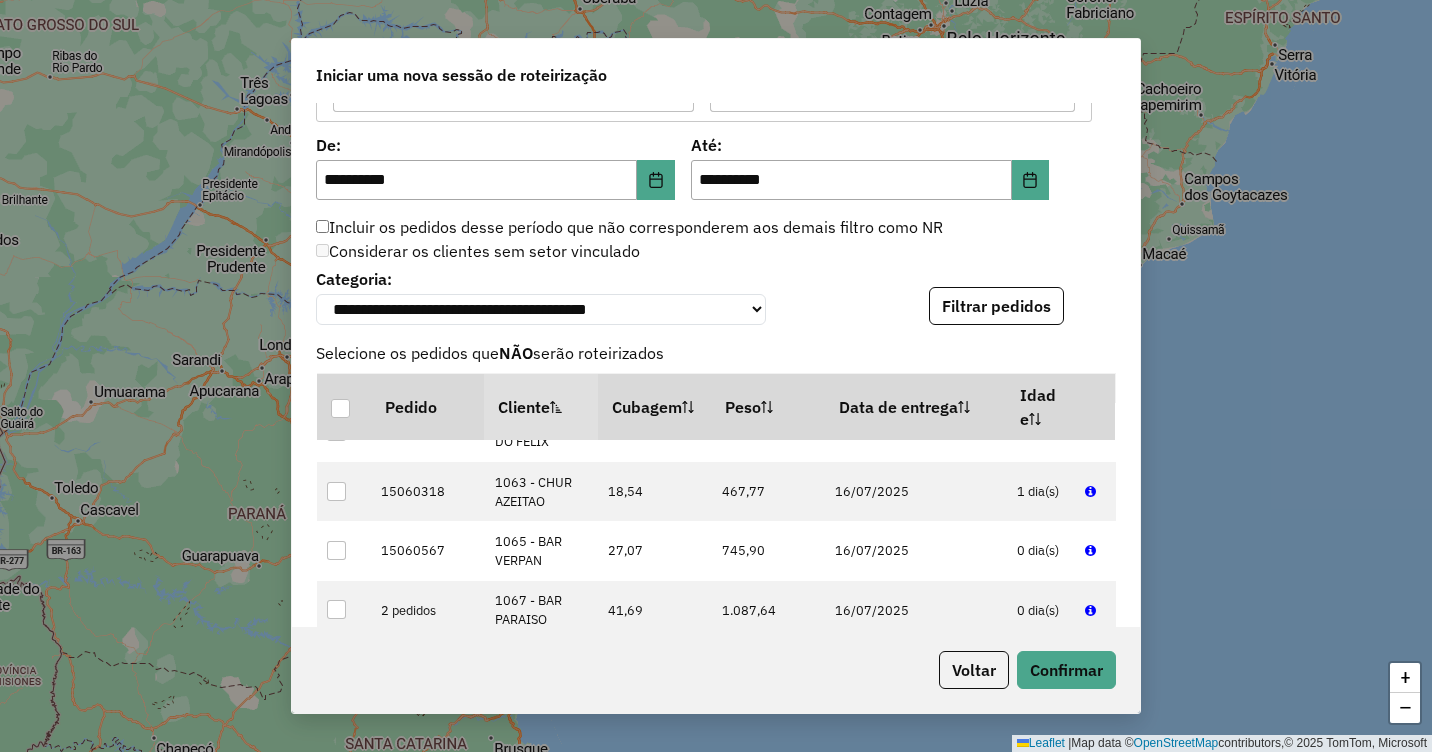 scroll, scrollTop: 700, scrollLeft: 0, axis: vertical 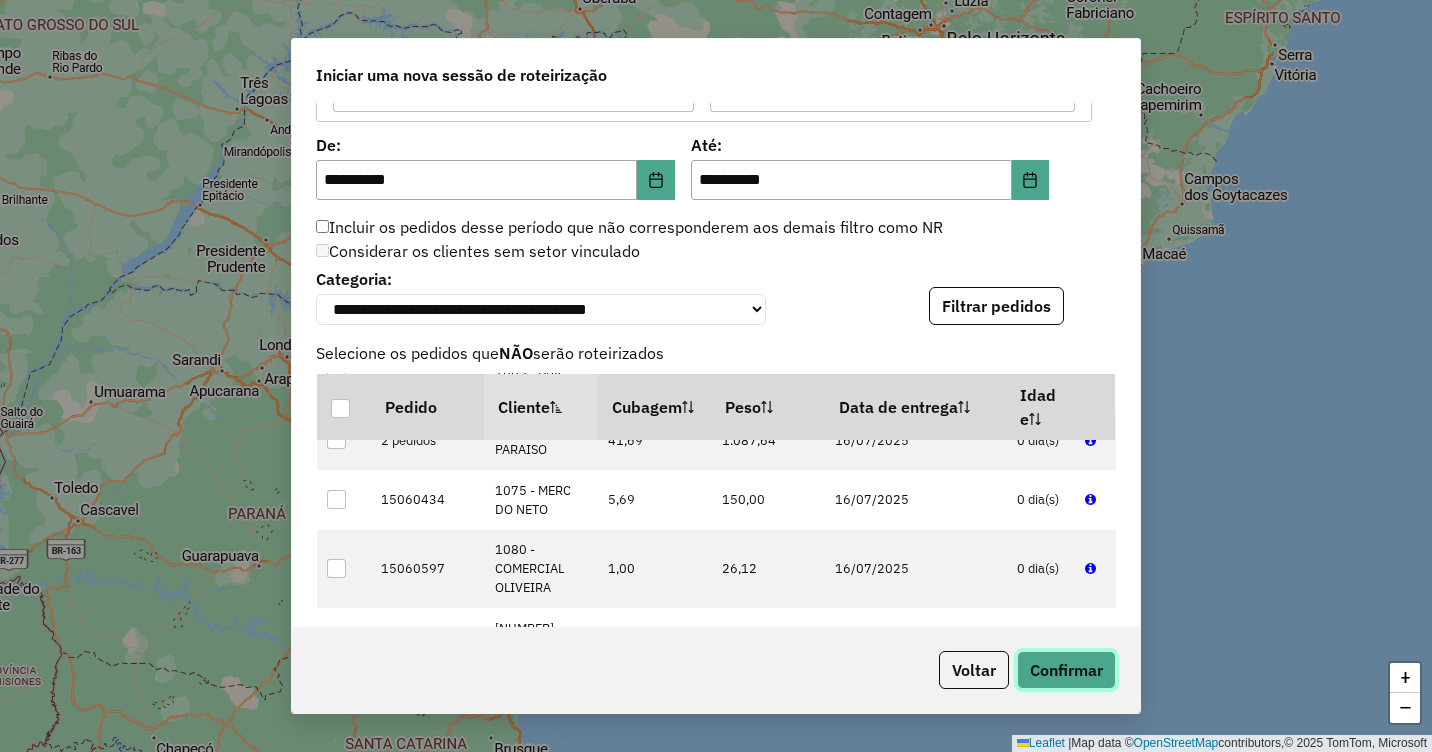 click on "Confirmar" 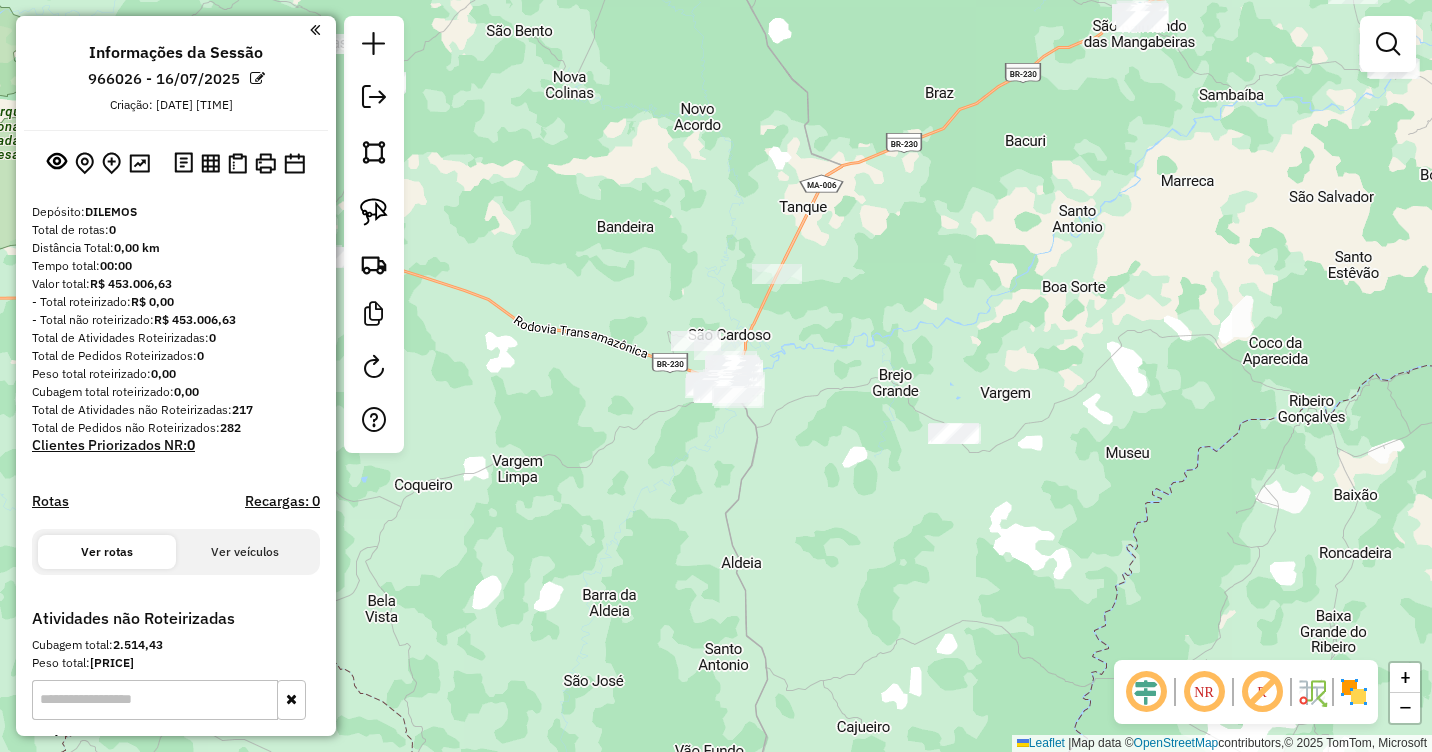 drag, startPoint x: 1010, startPoint y: 183, endPoint x: 762, endPoint y: 353, distance: 300.67258 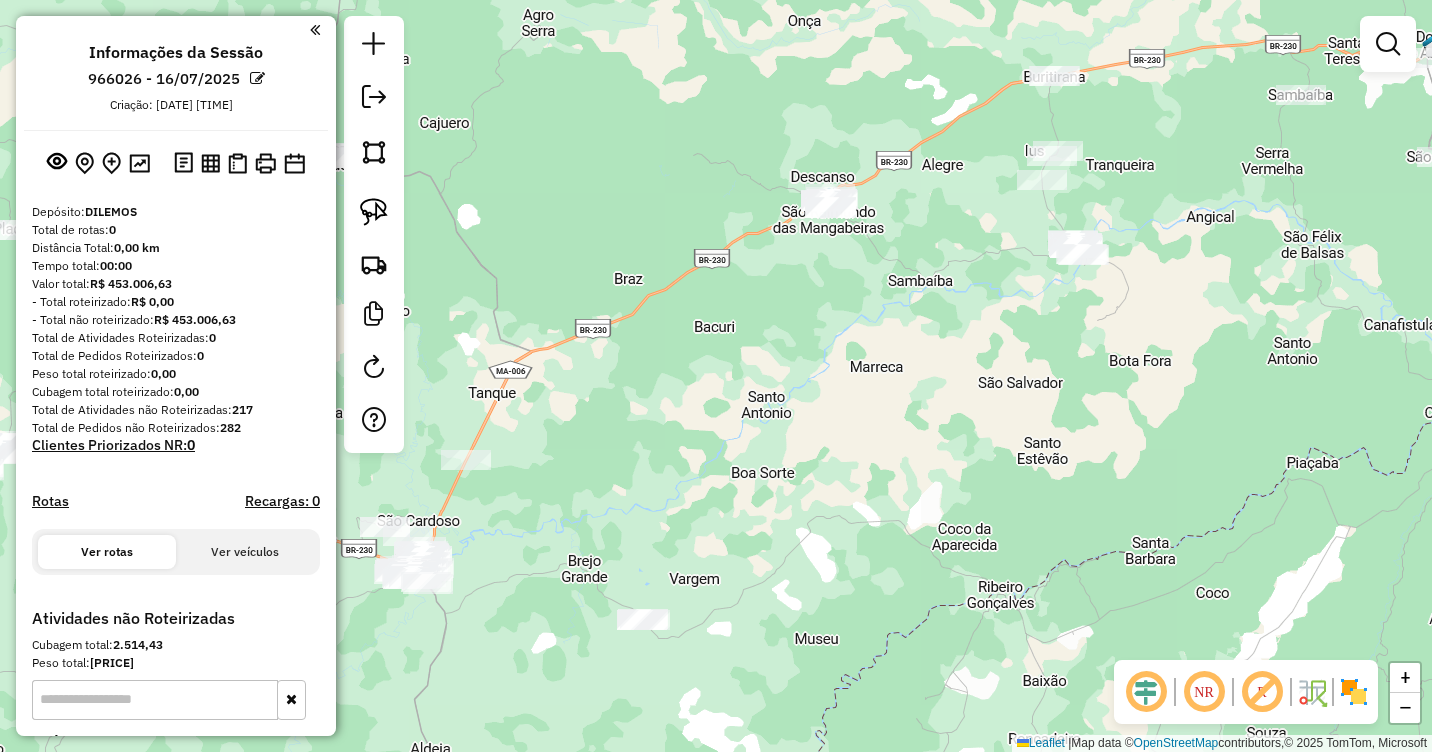 drag, startPoint x: 961, startPoint y: 284, endPoint x: 852, endPoint y: 316, distance: 113.600174 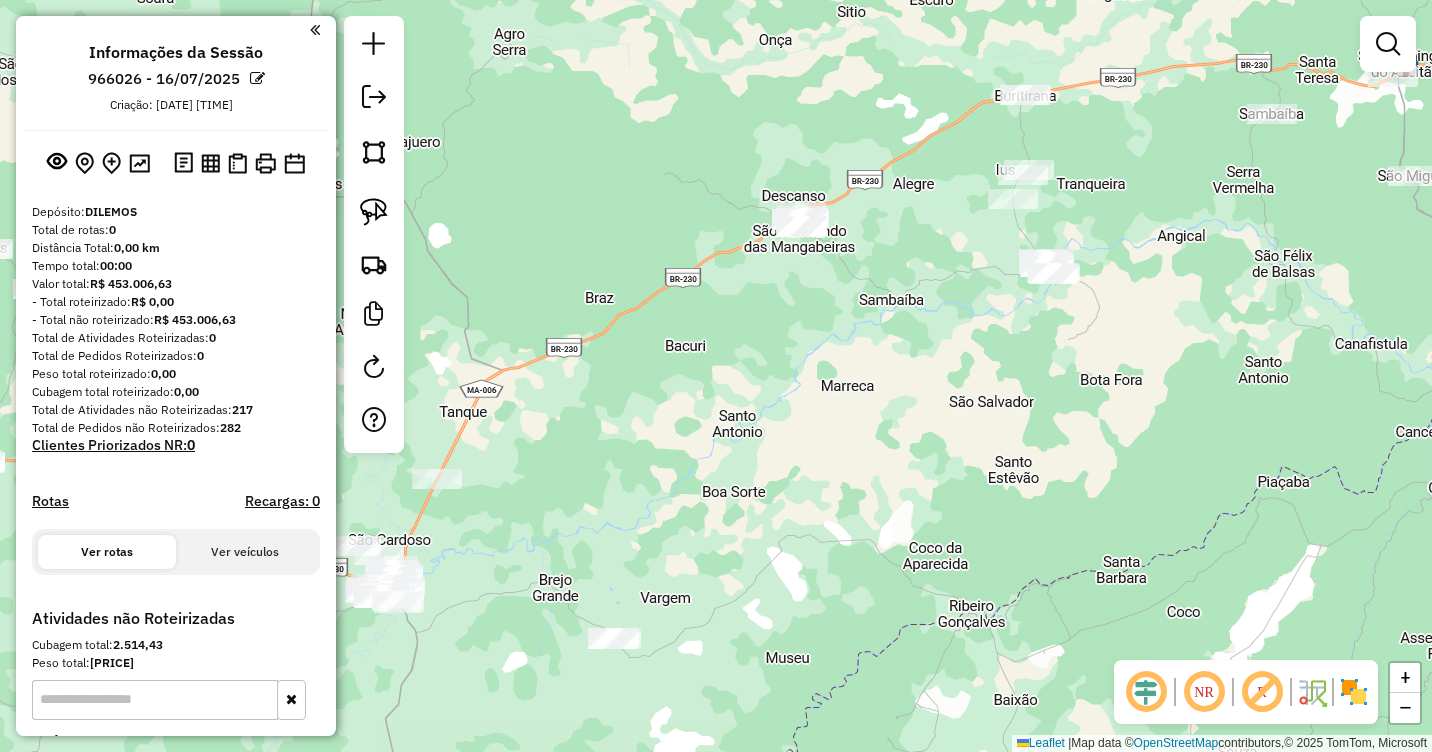 drag, startPoint x: 1094, startPoint y: 210, endPoint x: 1054, endPoint y: 206, distance: 40.1995 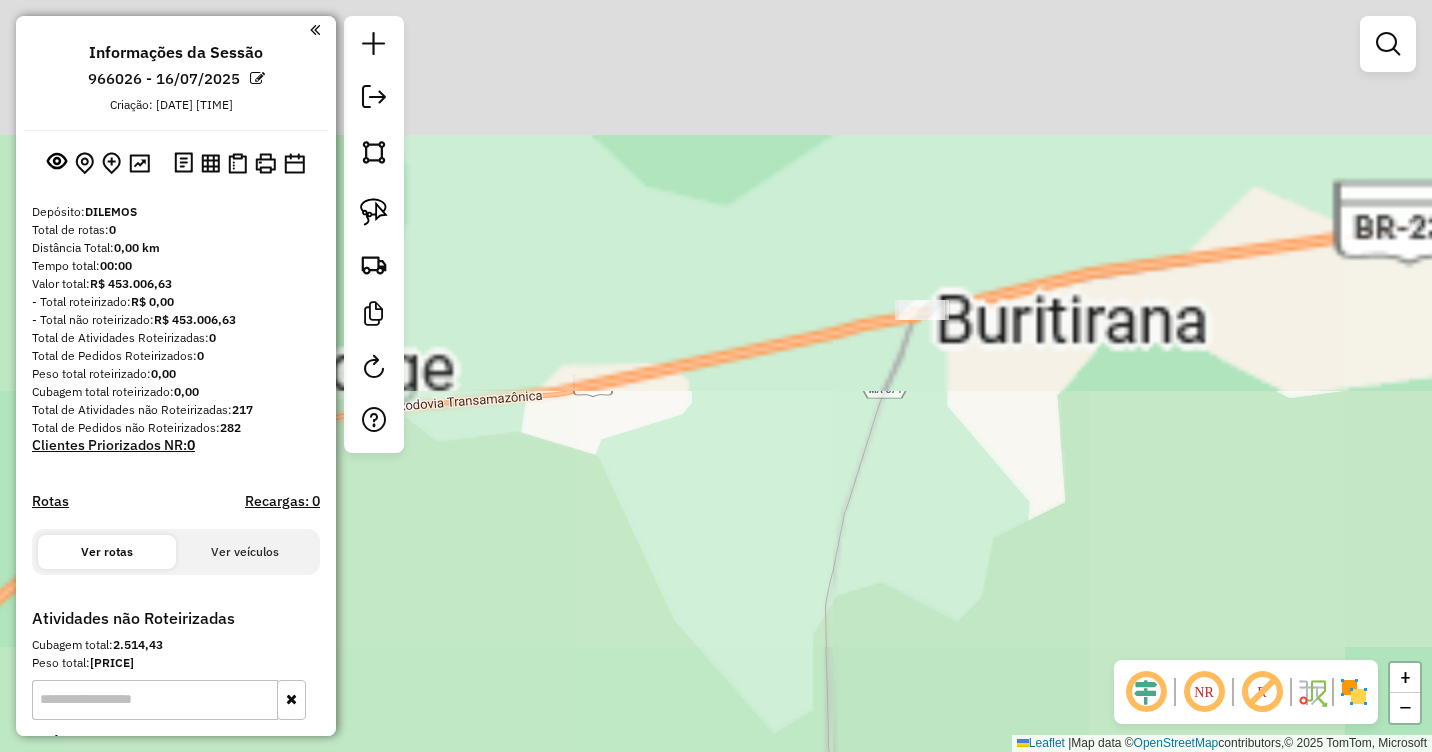 drag, startPoint x: 969, startPoint y: 189, endPoint x: 961, endPoint y: 387, distance: 198.16154 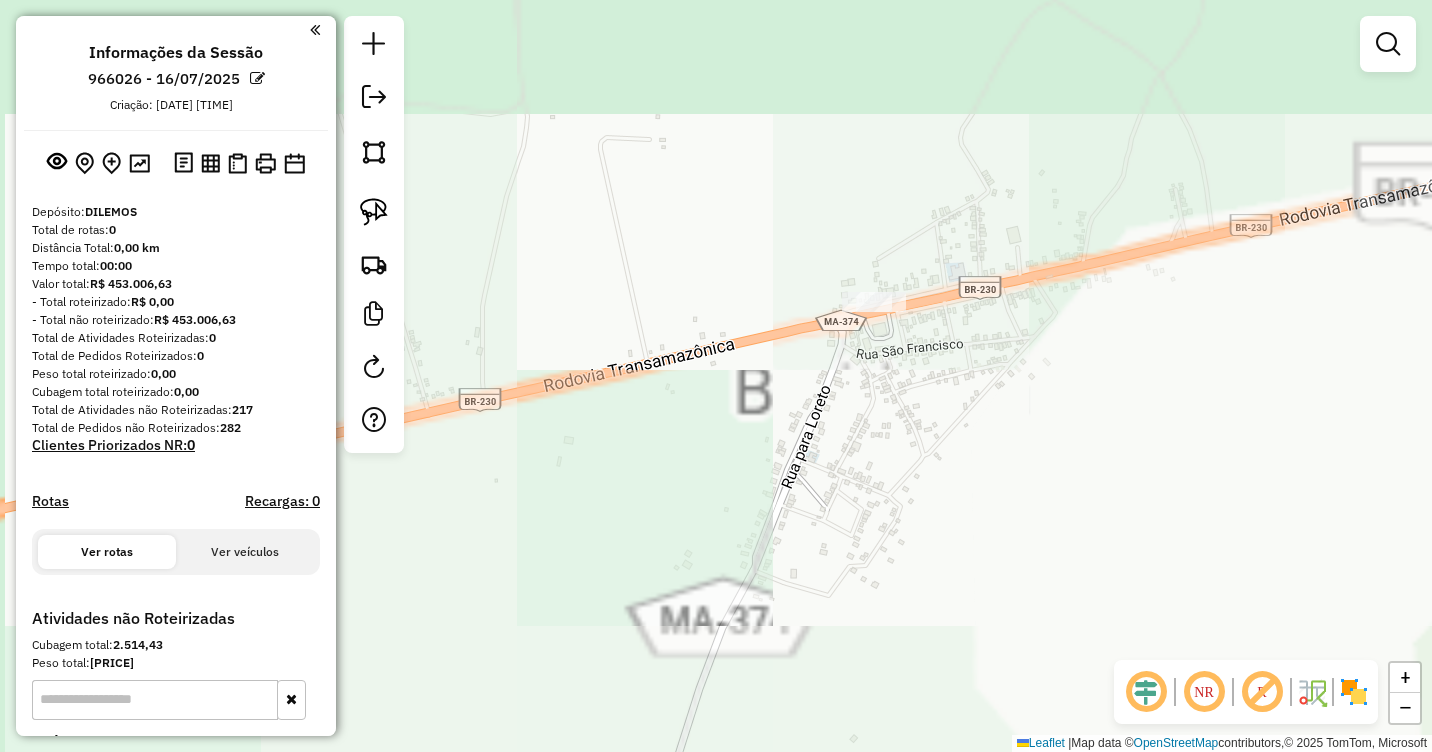 drag, startPoint x: 911, startPoint y: 243, endPoint x: 998, endPoint y: 555, distance: 323.90277 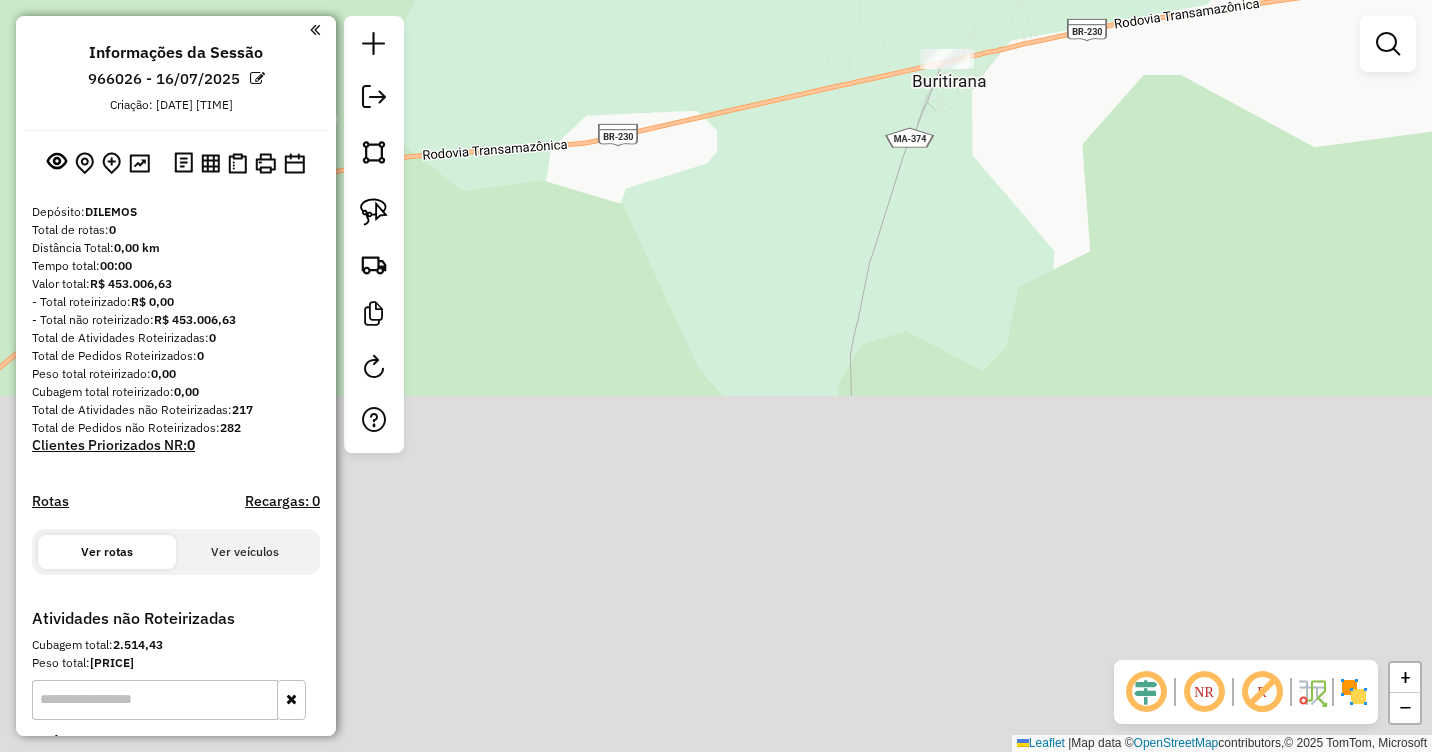drag, startPoint x: 1004, startPoint y: 551, endPoint x: 975, endPoint y: 144, distance: 408.03186 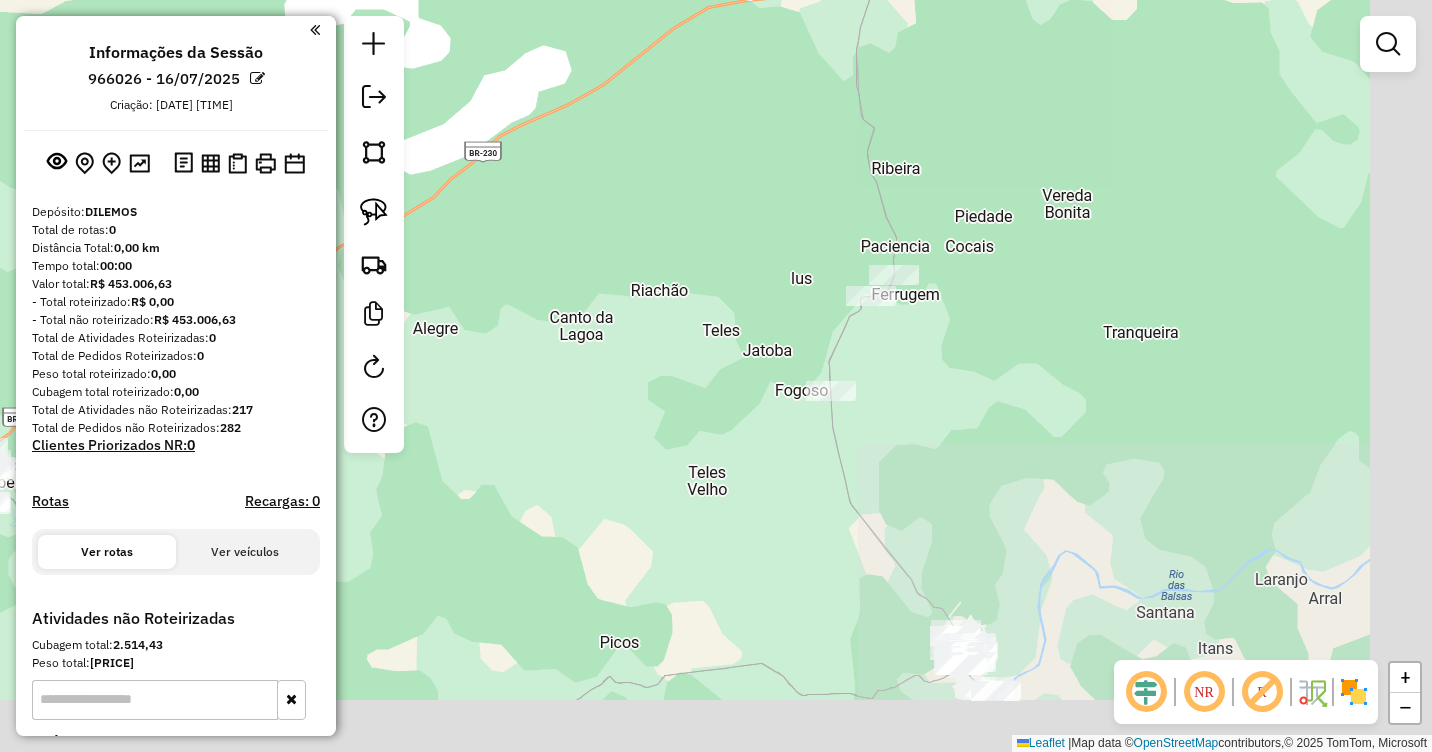 drag, startPoint x: 1032, startPoint y: 386, endPoint x: 953, endPoint y: 122, distance: 275.56668 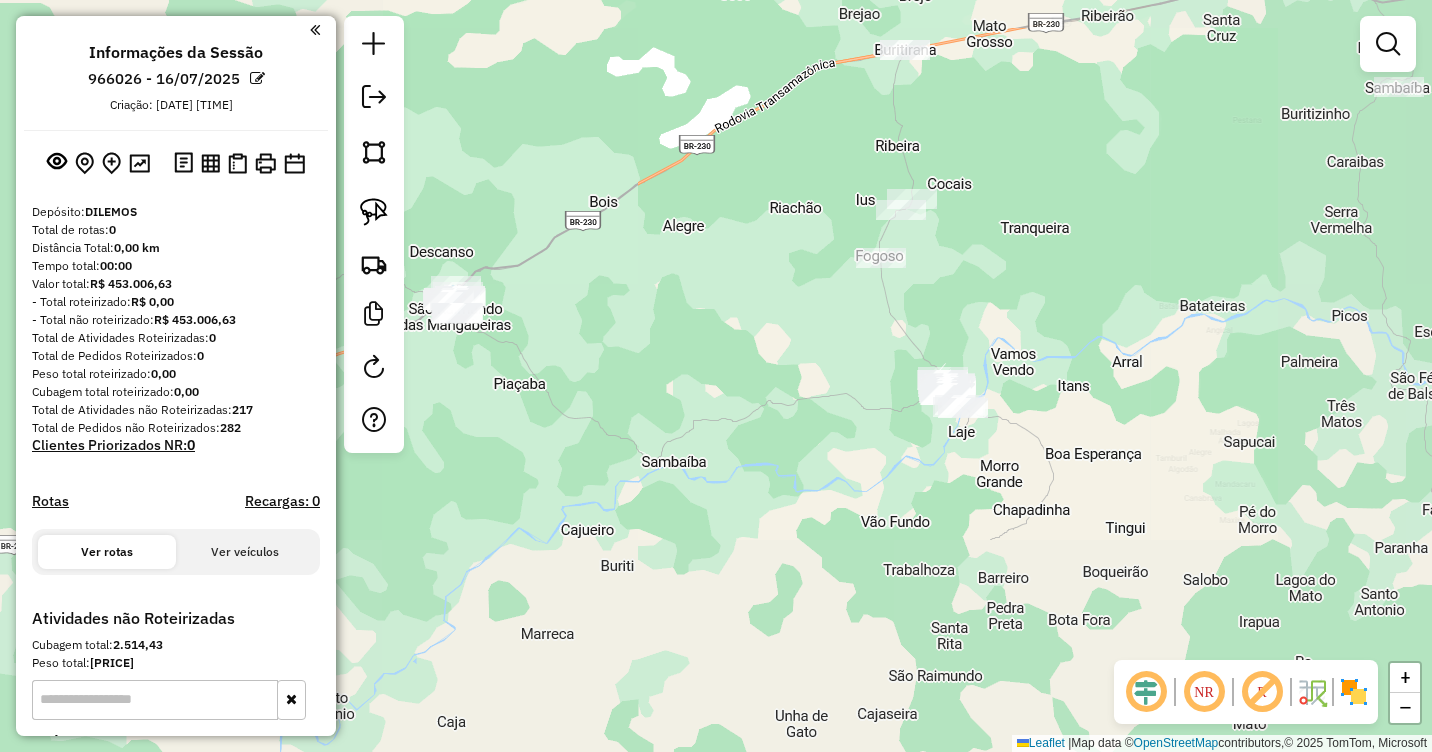 drag, startPoint x: 1008, startPoint y: 295, endPoint x: 996, endPoint y: 286, distance: 15 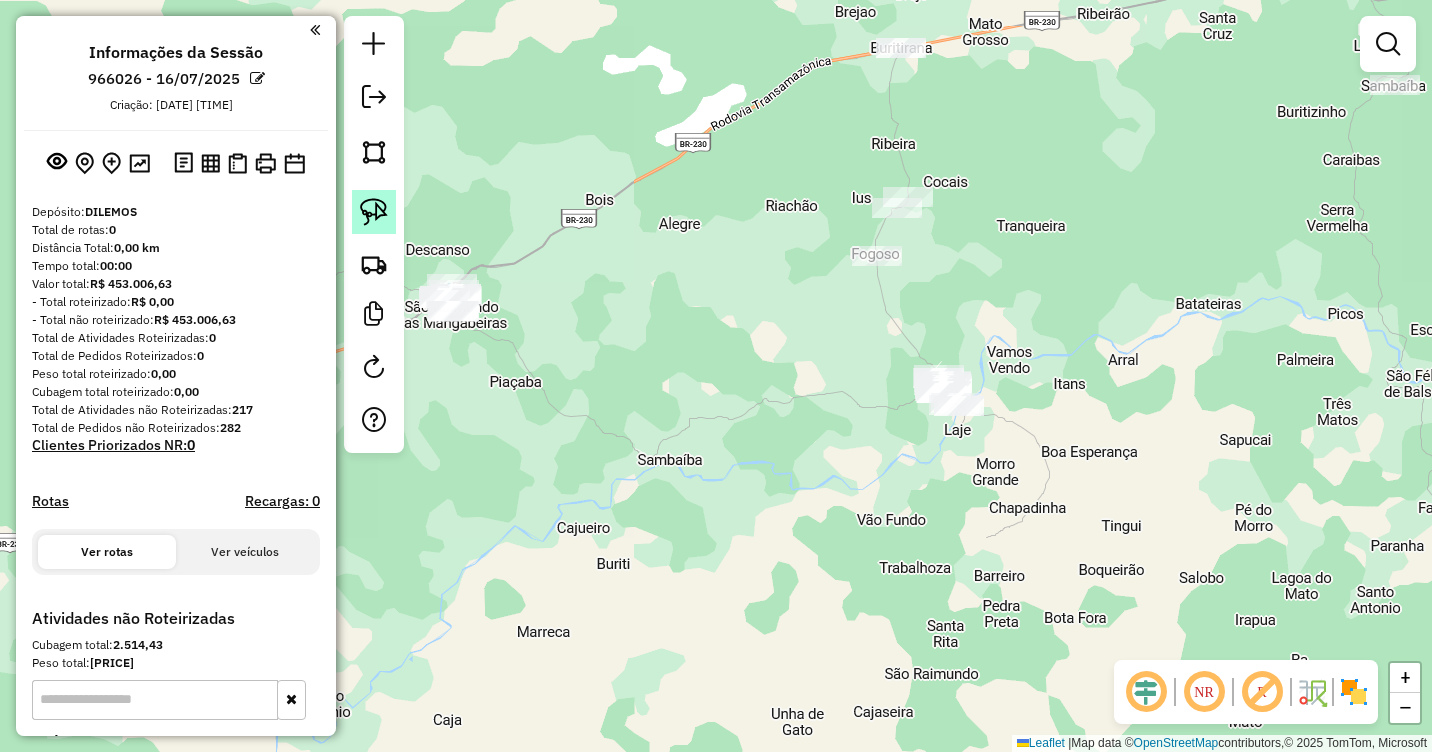 click 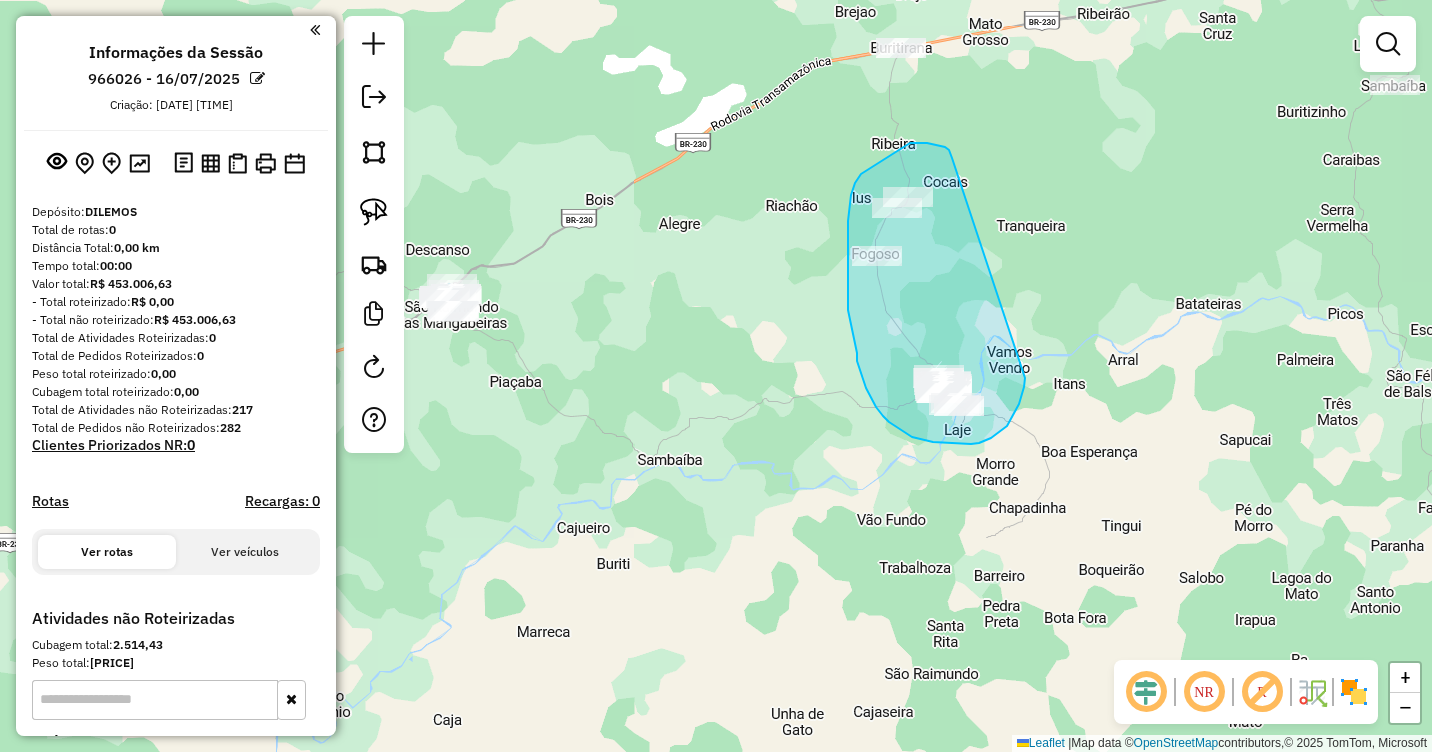 drag, startPoint x: 945, startPoint y: 147, endPoint x: 1025, endPoint y: 378, distance: 244.46063 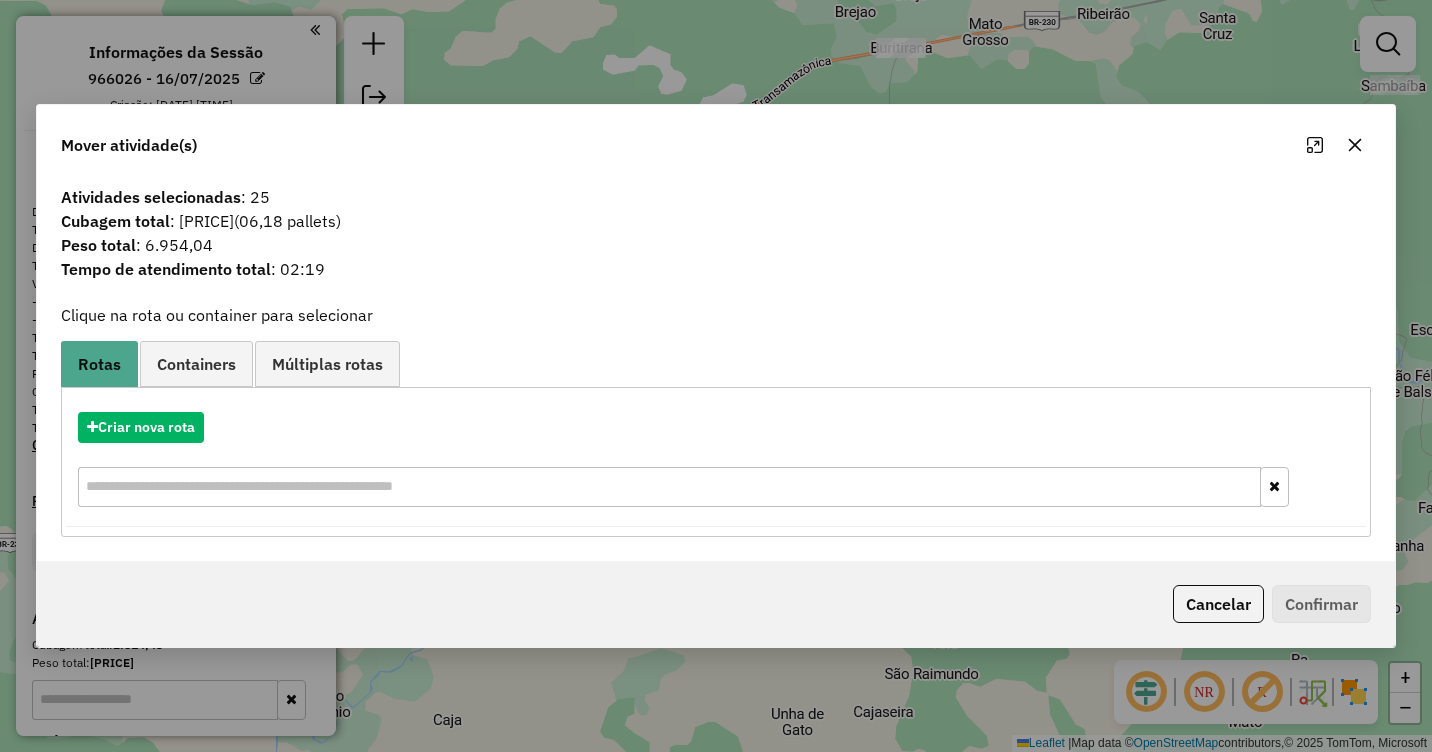 click 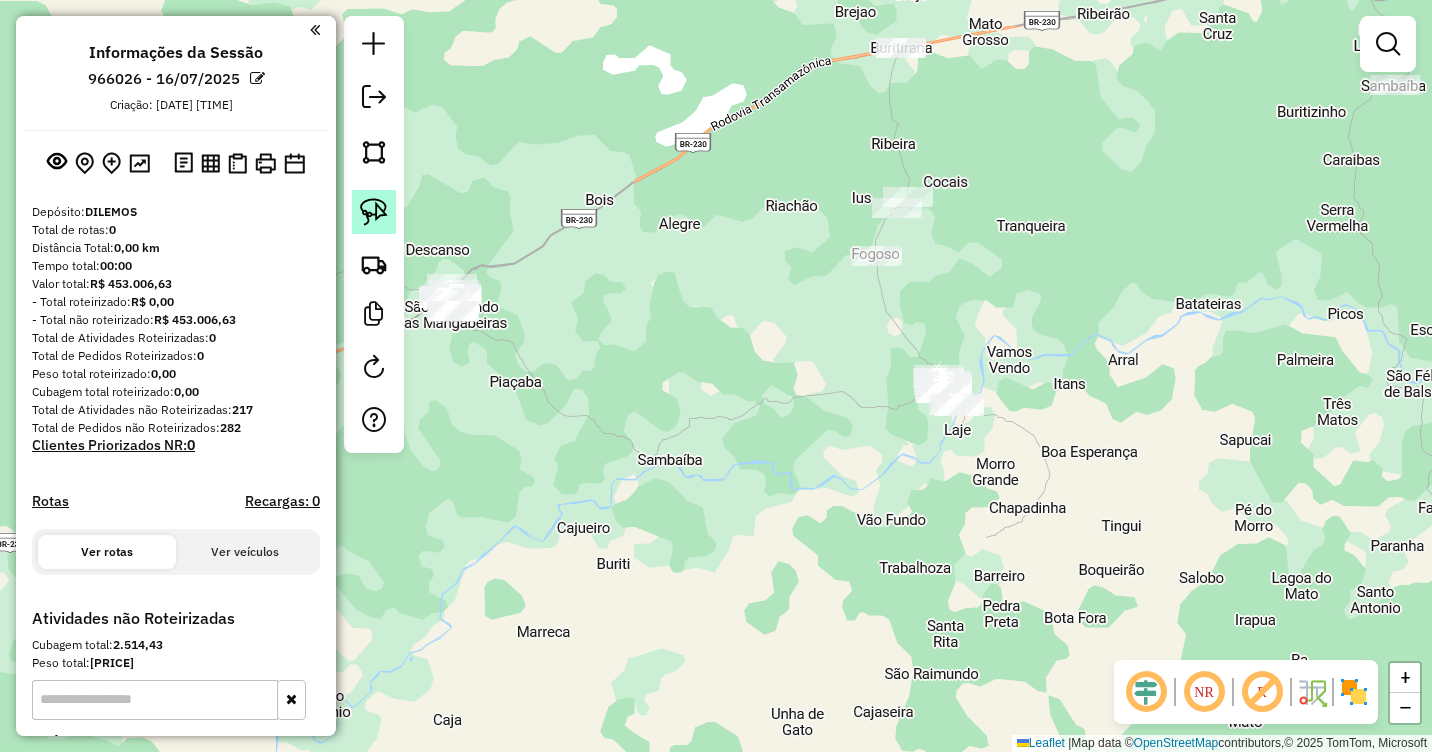 click 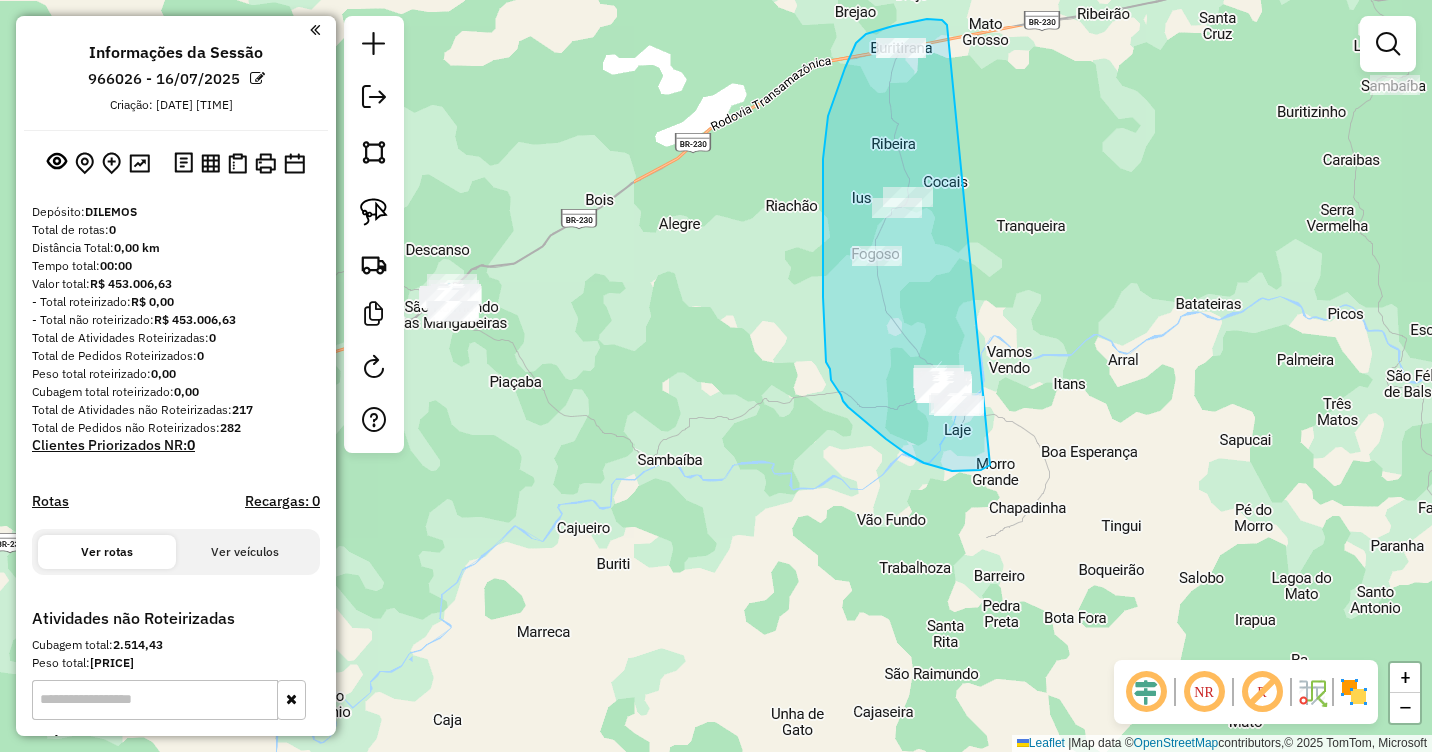 drag, startPoint x: 927, startPoint y: 19, endPoint x: 1025, endPoint y: 409, distance: 402.12436 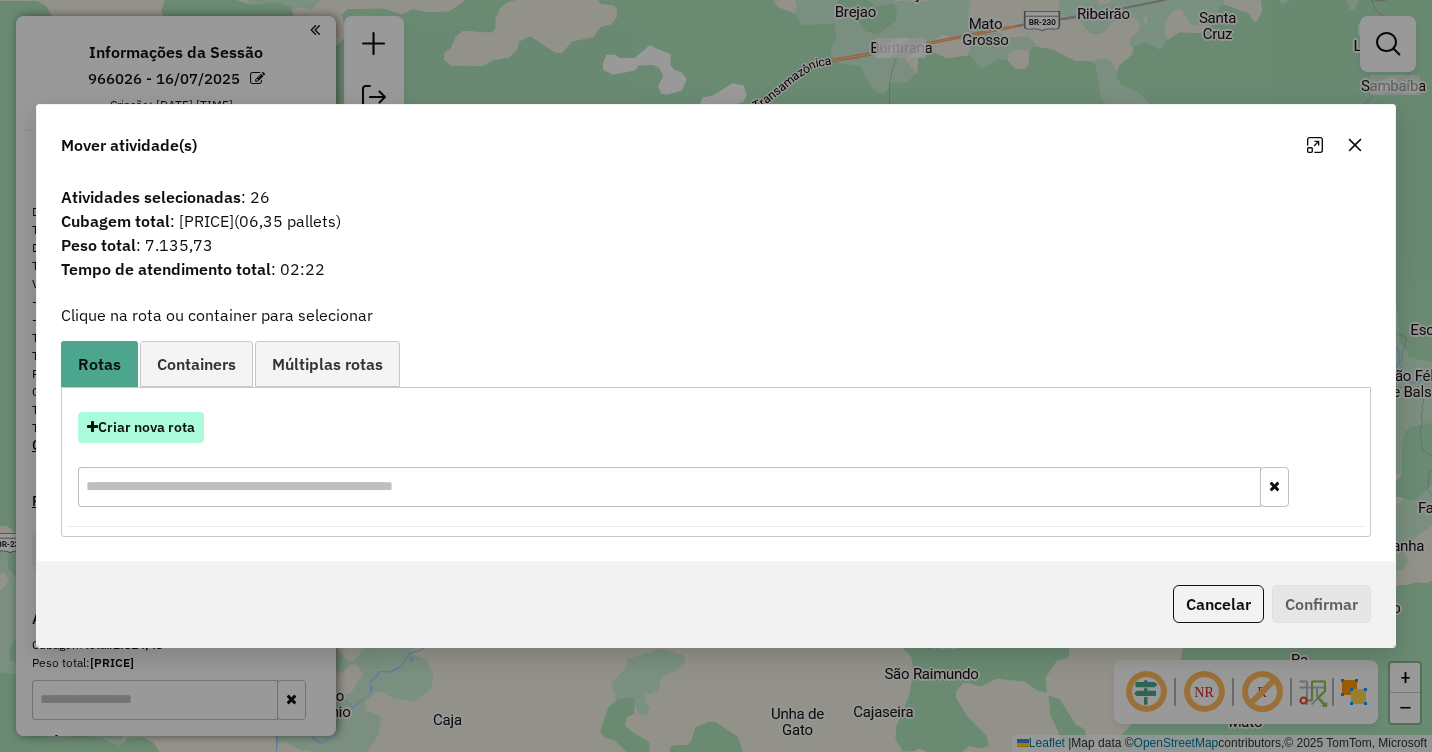 click on "Criar nova rota" at bounding box center (141, 427) 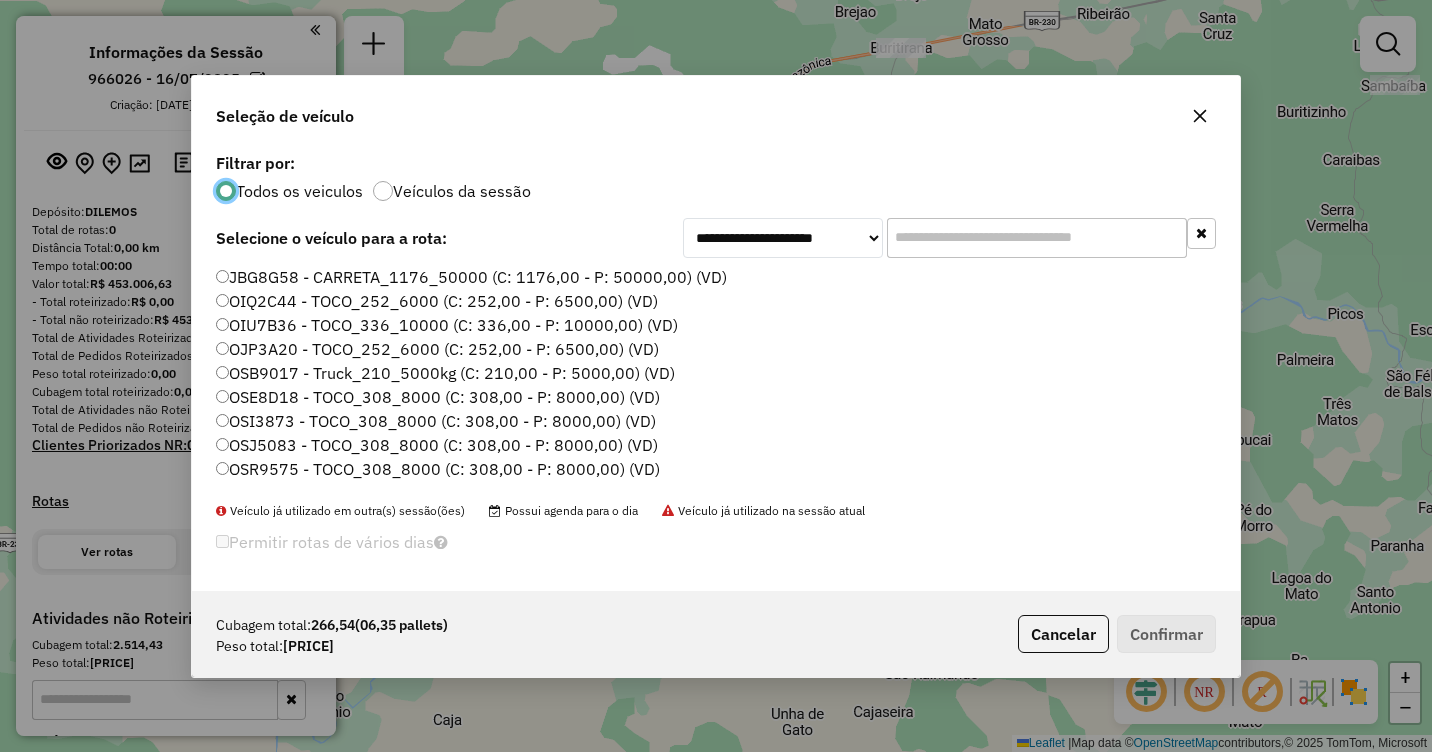 scroll, scrollTop: 11, scrollLeft: 6, axis: both 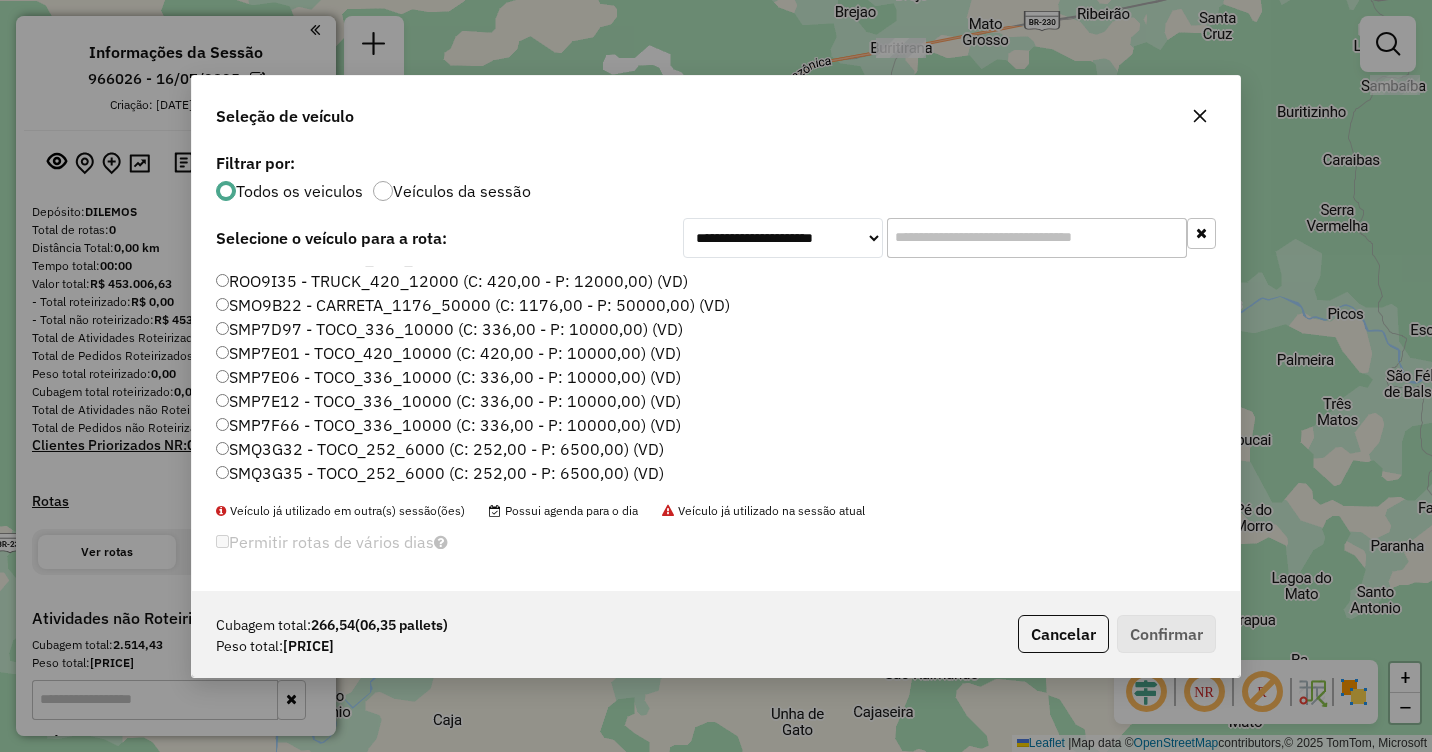 click on "SMP7E12 - TOCO_336_10000 (C: 336,00 - P: 10000,00) (VD)" 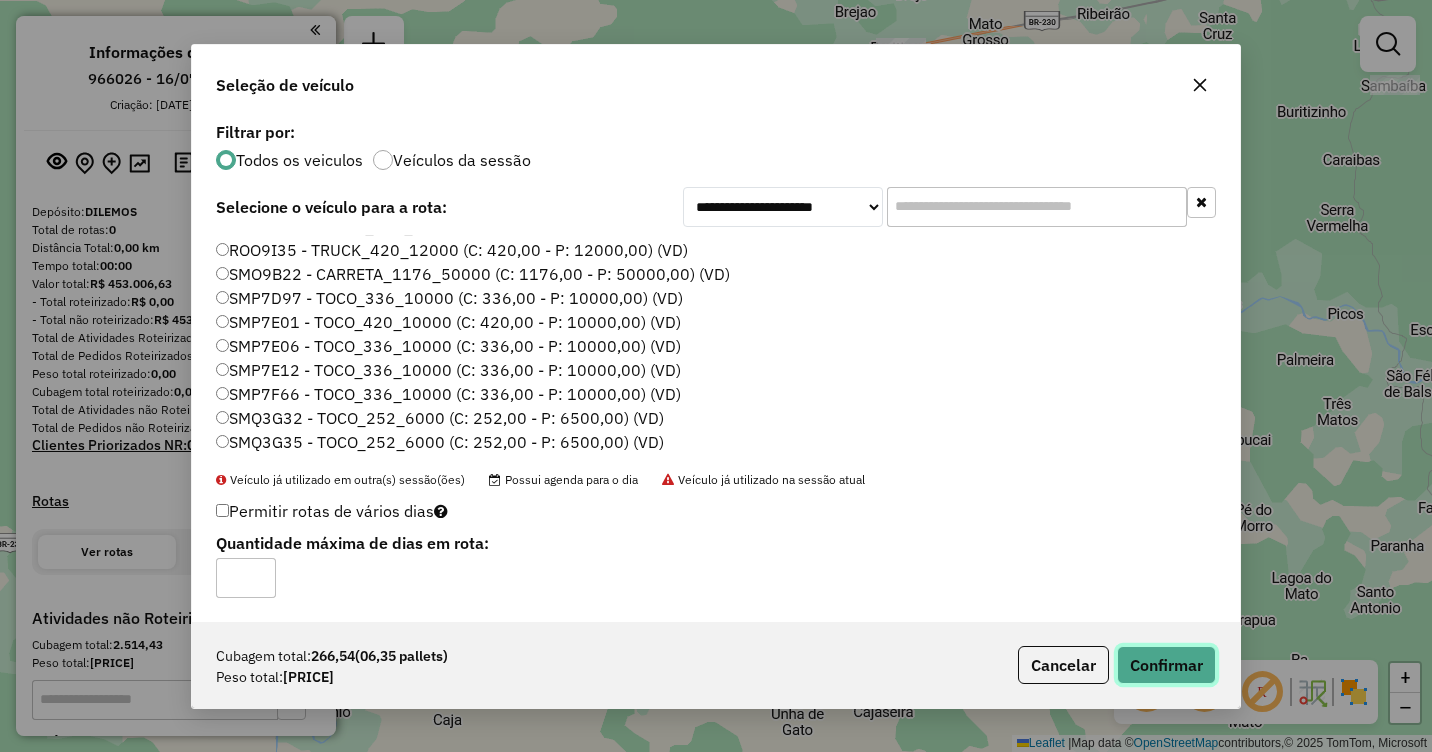 click on "Confirmar" 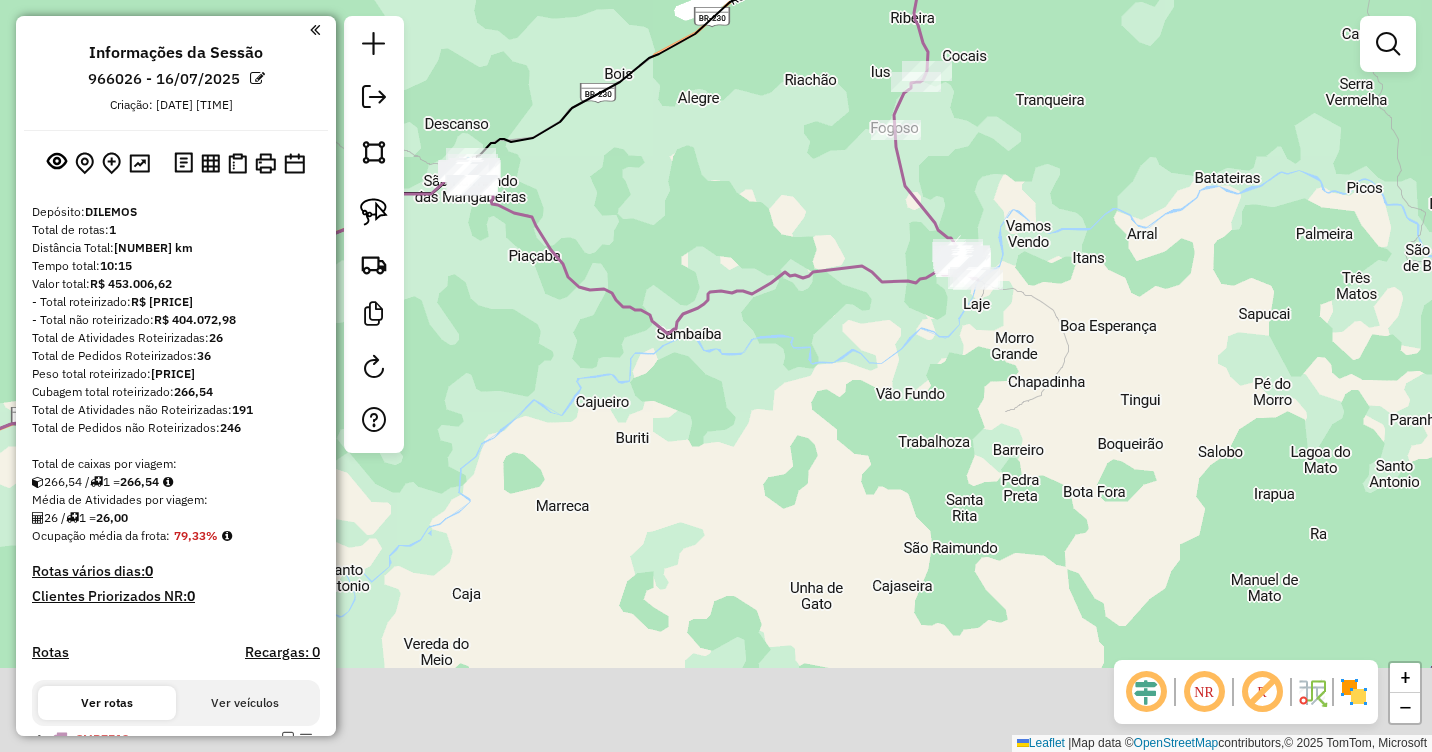 drag, startPoint x: 790, startPoint y: 567, endPoint x: 818, endPoint y: 264, distance: 304.291 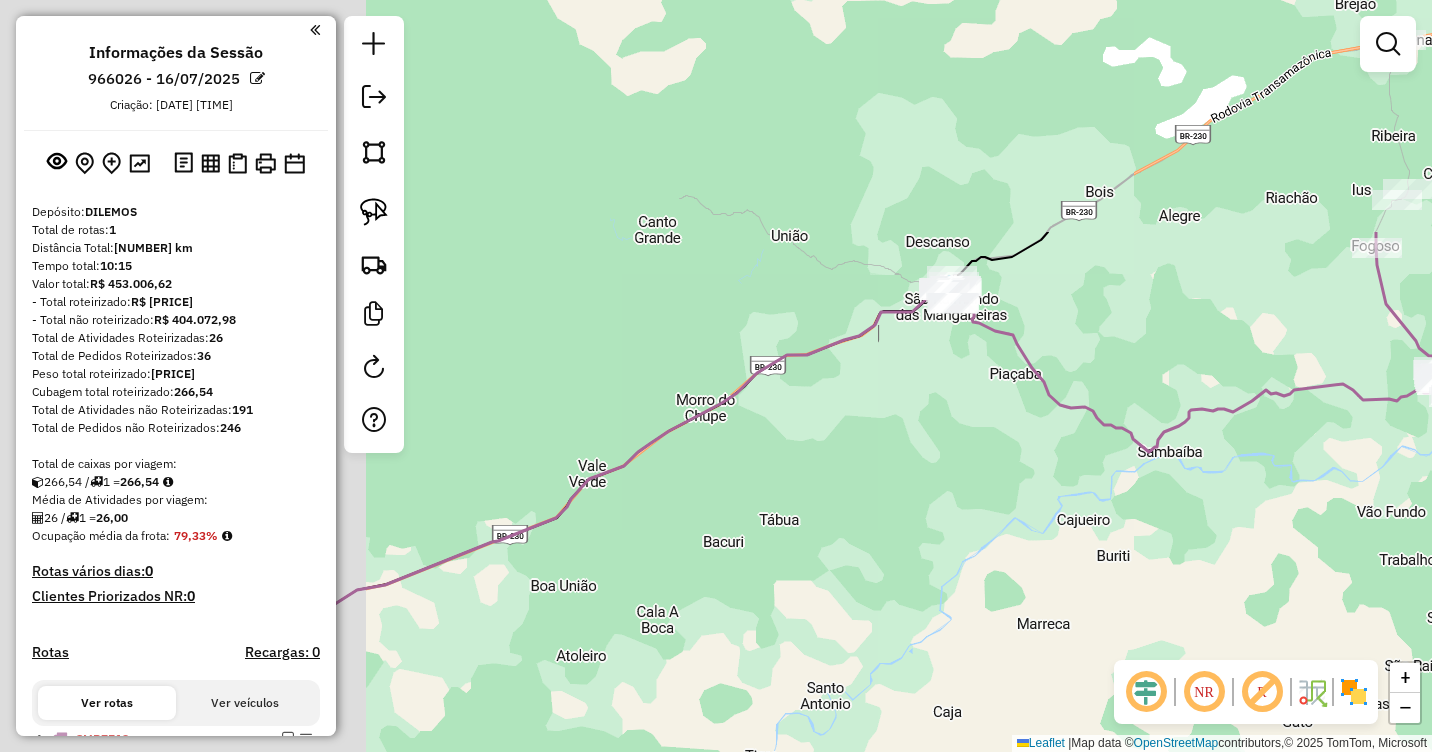 drag, startPoint x: 649, startPoint y: 327, endPoint x: 953, endPoint y: 419, distance: 317.61612 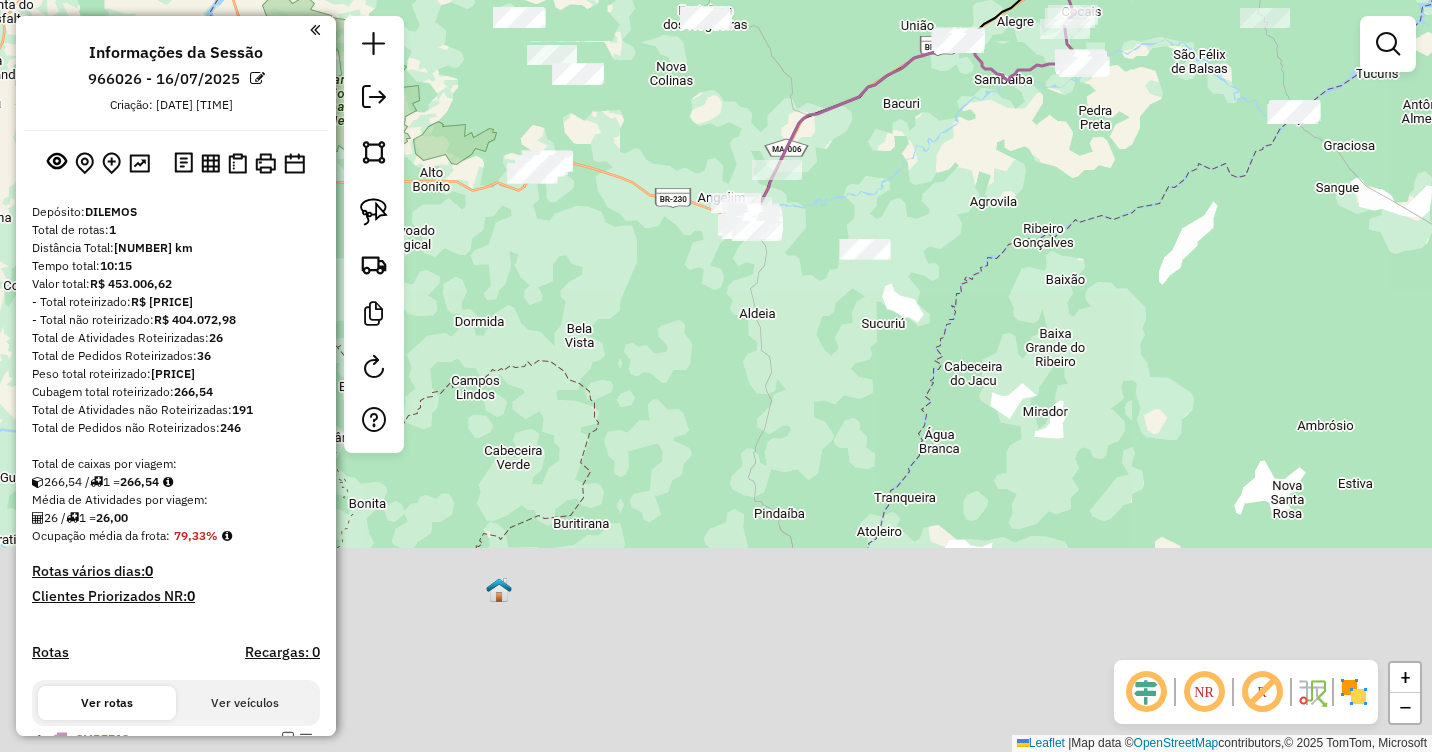 drag, startPoint x: 896, startPoint y: 527, endPoint x: 944, endPoint y: 178, distance: 352.2854 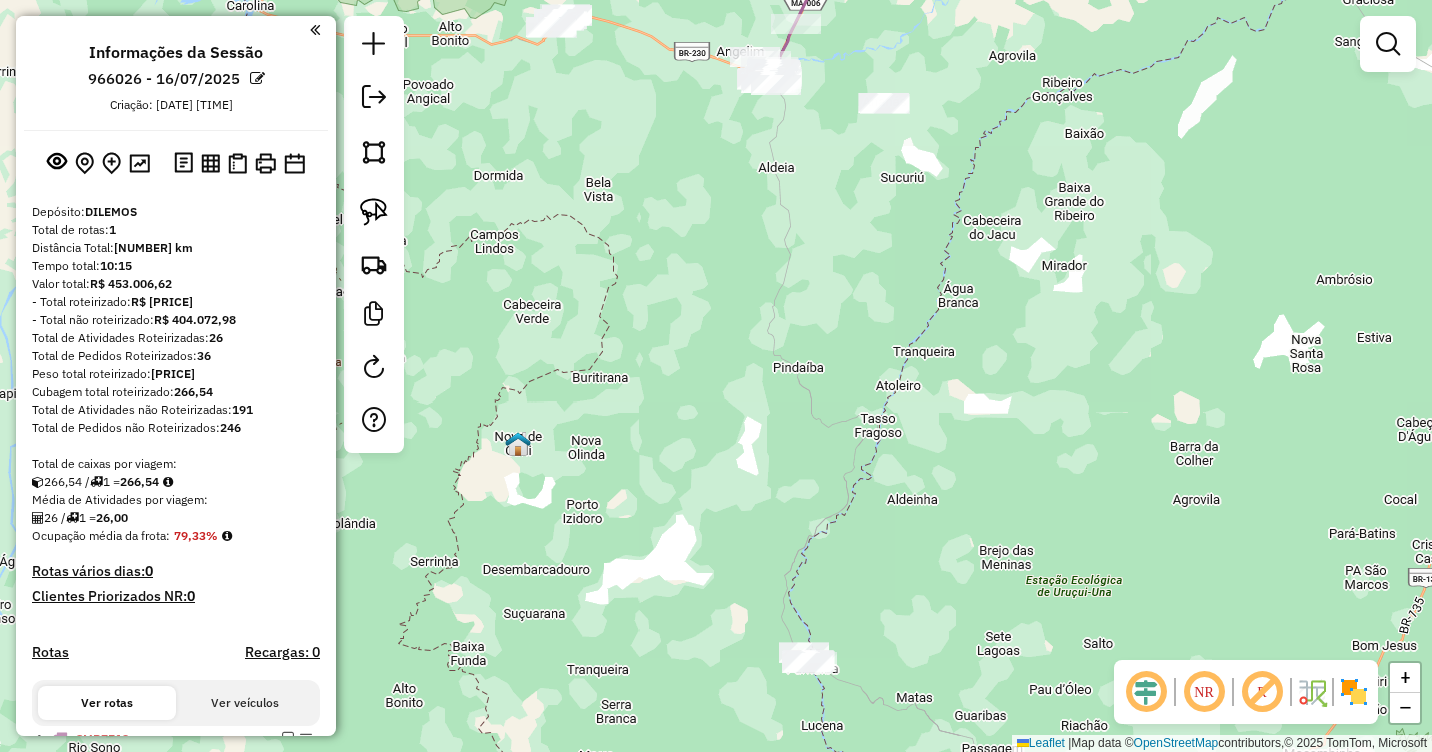 drag, startPoint x: 920, startPoint y: 415, endPoint x: 956, endPoint y: 56, distance: 360.8005 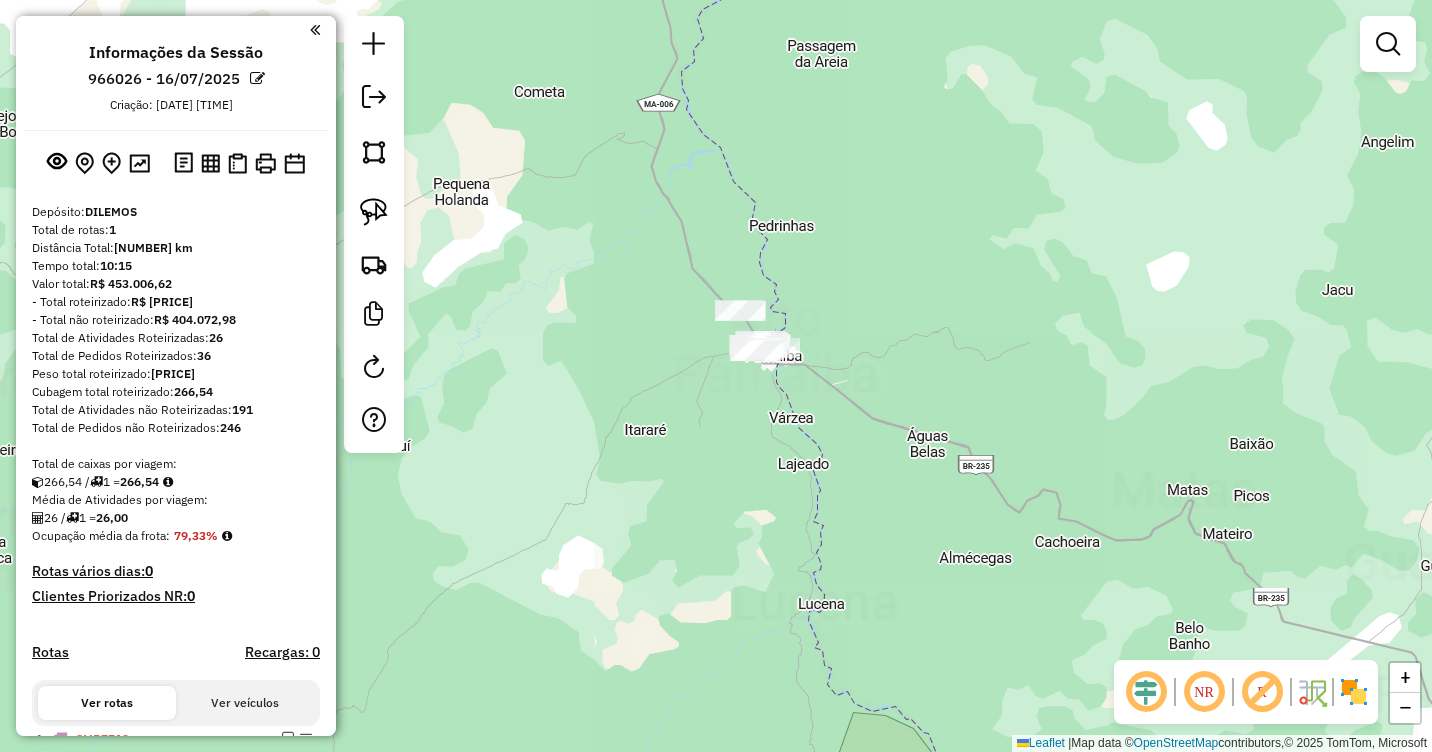 drag, startPoint x: 899, startPoint y: 441, endPoint x: 897, endPoint y: 313, distance: 128.01562 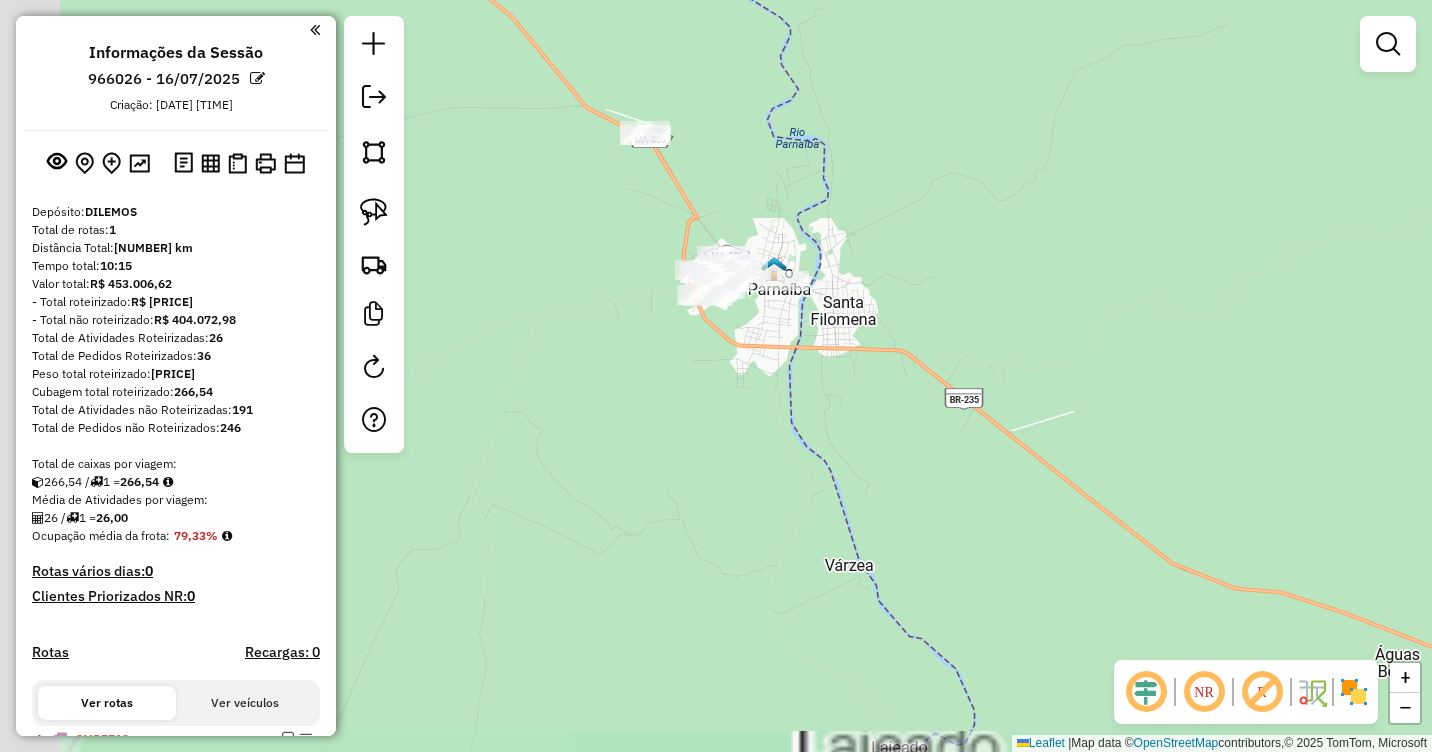 drag, startPoint x: 823, startPoint y: 312, endPoint x: 906, endPoint y: 310, distance: 83.02409 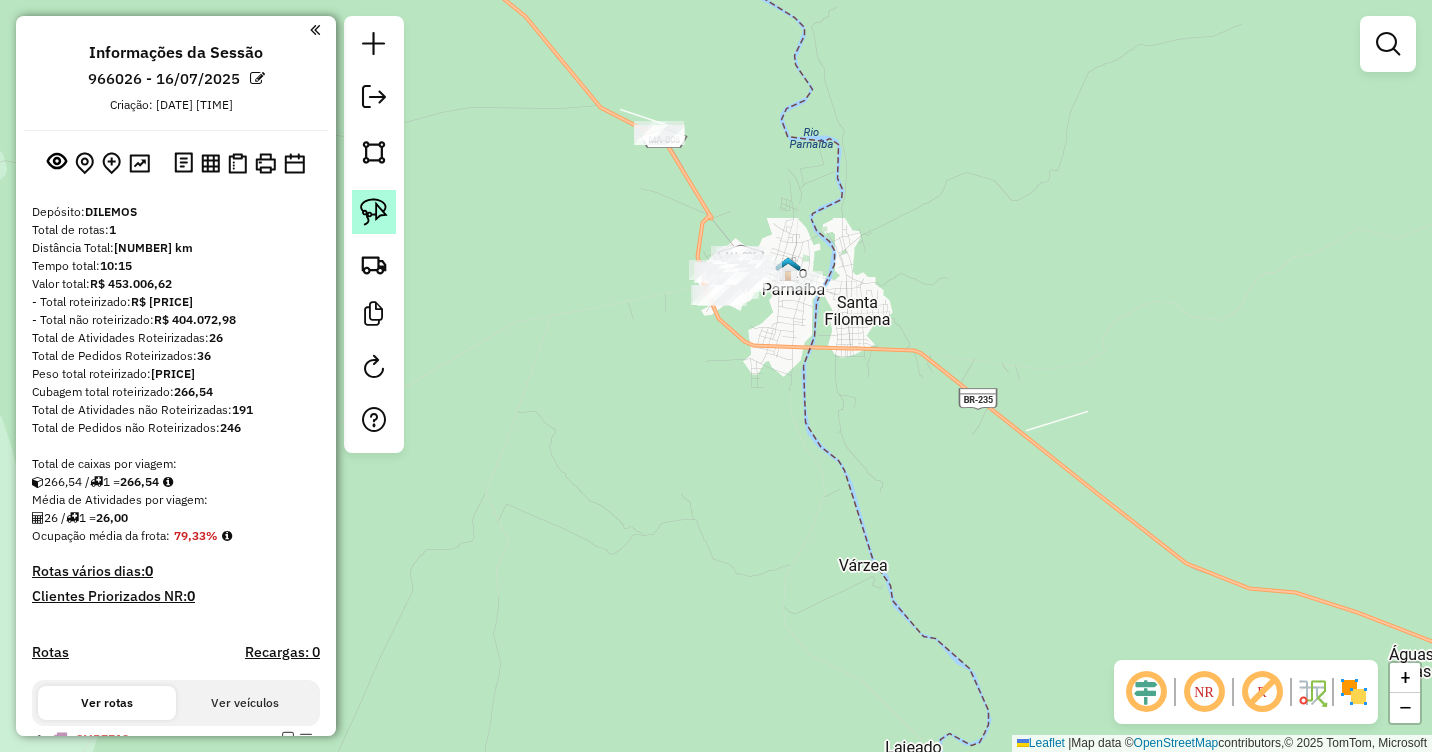 click 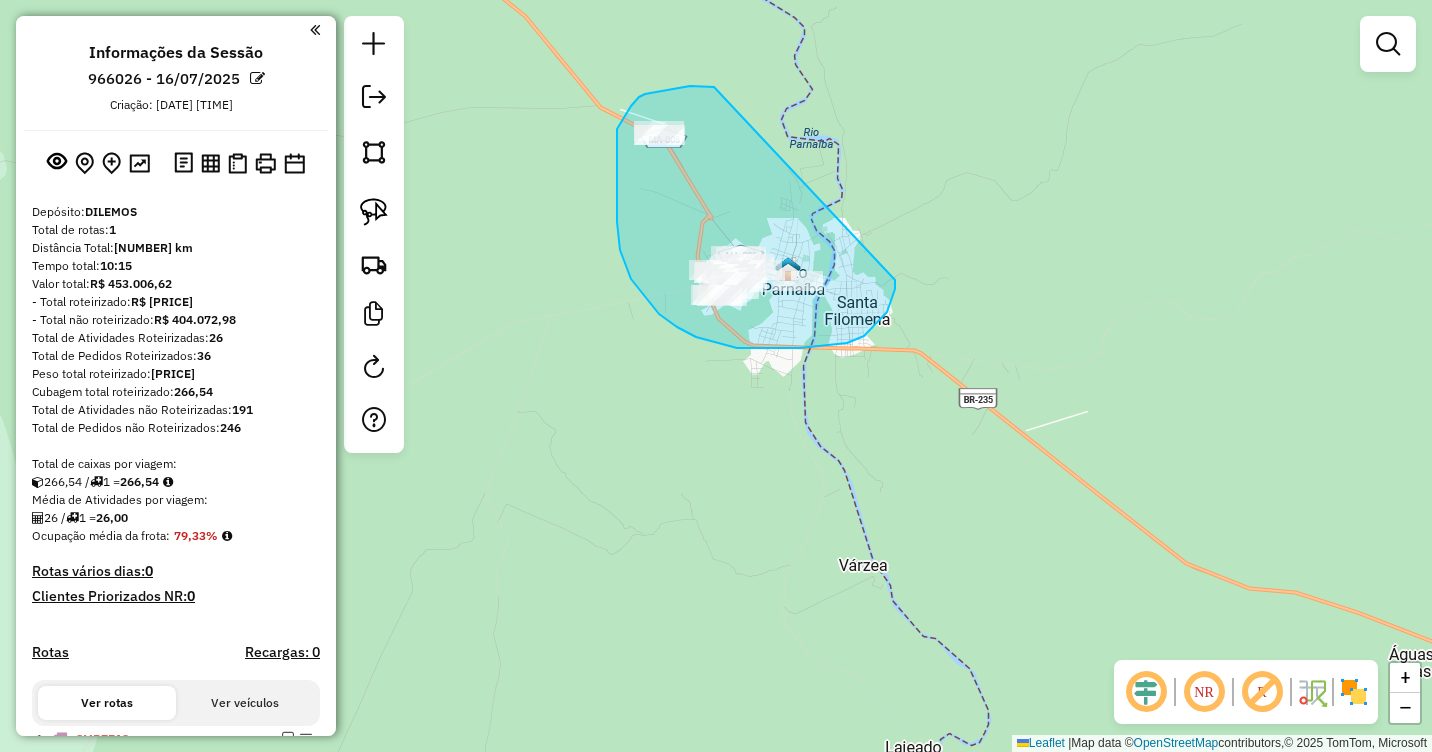 drag, startPoint x: 690, startPoint y: 86, endPoint x: 890, endPoint y: 262, distance: 266.4132 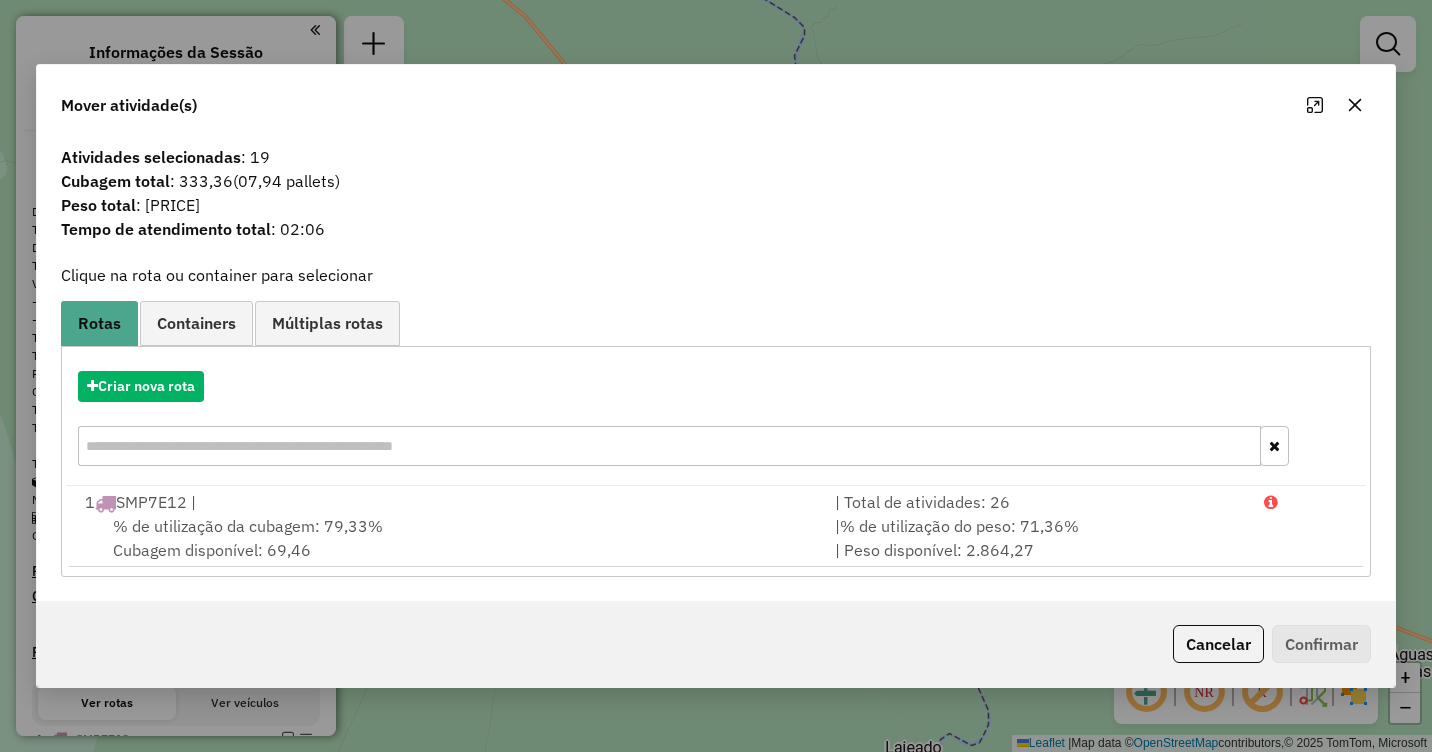 drag, startPoint x: 1359, startPoint y: 109, endPoint x: 1267, endPoint y: 156, distance: 103.31021 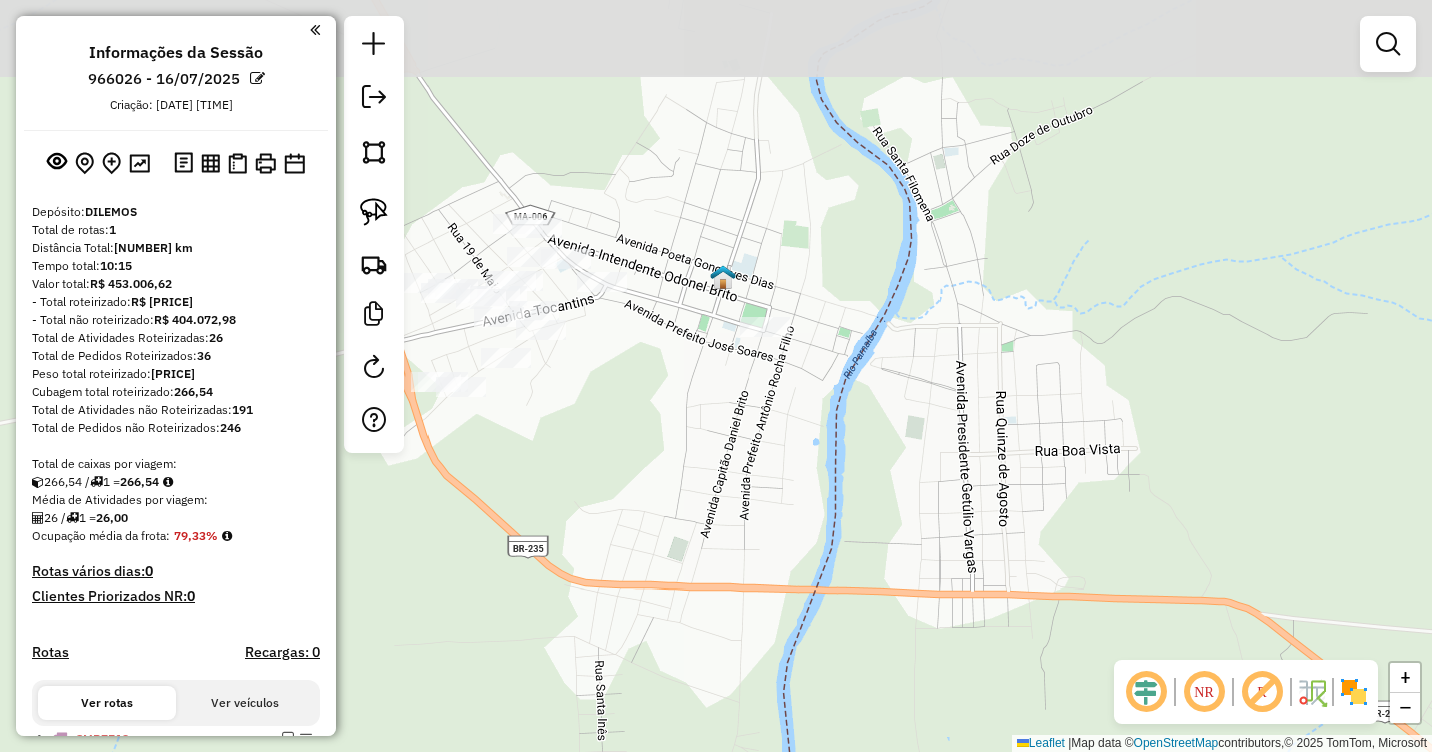 drag, startPoint x: 854, startPoint y: 291, endPoint x: 855, endPoint y: 466, distance: 175.00285 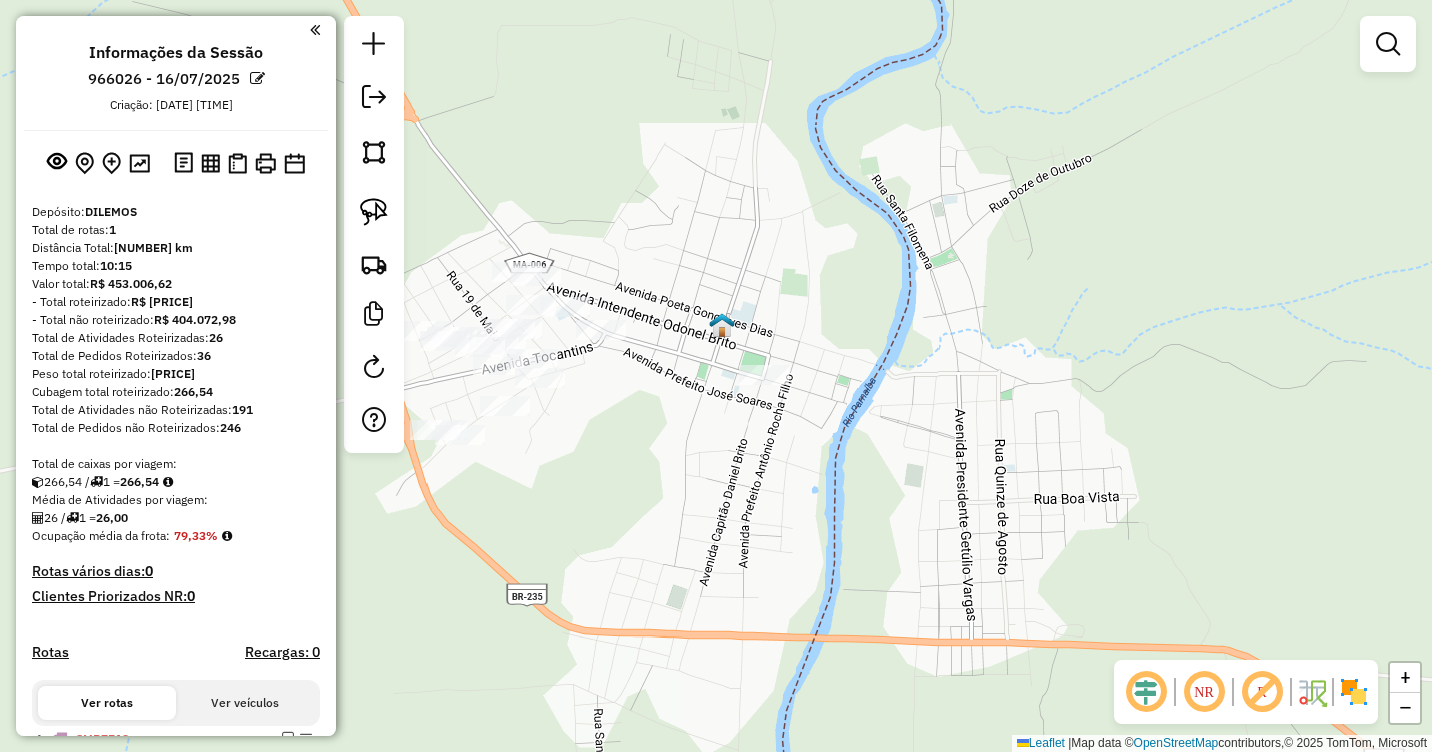 drag, startPoint x: 719, startPoint y: 324, endPoint x: 752, endPoint y: 324, distance: 33 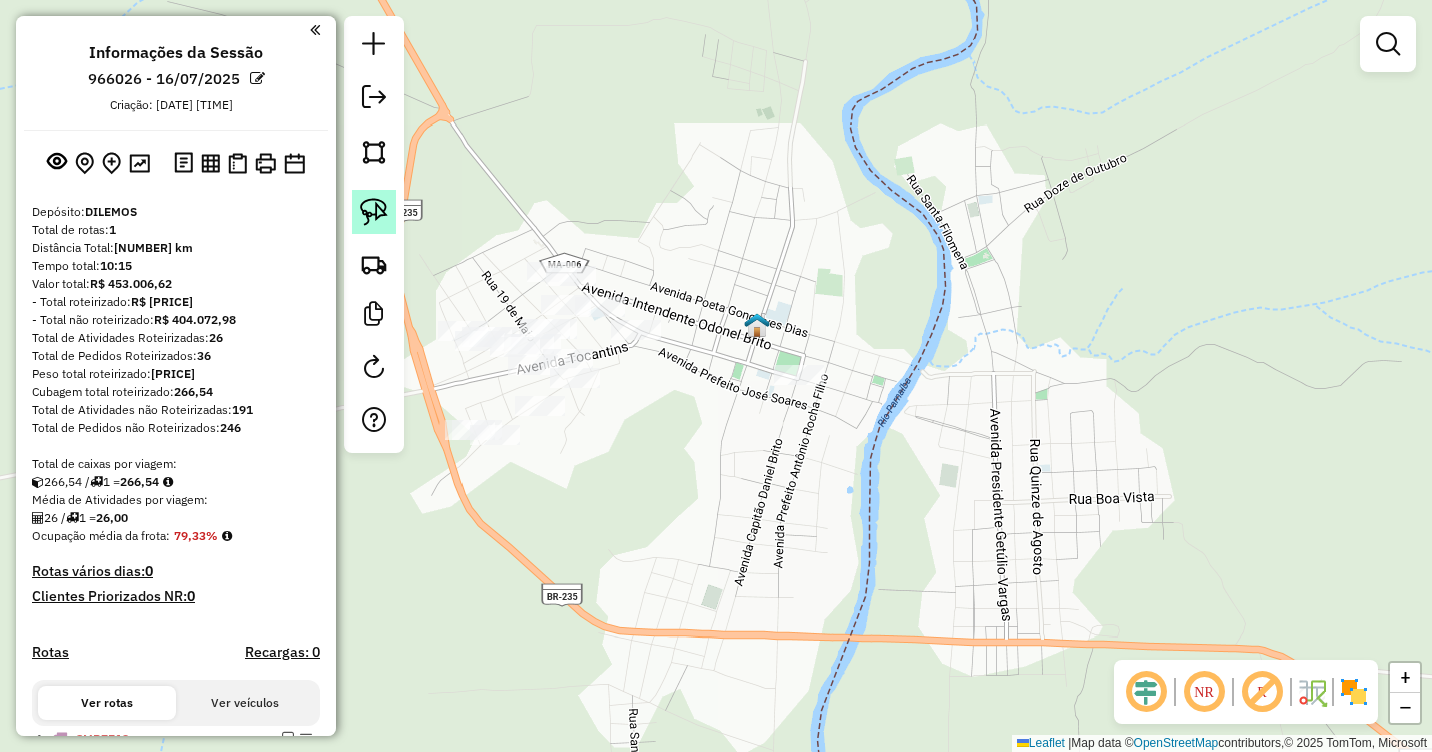 click 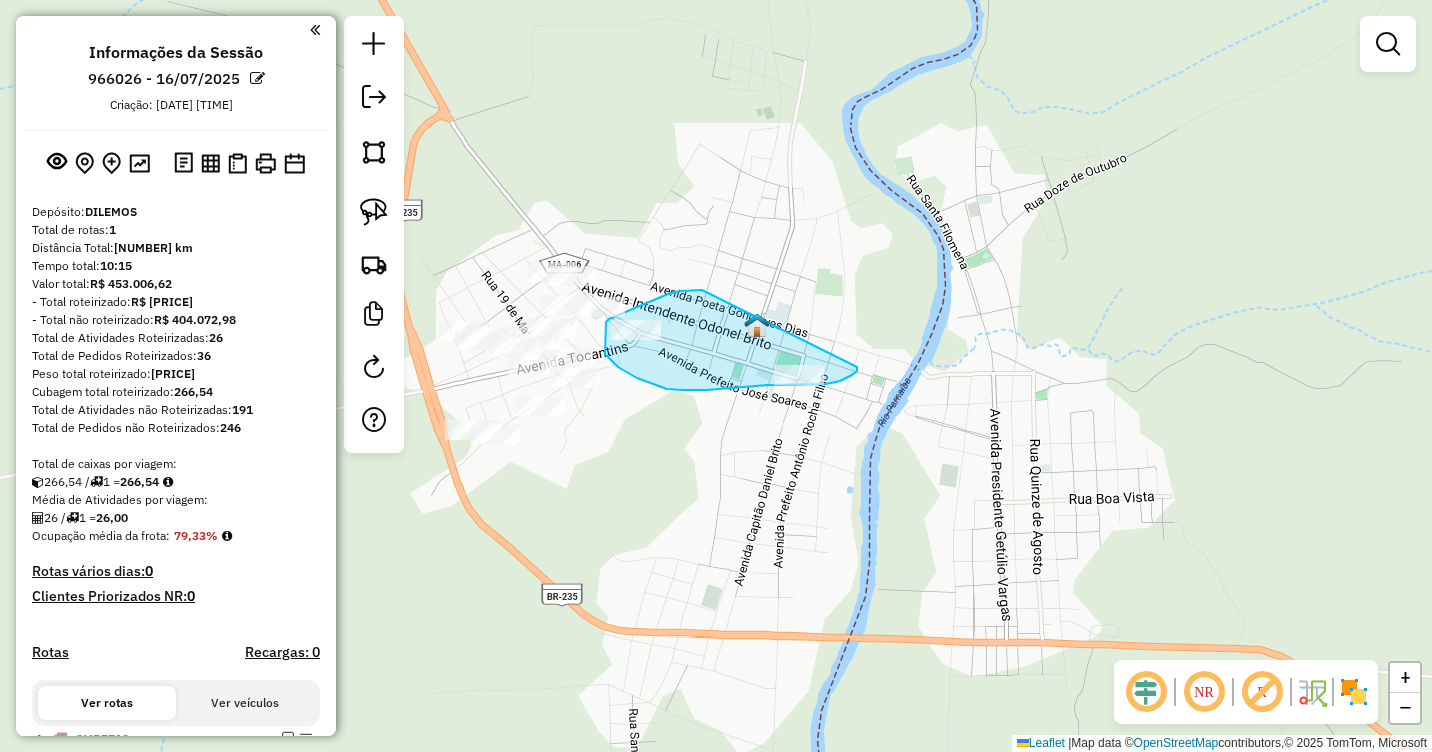 drag, startPoint x: 680, startPoint y: 291, endPoint x: 857, endPoint y: 367, distance: 192.62659 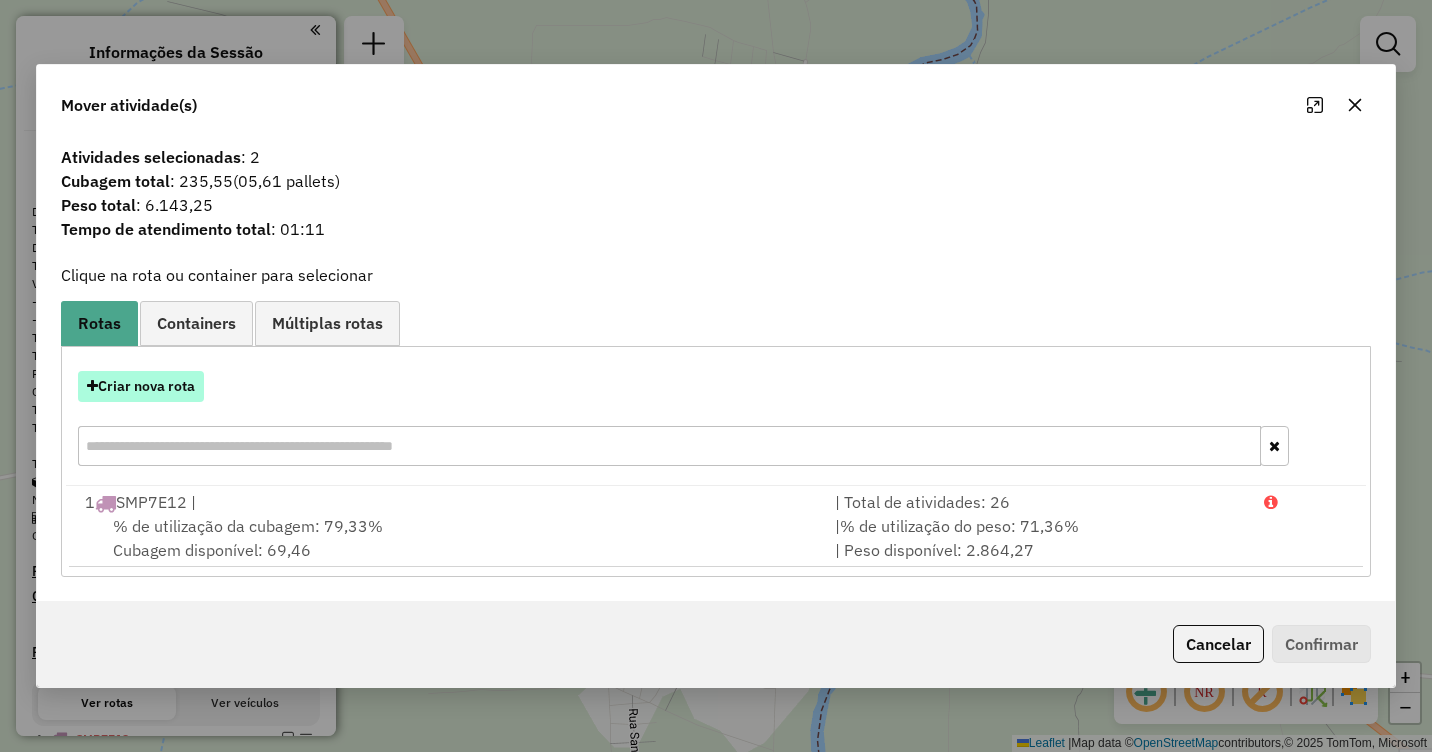 click on "Criar nova rota" at bounding box center (141, 386) 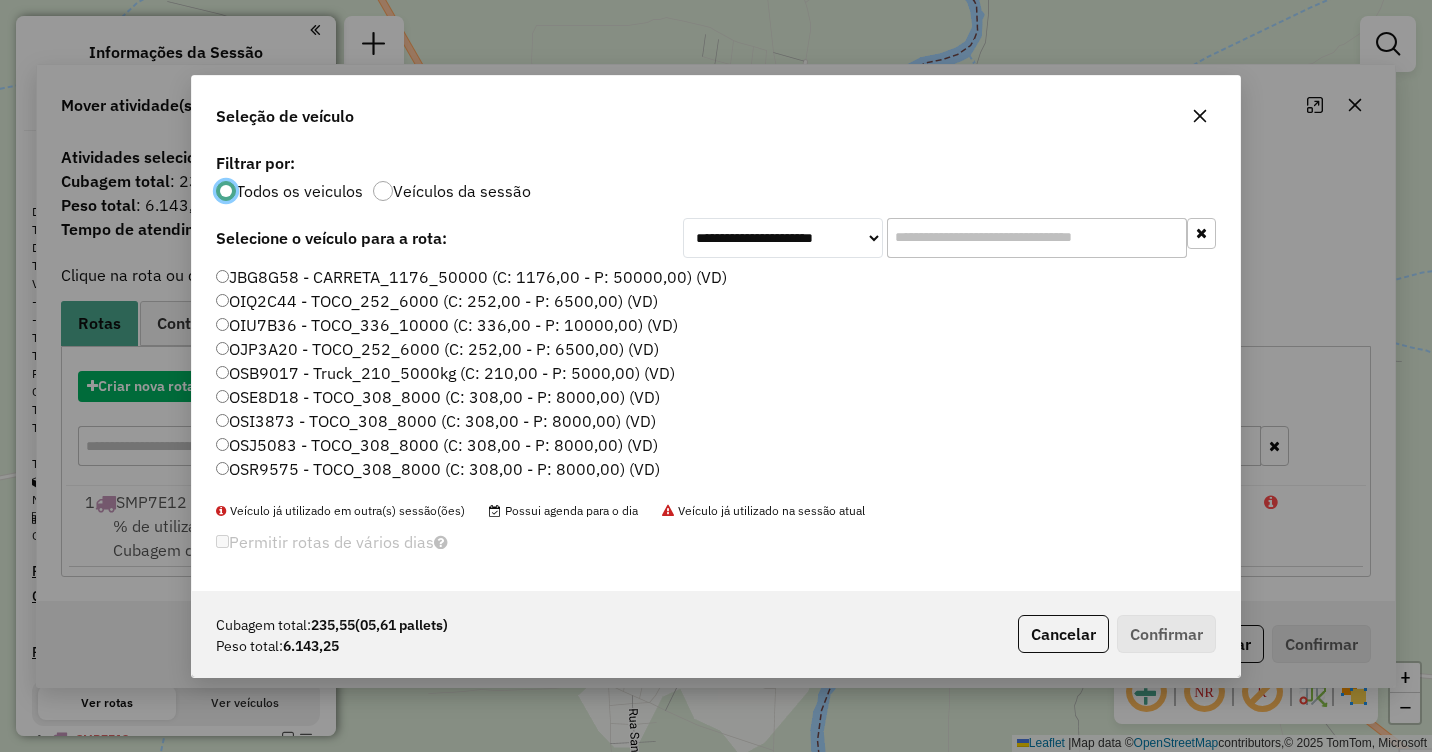 scroll, scrollTop: 11, scrollLeft: 6, axis: both 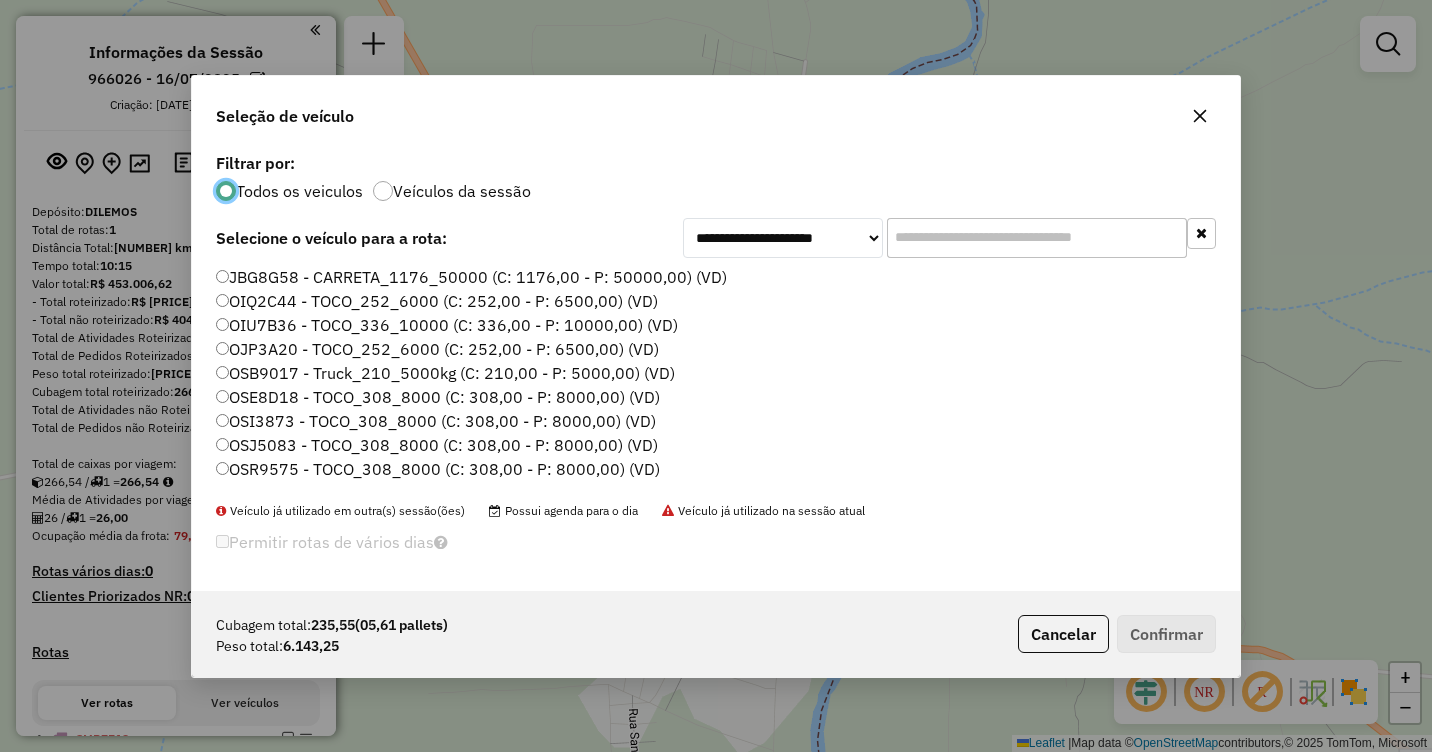 click on "OIQ2C44 - TOCO_252_6000 (C: 252,00 - P: 6500,00) (VD)" 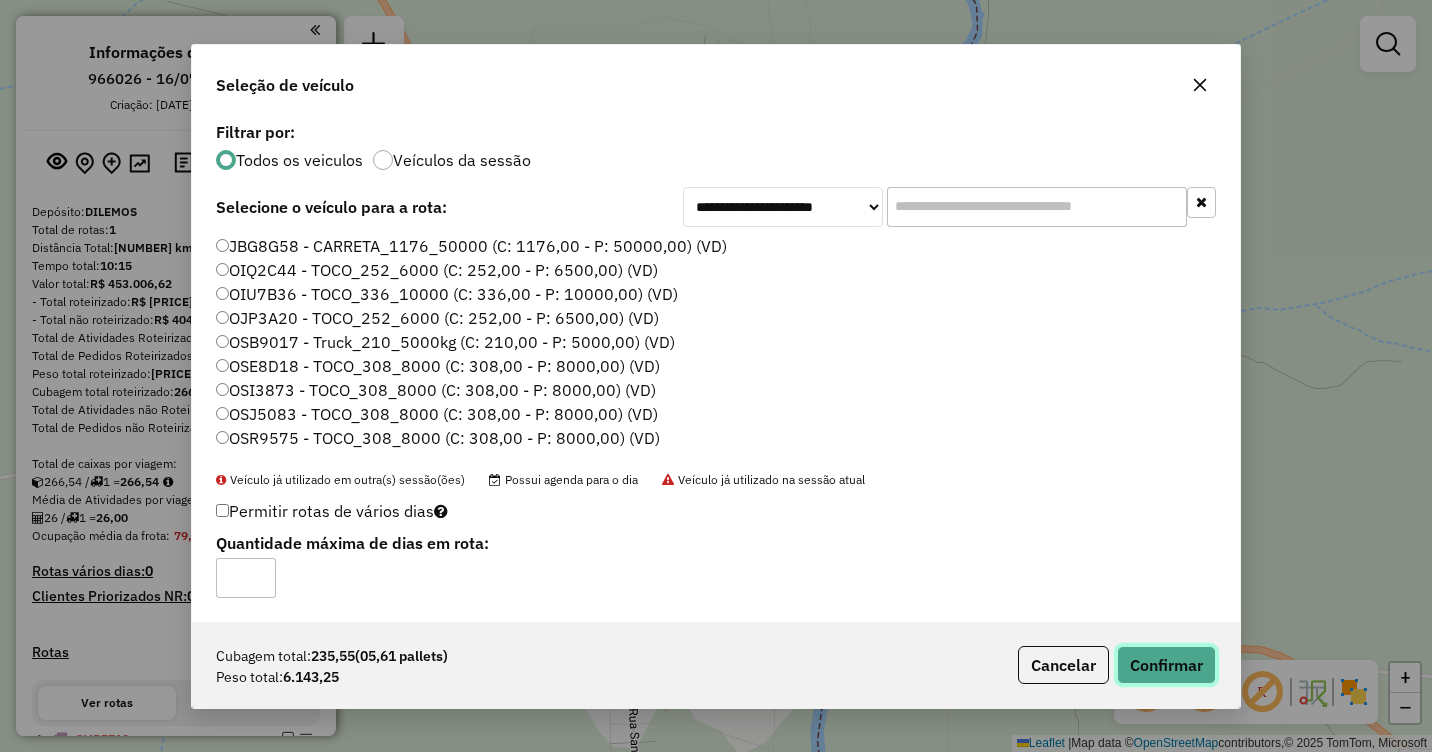 click on "Confirmar" 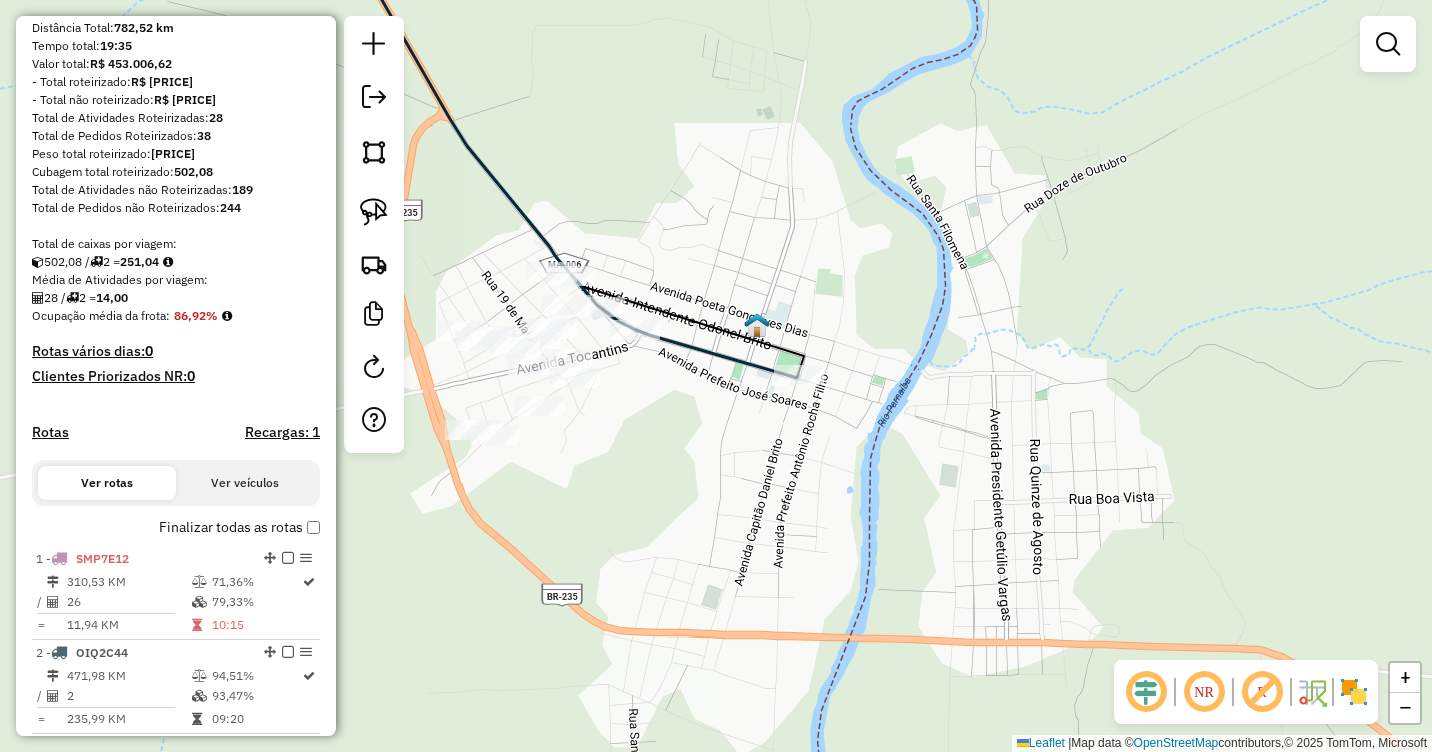 scroll, scrollTop: 400, scrollLeft: 0, axis: vertical 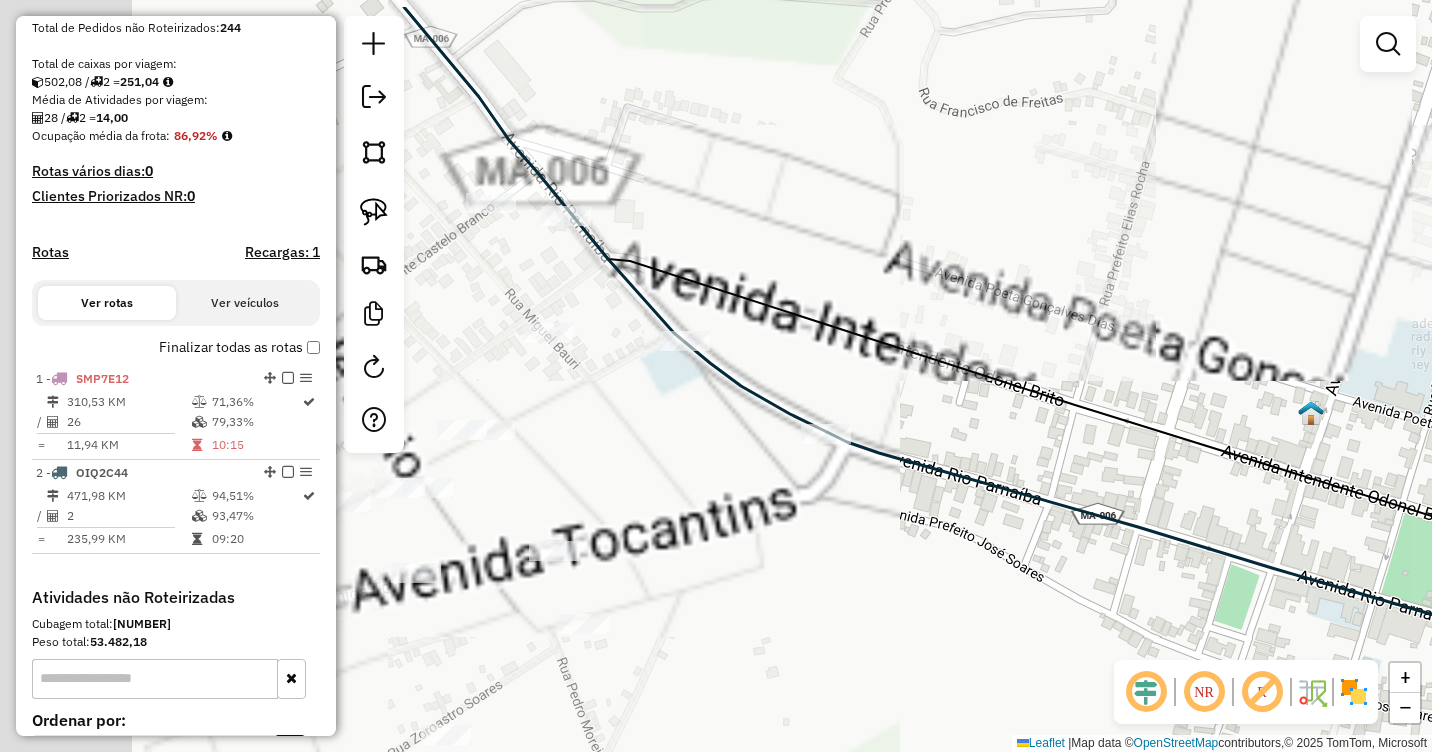 click on "Janela de atendimento Grade de atendimento Capacidade Transportadoras Veículos Cliente Pedidos  Rotas Selecione os dias de semana para filtrar as janelas de atendimento  Seg   Ter   Qua   Qui   Sex   Sáb   Dom  Informe o período da janela de atendimento: De: Até:  Filtrar exatamente a janela do cliente  Considerar janela de atendimento padrão  Selecione os dias de semana para filtrar as grades de atendimento  Seg   Ter   Qua   Qui   Sex   Sáb   Dom   Considerar clientes sem dia de atendimento cadastrado  Clientes fora do dia de atendimento selecionado Filtrar as atividades entre os valores definidos abaixo:  Peso mínimo:   Peso máximo:   Cubagem mínima:   Cubagem máxima:   De:   Até:  Filtrar as atividades entre o tempo de atendimento definido abaixo:  De:   Até:   Considerar capacidade total dos clientes não roteirizados Transportadora: Selecione um ou mais itens Tipo de veículo: Selecione um ou mais itens Veículo: Selecione um ou mais itens Motorista: Selecione um ou mais itens Nome: Rótulo:" 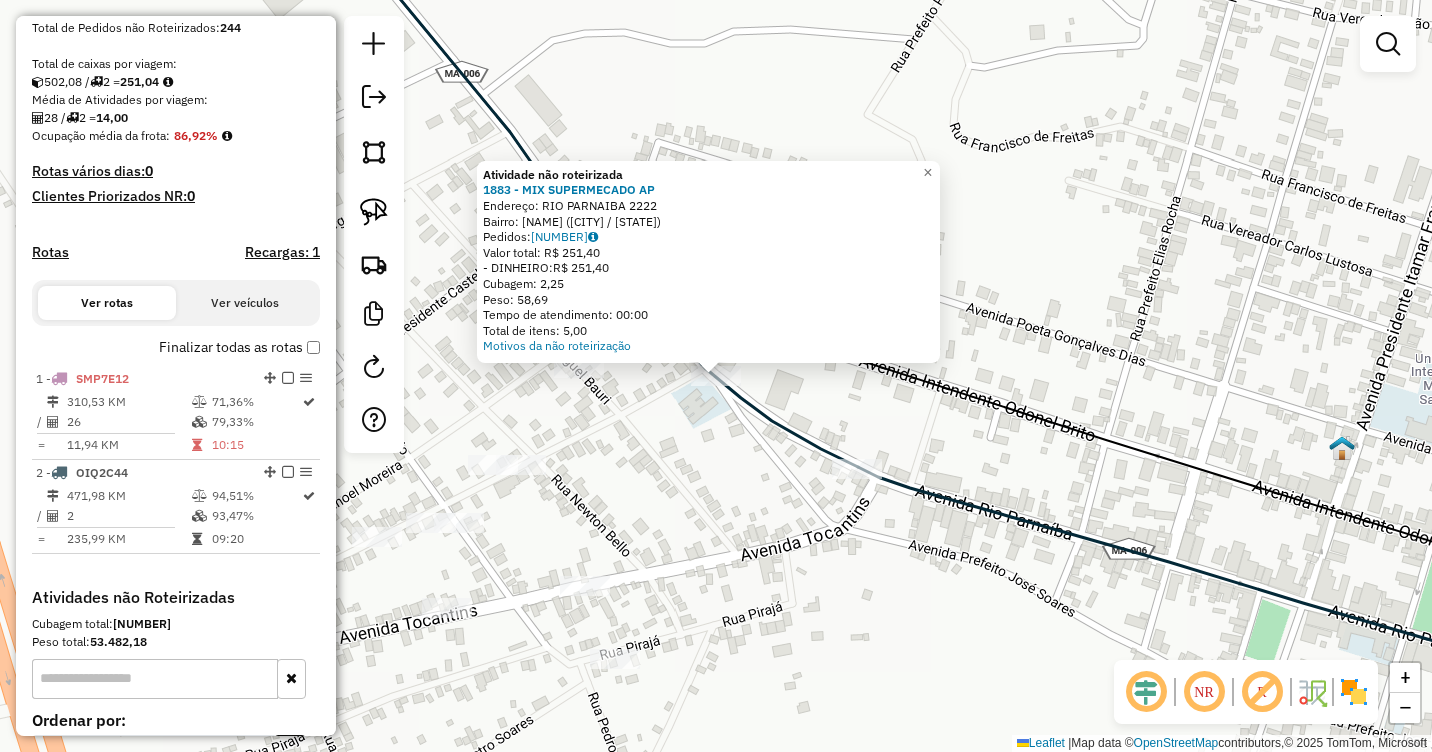 click on "Atividade não roteirizada 1883 - MIX SUPERMECADO AP  Endereço:  RIO PARNAIBA [NUMBER]   Bairro: Centro ([CITY] / MA)   Pedidos:  15060589   Valor total: R$ 251,40   - DINHEIRO:  R$ 251,40   Cubagem: 2,25   Peso: 58,69   Tempo de atendimento: 00:00   Total de itens: 5,00  Motivos da não roteirização × Janela de atendimento Grade de atendimento Capacidade Transportadoras Veículos Cliente Pedidos  Rotas Selecione os dias de semana para filtrar as janelas de atendimento  Seg   Ter   Qua   Qui   Sex   Sáb   Dom  Informe o período da janela de atendimento: De: Até:  Filtrar exatamente a janela do cliente  Considerar janela de atendimento padrão  Selecione os dias de semana para filtrar as grades de atendimento  Seg   Ter   Qua   Qui   Sex   Sáb   Dom   Considerar clientes sem dia de atendimento cadastrado  Clientes fora do dia de atendimento selecionado Filtrar as atividades entre os valores definidos abaixo:  Peso mínimo:   Peso máximo:   Cubagem mínima:   Cubagem máxima:   De:   Até:   De:  +" 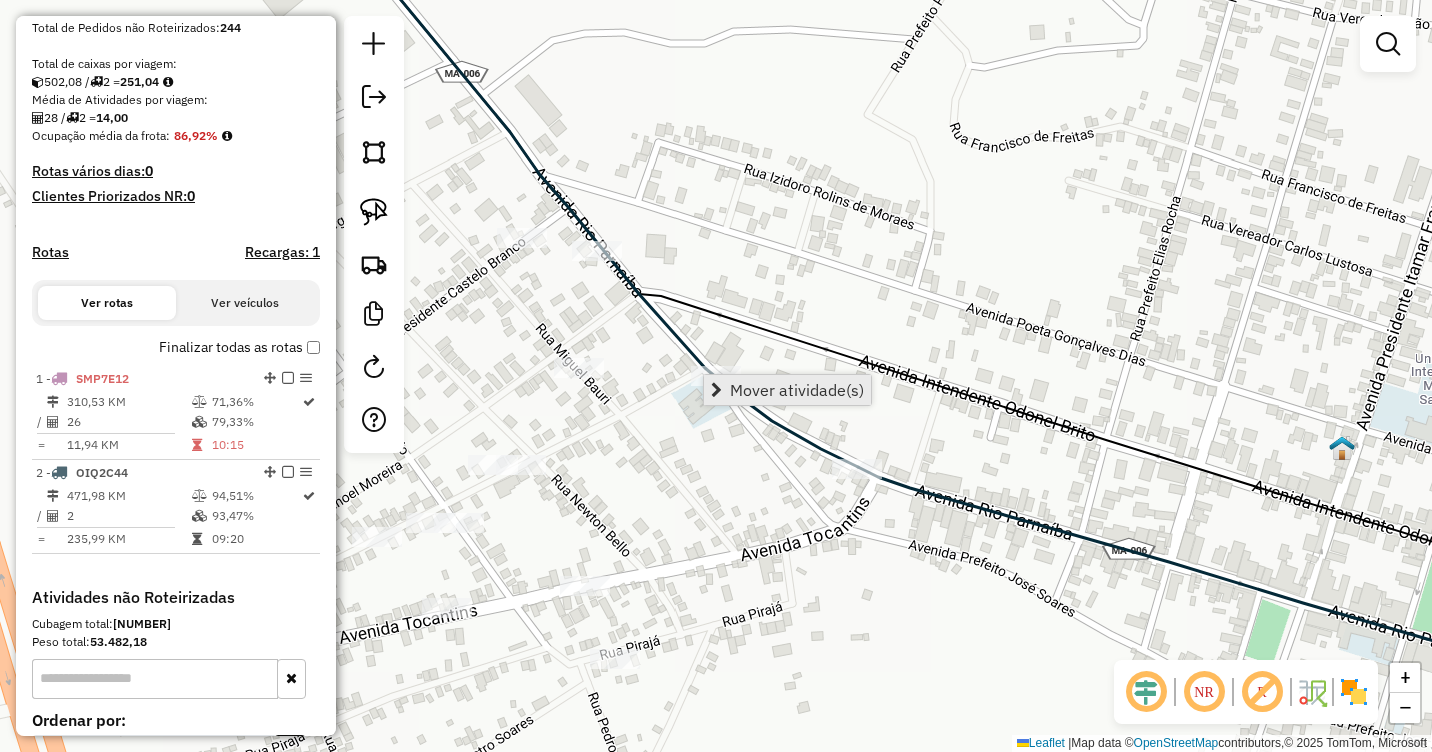 click on "Mover atividade(s)" at bounding box center (797, 390) 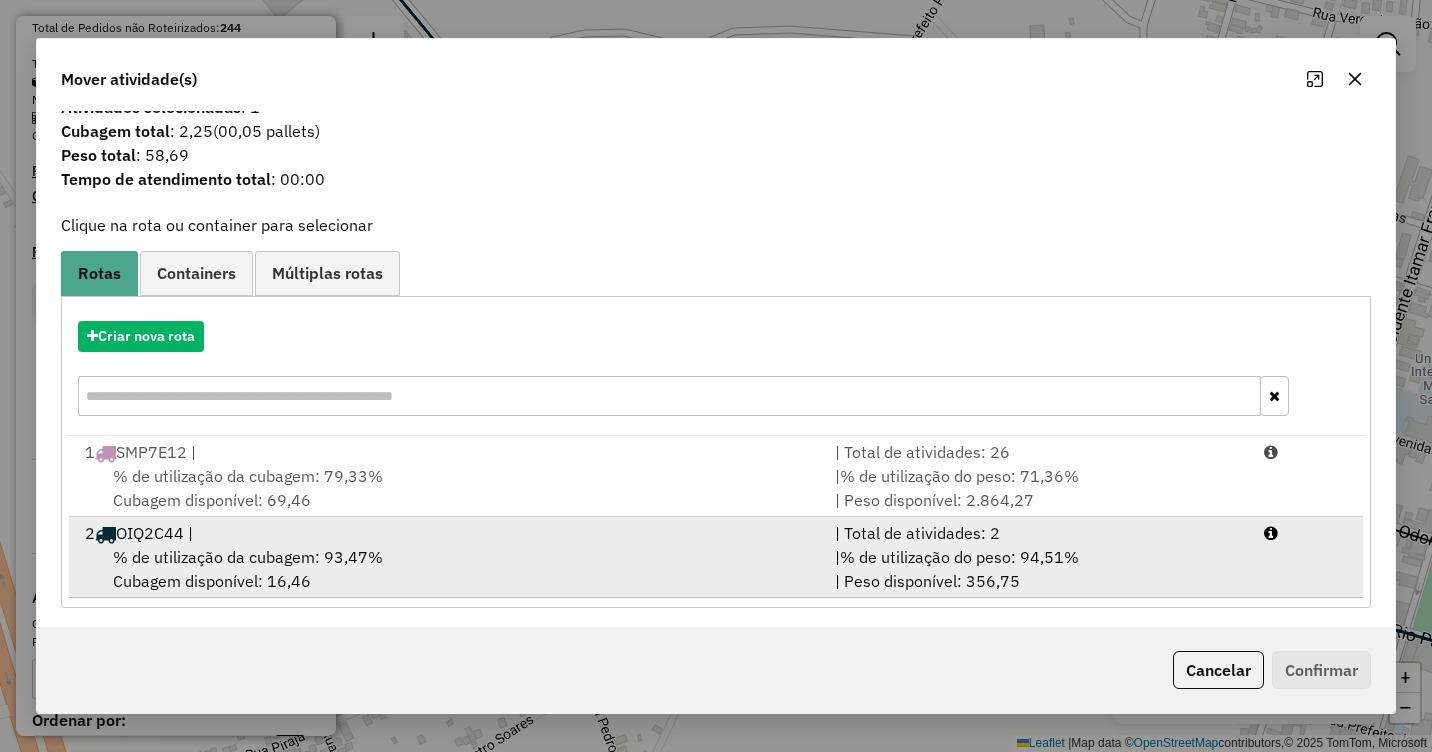 scroll, scrollTop: 29, scrollLeft: 0, axis: vertical 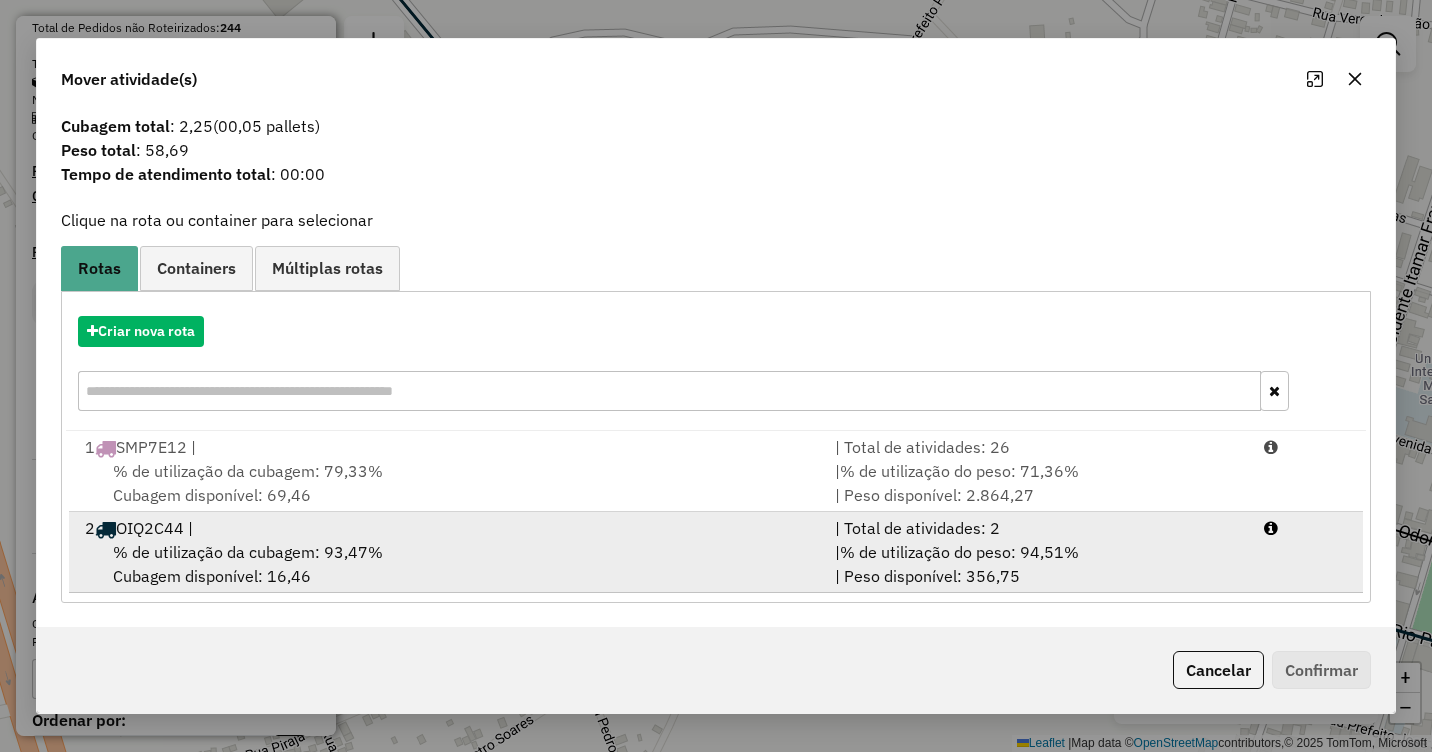 click on "% de utilização da cubagem: 93,47%" at bounding box center (248, 552) 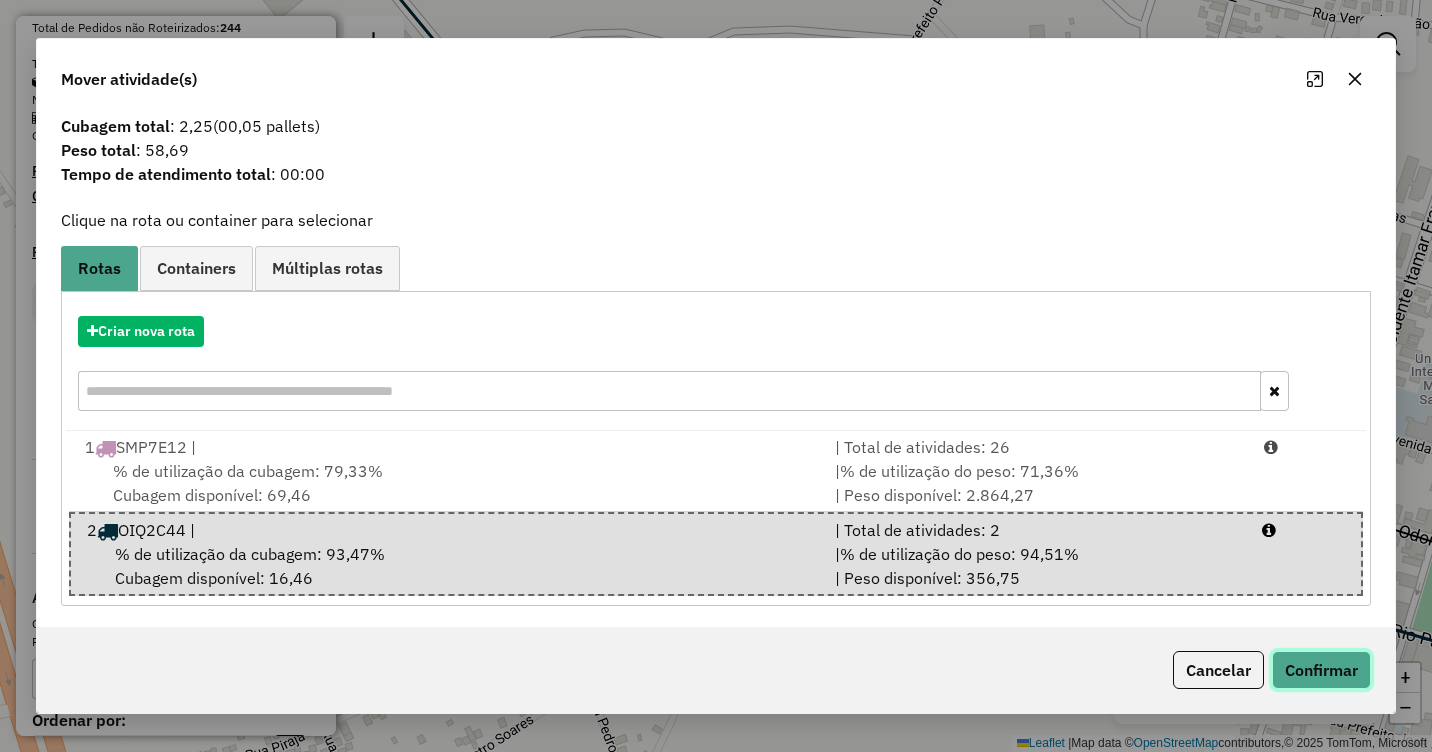 click on "Confirmar" 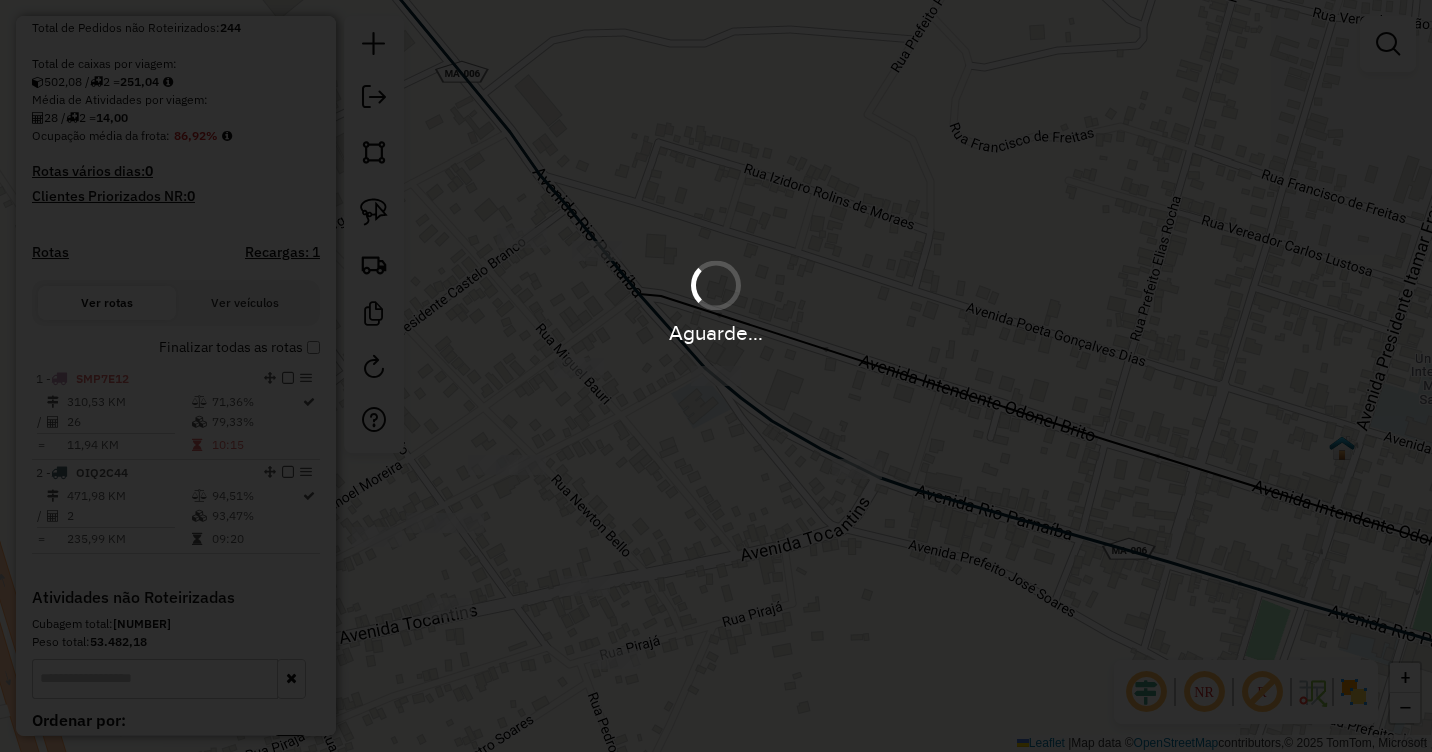 scroll, scrollTop: 0, scrollLeft: 0, axis: both 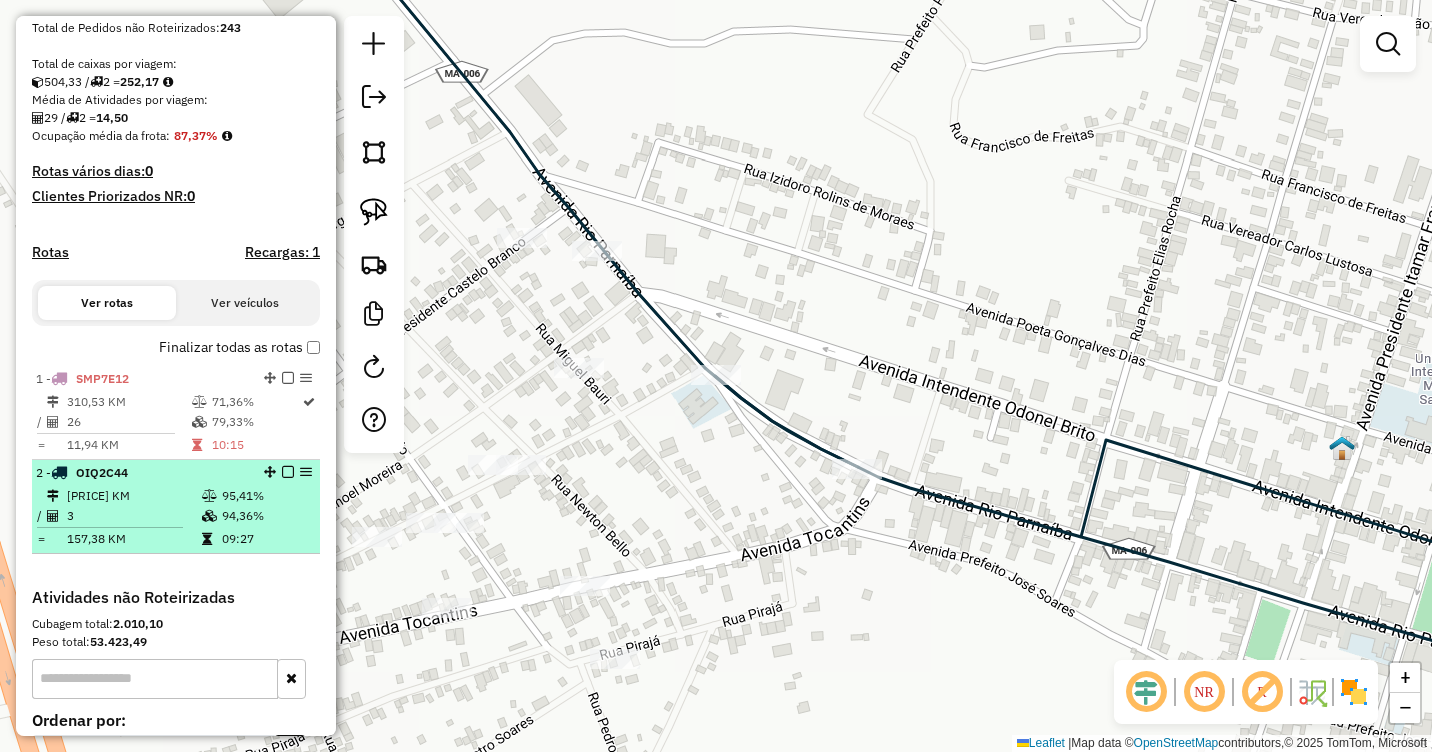 click on "94,36%" at bounding box center (266, 516) 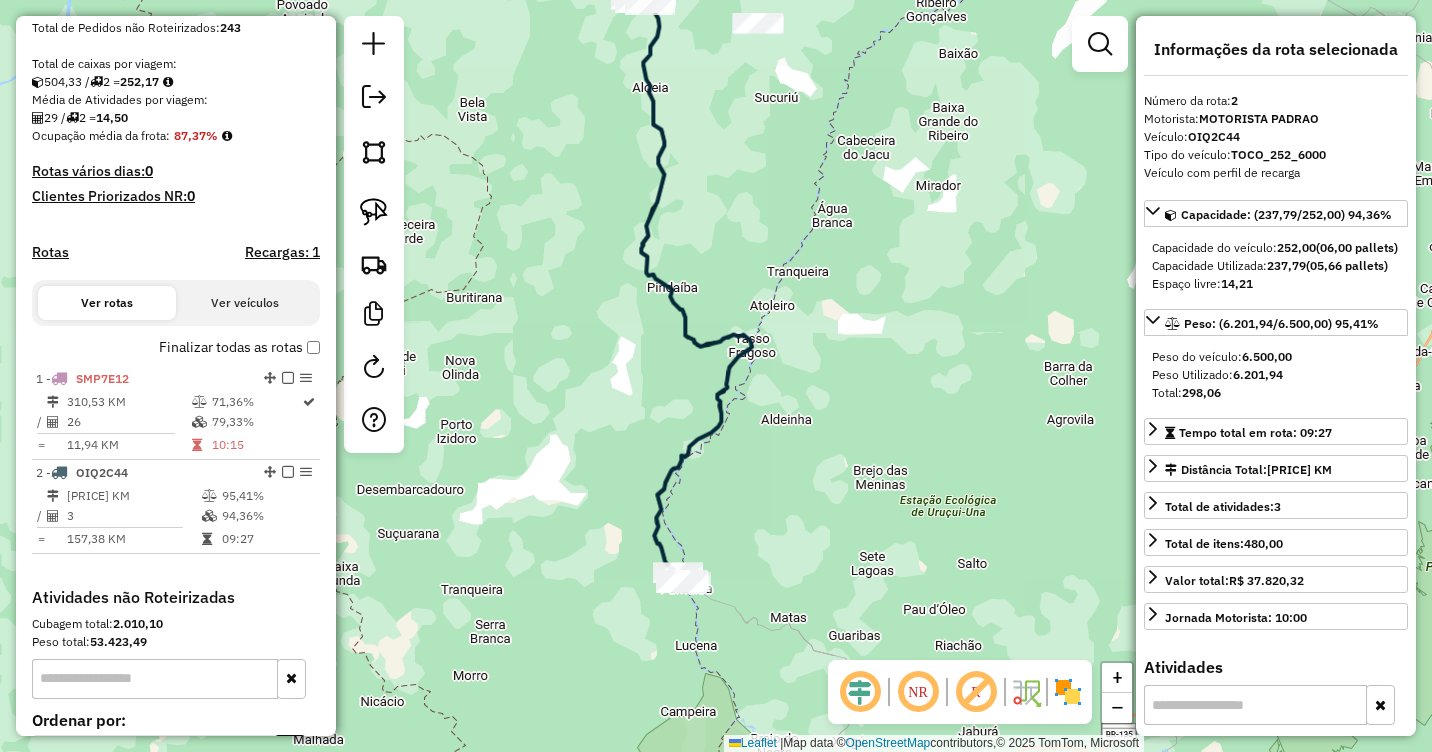 drag, startPoint x: 817, startPoint y: 566, endPoint x: 789, endPoint y: 464, distance: 105.773346 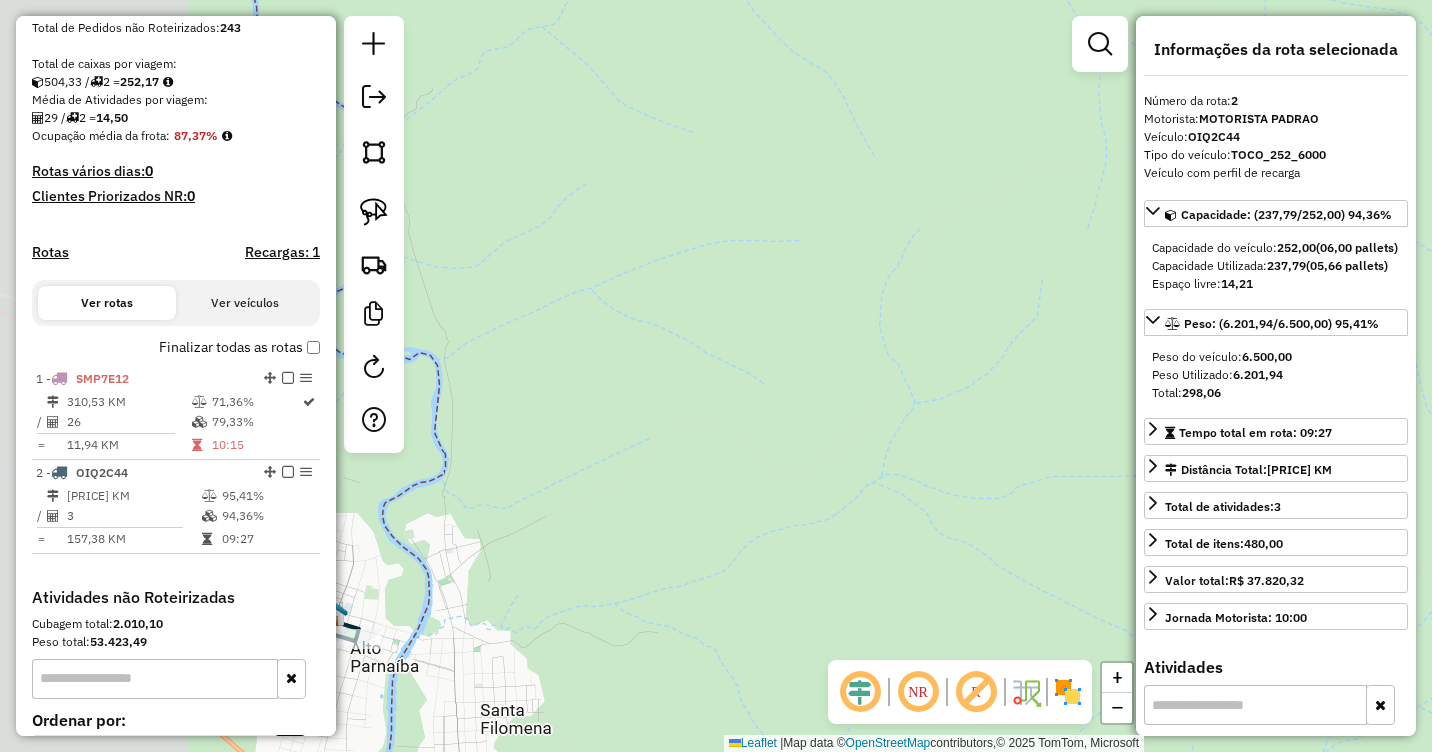 drag, startPoint x: 690, startPoint y: 526, endPoint x: 919, endPoint y: 455, distance: 239.75404 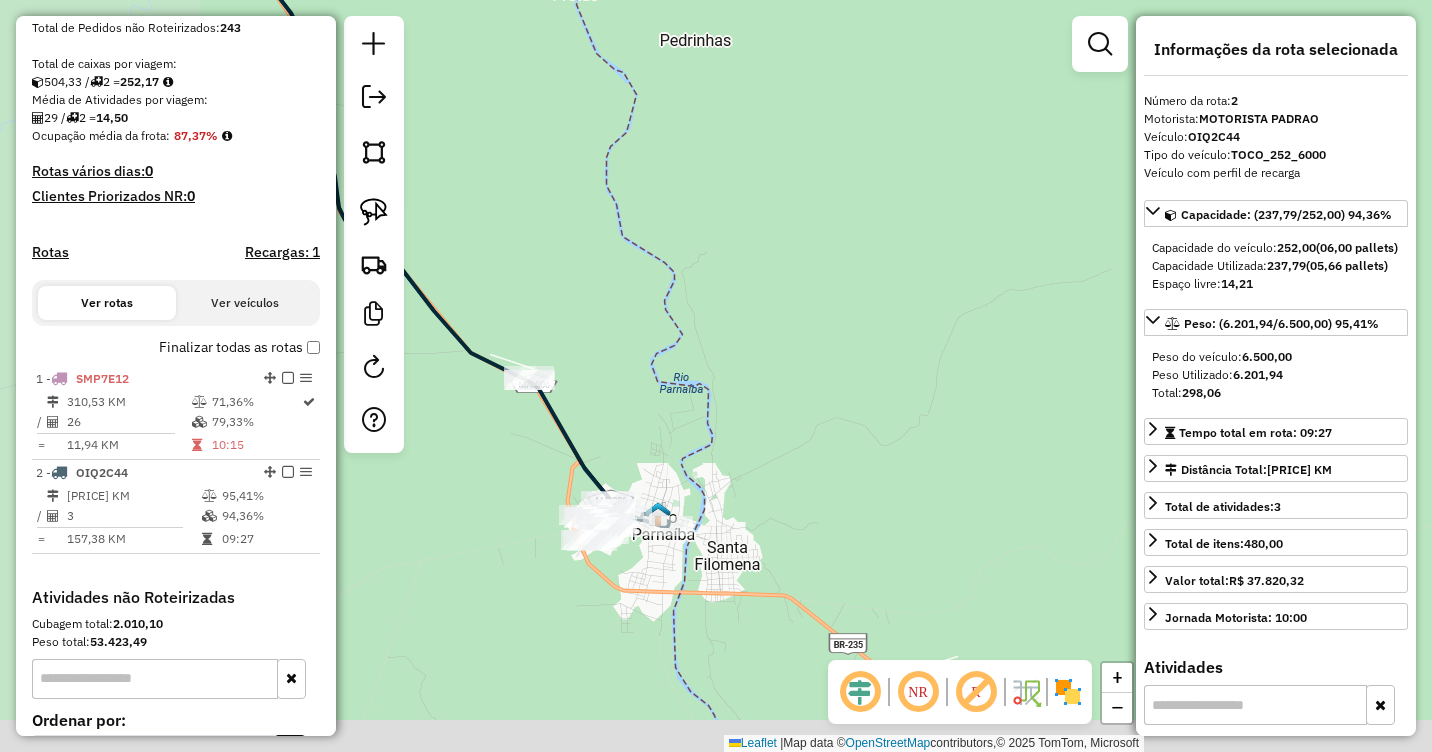 drag, startPoint x: 550, startPoint y: 545, endPoint x: 764, endPoint y: 484, distance: 222.52415 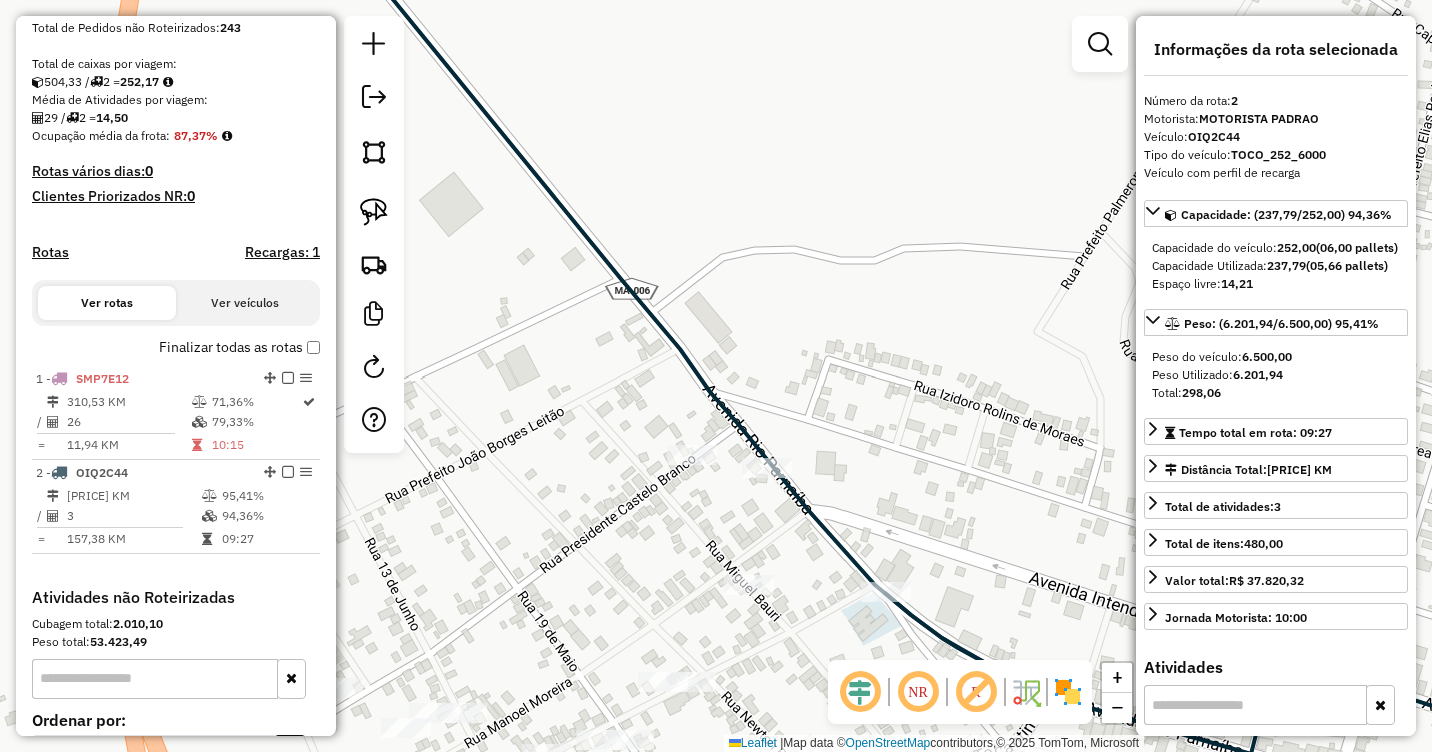 drag, startPoint x: 831, startPoint y: 509, endPoint x: 763, endPoint y: 501, distance: 68.46897 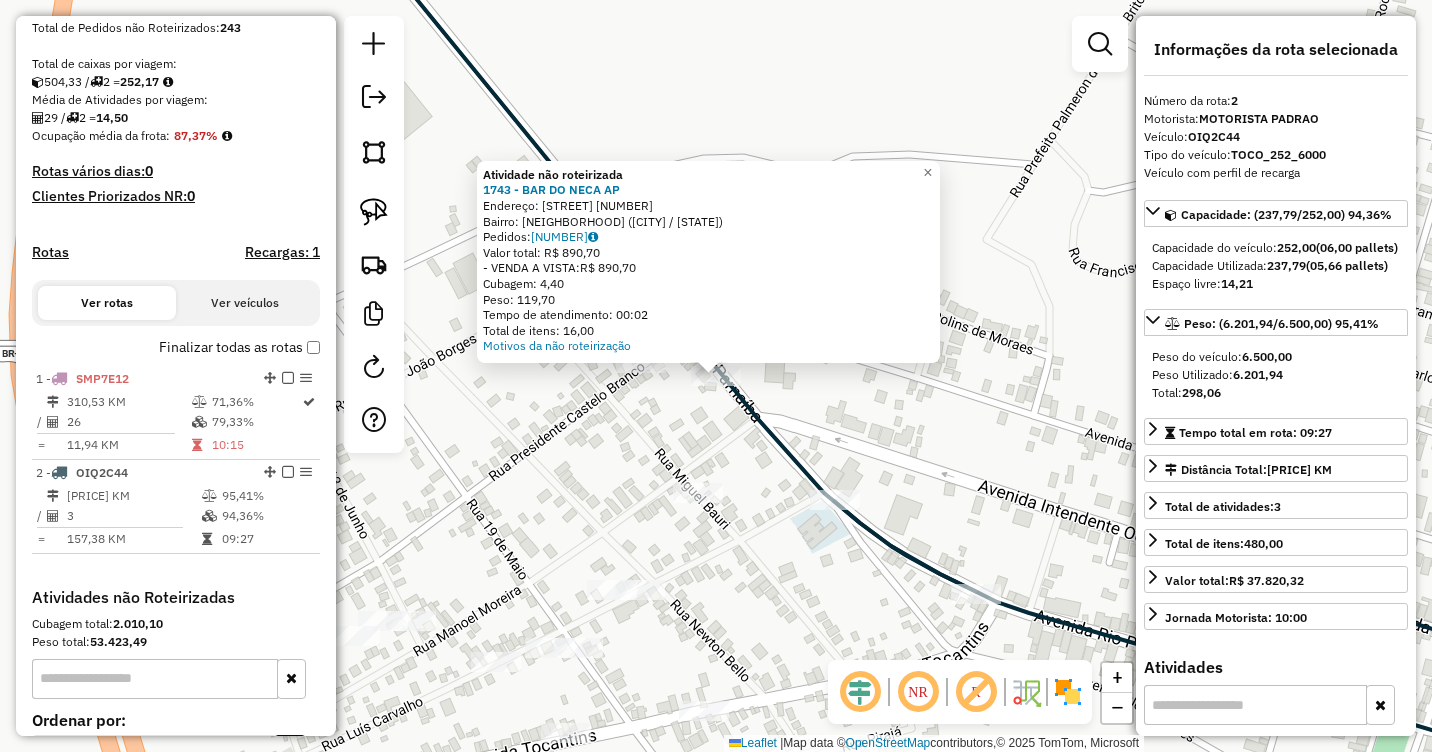 click on "Atividade não roteirizada [NUMBER] - BAR DO NECA  AP  Endereço:  AVENIDA  RIO PARNAIBA [NUMBER]   Bairro: Santo Antonio ([CITY] / [STATE])   Pedidos:  [NUMBER]   Valor total: R$ [PRICE]   - VENDA A VISTA:  R$ [PRICE]   Cubagem: [PRICE]   Peso: [PRICE]   Tempo de atendimento: [TIME]   Total de itens: [NUMBER]  Motivos da não roteirização × Janela de atendimento Grade de atendimento Capacidade Transportadoras Veículos Cliente Pedidos  Rotas Selecione os dias de semana para filtrar as janelas de atendimento  Seg   Ter   Qua   Qui   Sex   Sáb   Dom  Informe o período da janela de atendimento: De: Até:  Filtrar exatamente a janela do cliente  Considerar janela de atendimento padrão  Selecione os dias de semana para filtrar as grades de atendimento  Seg   Ter   Qua   Qui   Sex   Sáb   Dom   Considerar clientes sem dia de atendimento cadastrado  Clientes fora do dia de atendimento selecionado Filtrar as atividades entre os valores definidos abaixo:  Peso mínimo:   Peso máximo:   Cubagem mínima:   Cubagem máxima:  De:" 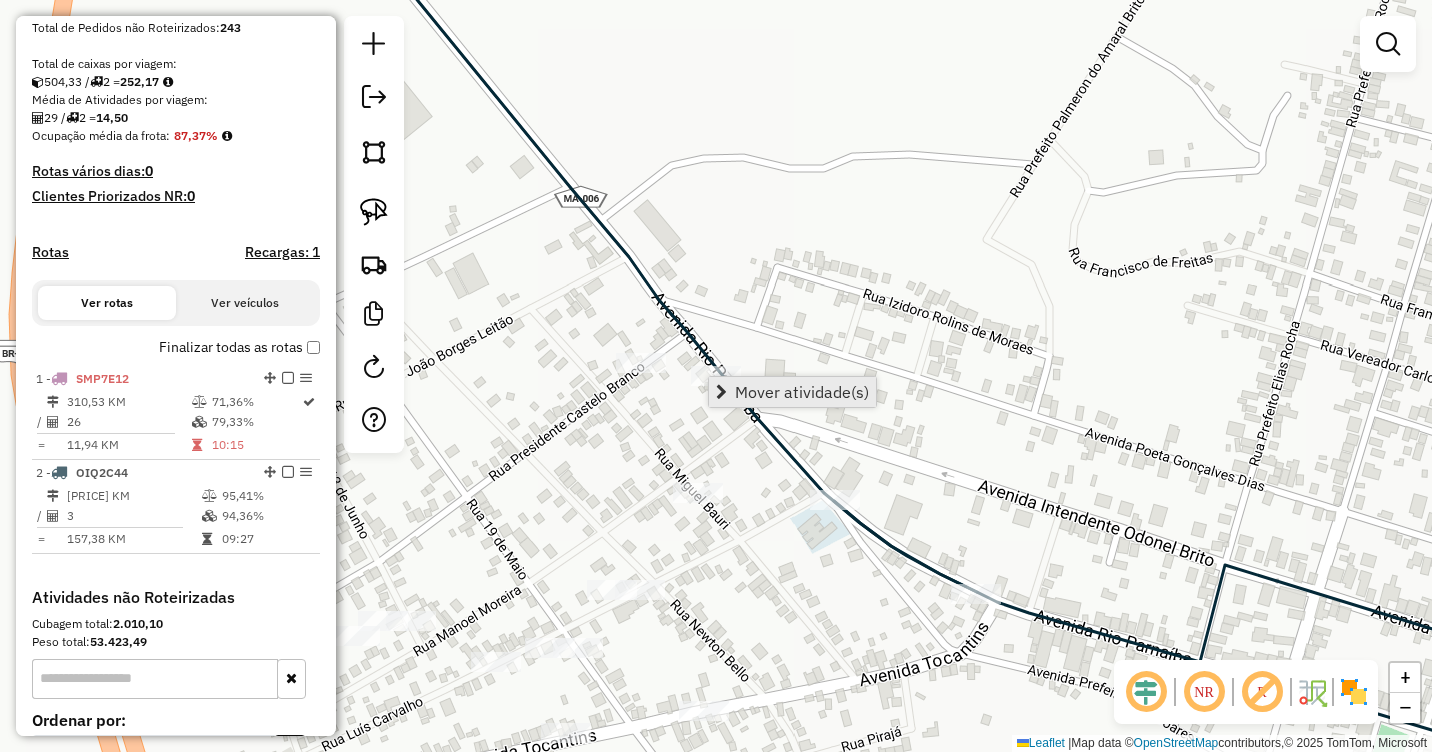 click on "Mover atividade(s)" at bounding box center [802, 392] 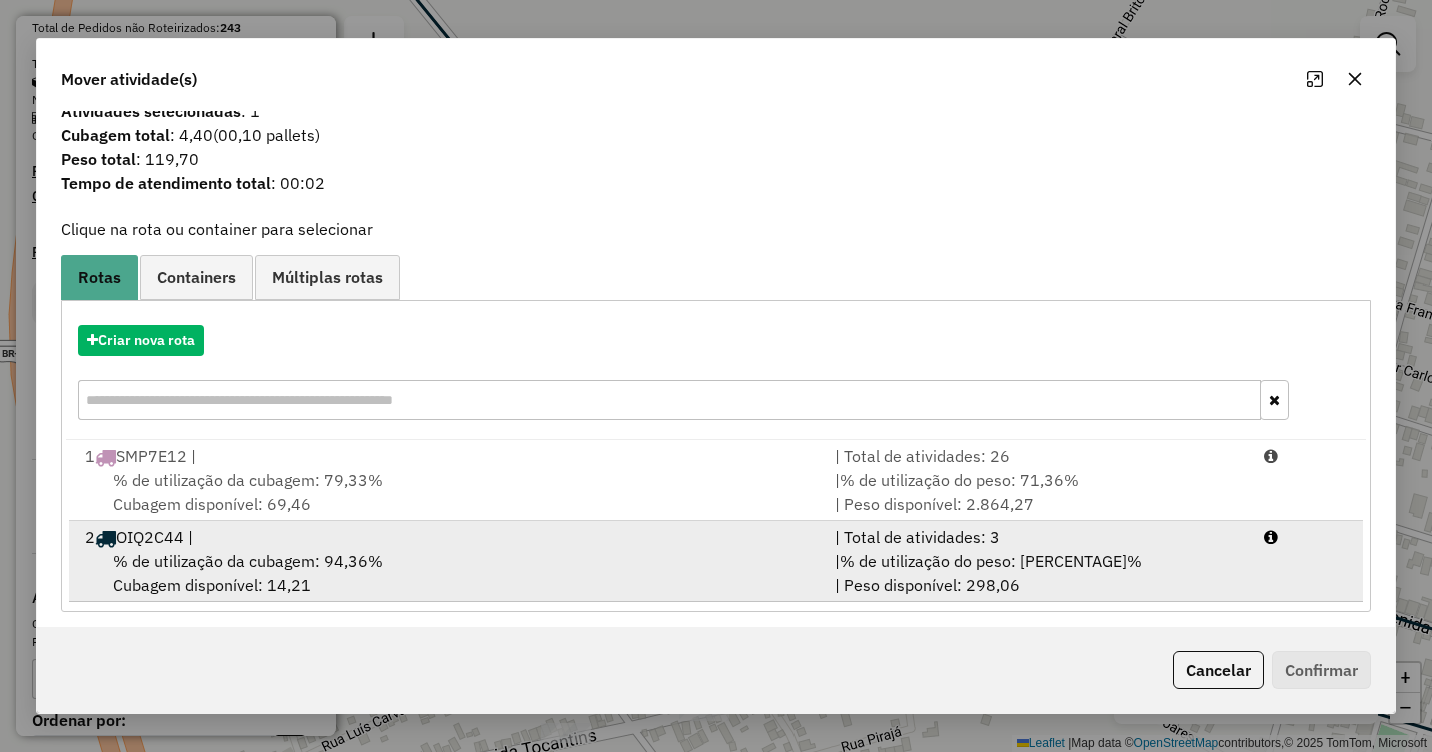 scroll, scrollTop: 29, scrollLeft: 0, axis: vertical 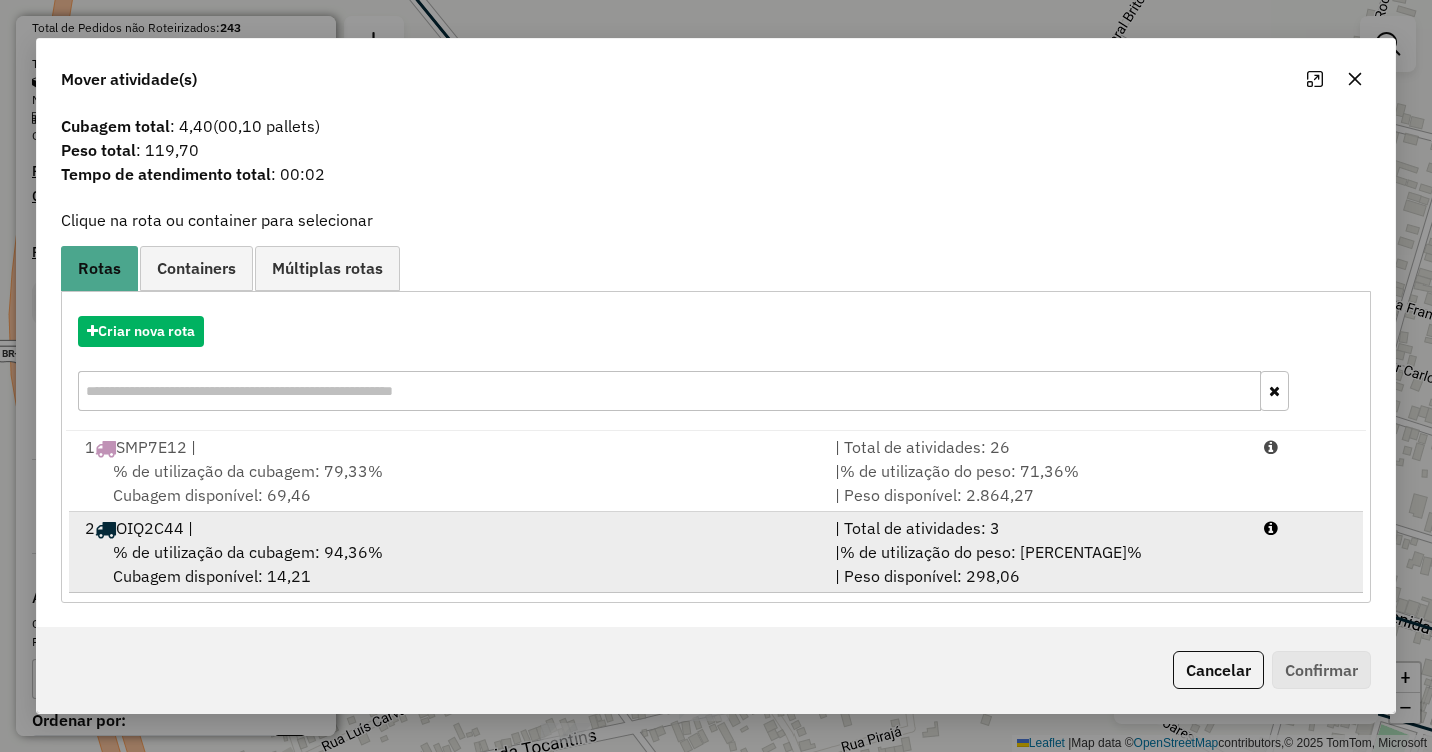 click on "% de utilização da cubagem: 94,36%  Cubagem disponível: 14,21" at bounding box center [448, 564] 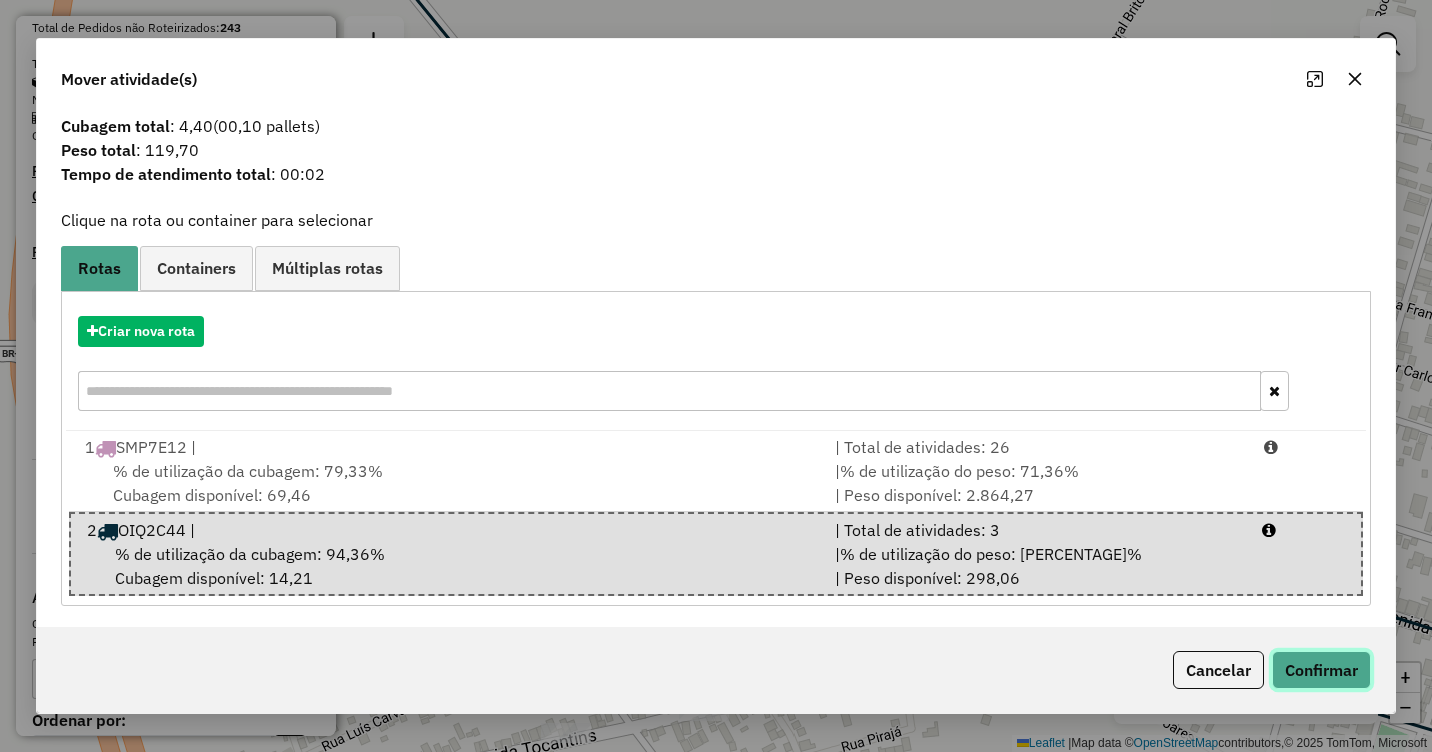 click on "Confirmar" 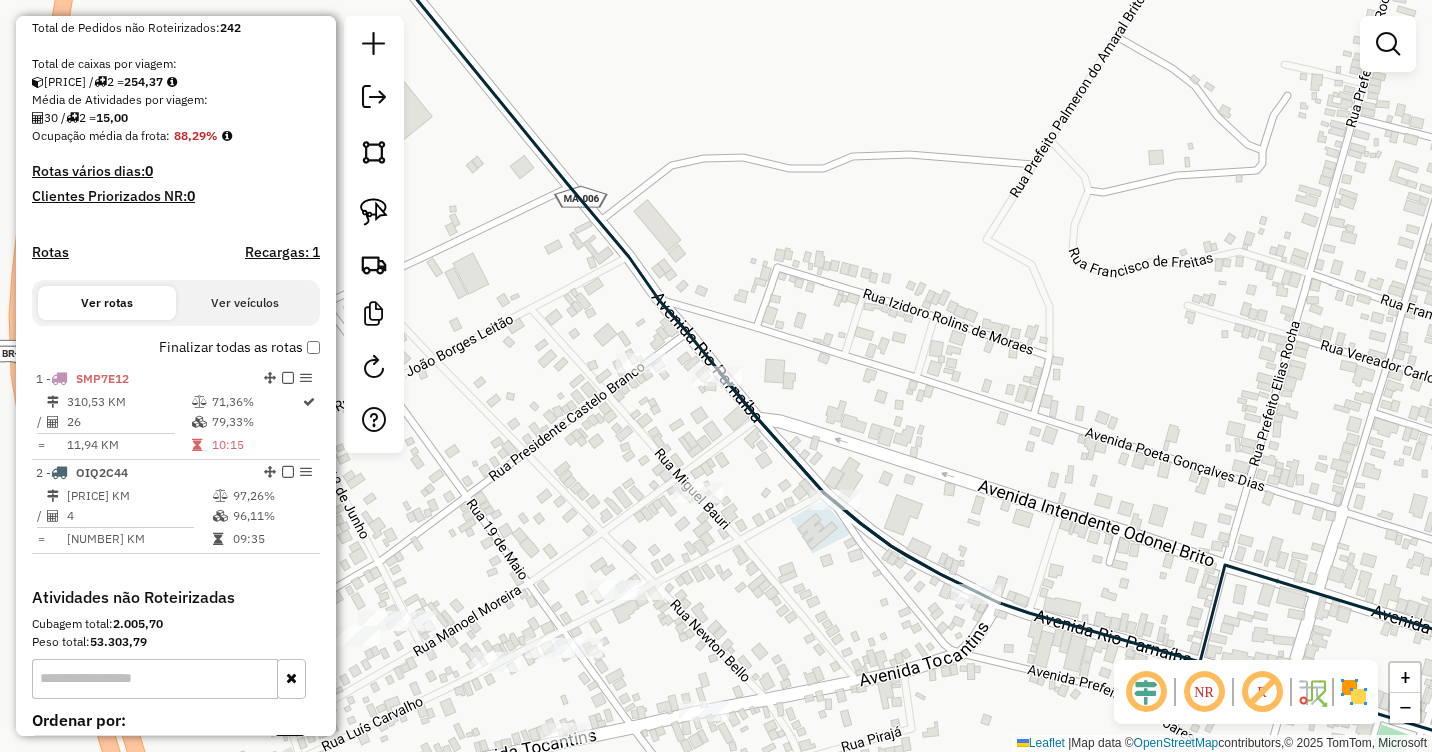 scroll, scrollTop: 0, scrollLeft: 0, axis: both 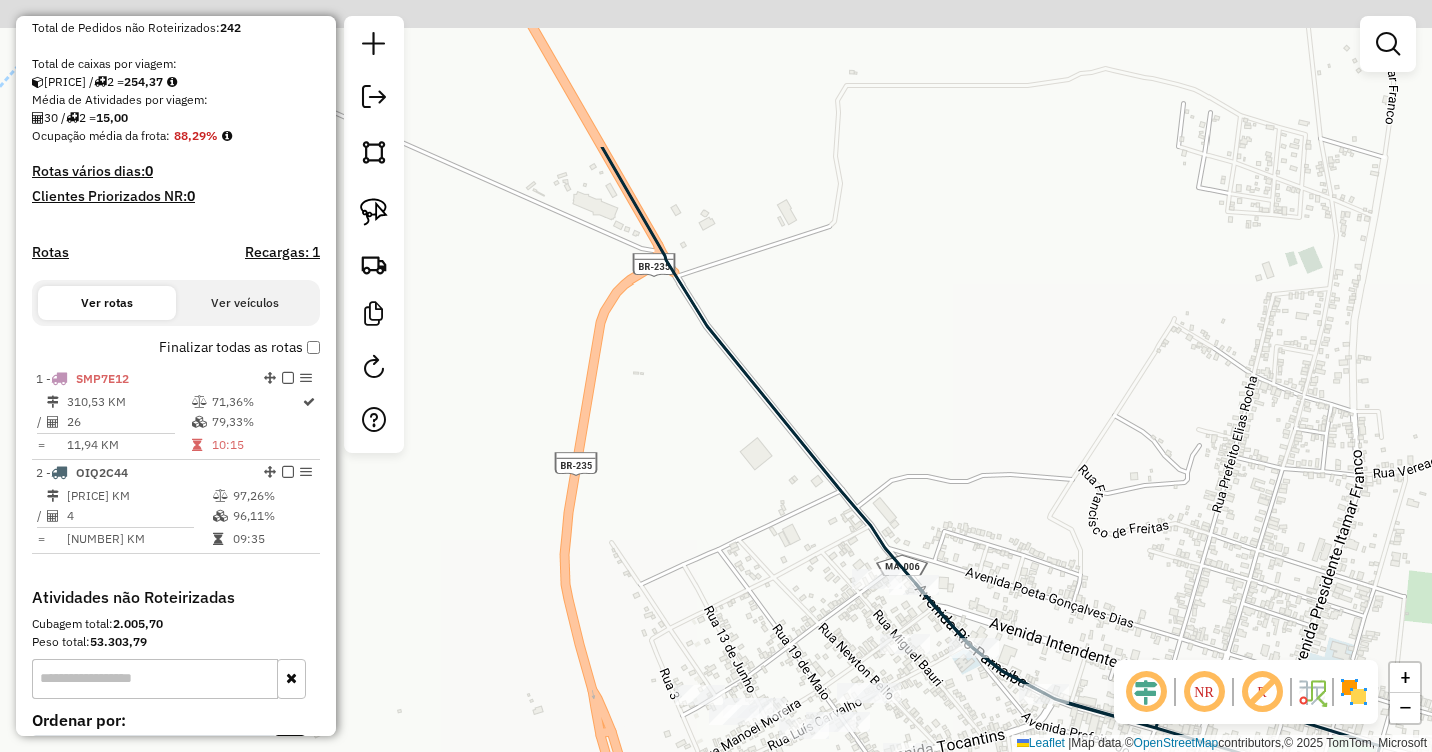 drag, startPoint x: 853, startPoint y: 302, endPoint x: 943, endPoint y: 457, distance: 179.23448 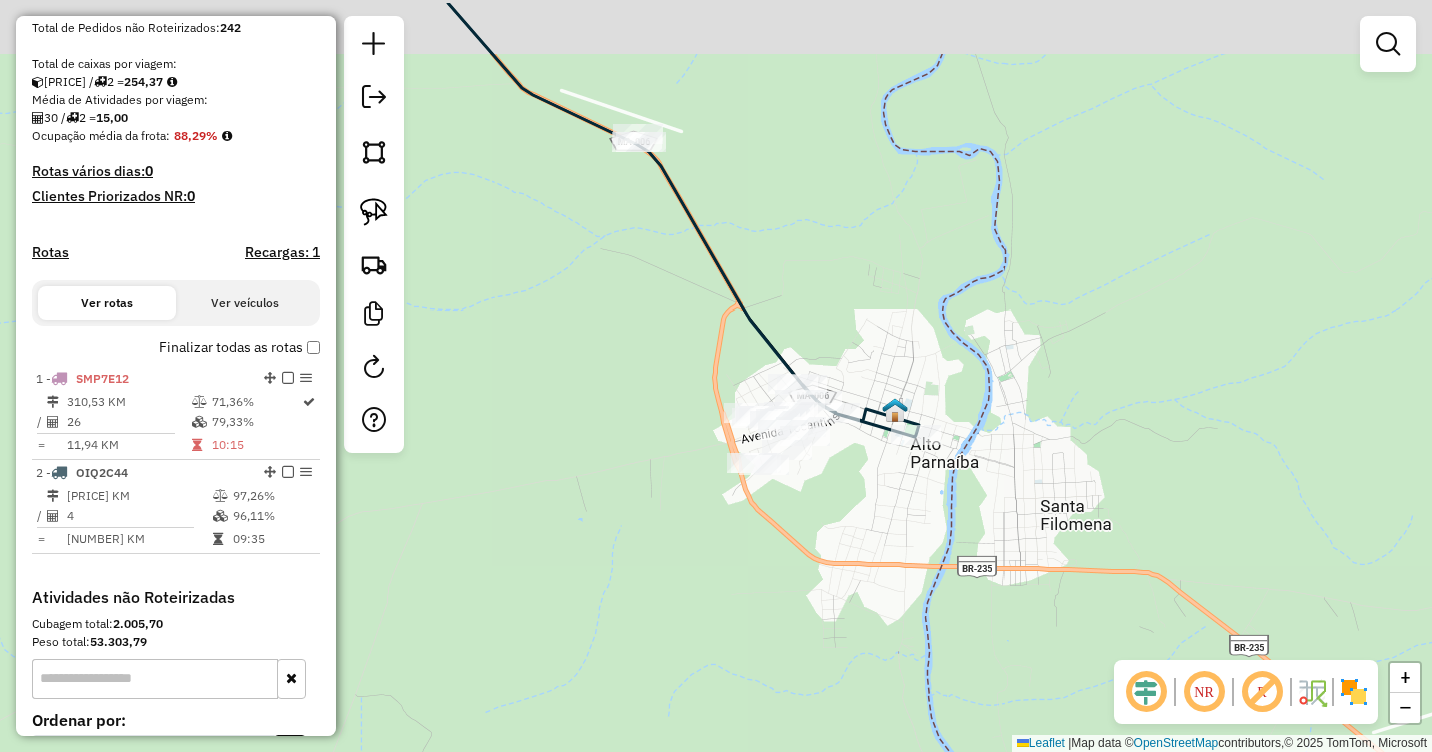 drag, startPoint x: 766, startPoint y: 223, endPoint x: 896, endPoint y: 399, distance: 218.80585 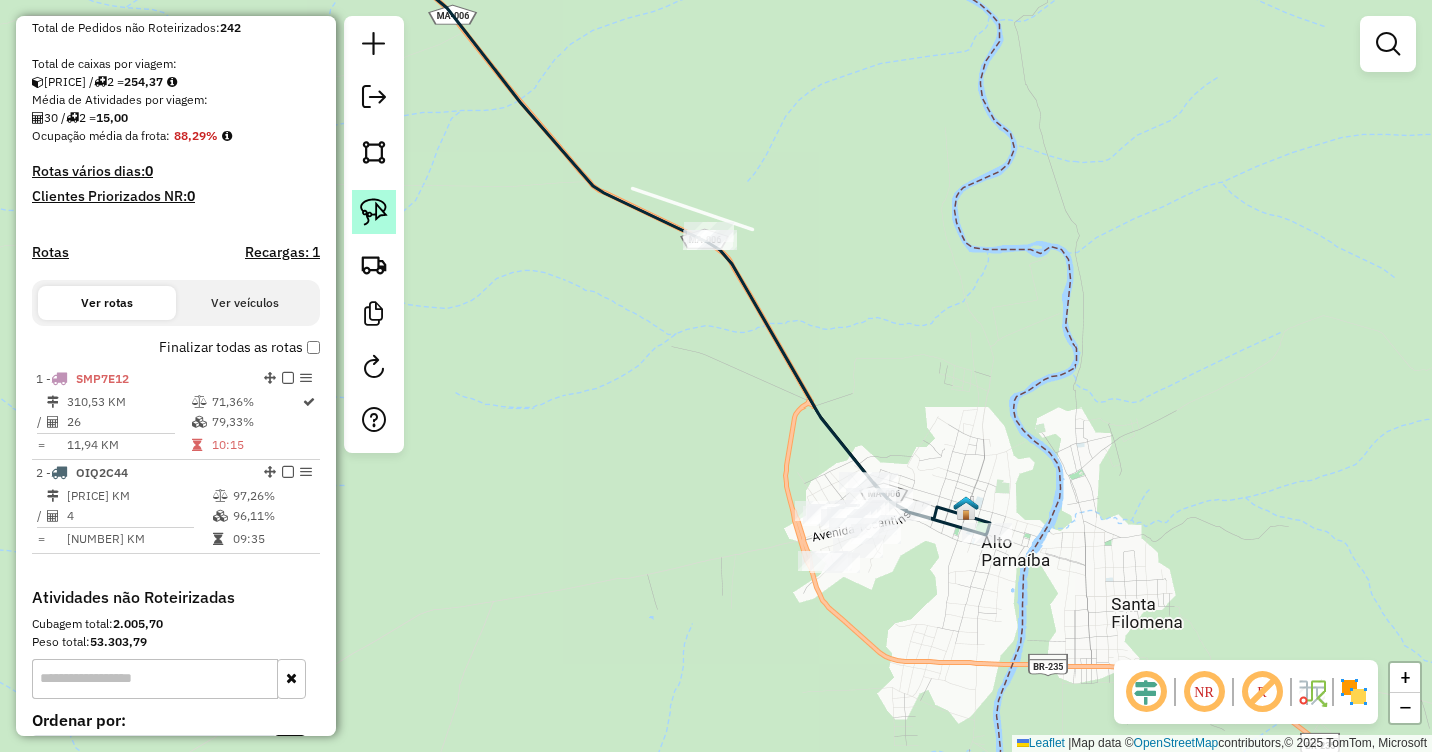 drag, startPoint x: 368, startPoint y: 218, endPoint x: 390, endPoint y: 218, distance: 22 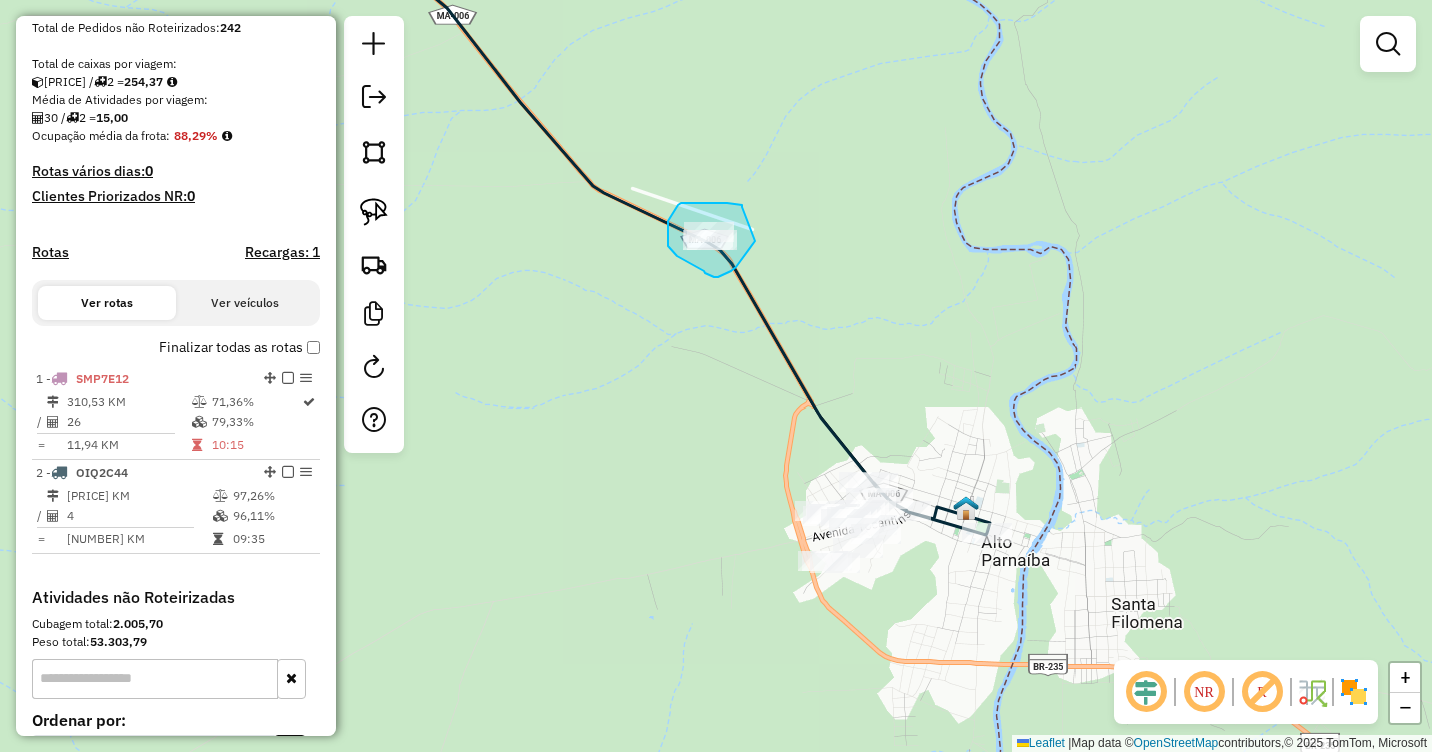 drag, startPoint x: 742, startPoint y: 207, endPoint x: 755, endPoint y: 241, distance: 36.40055 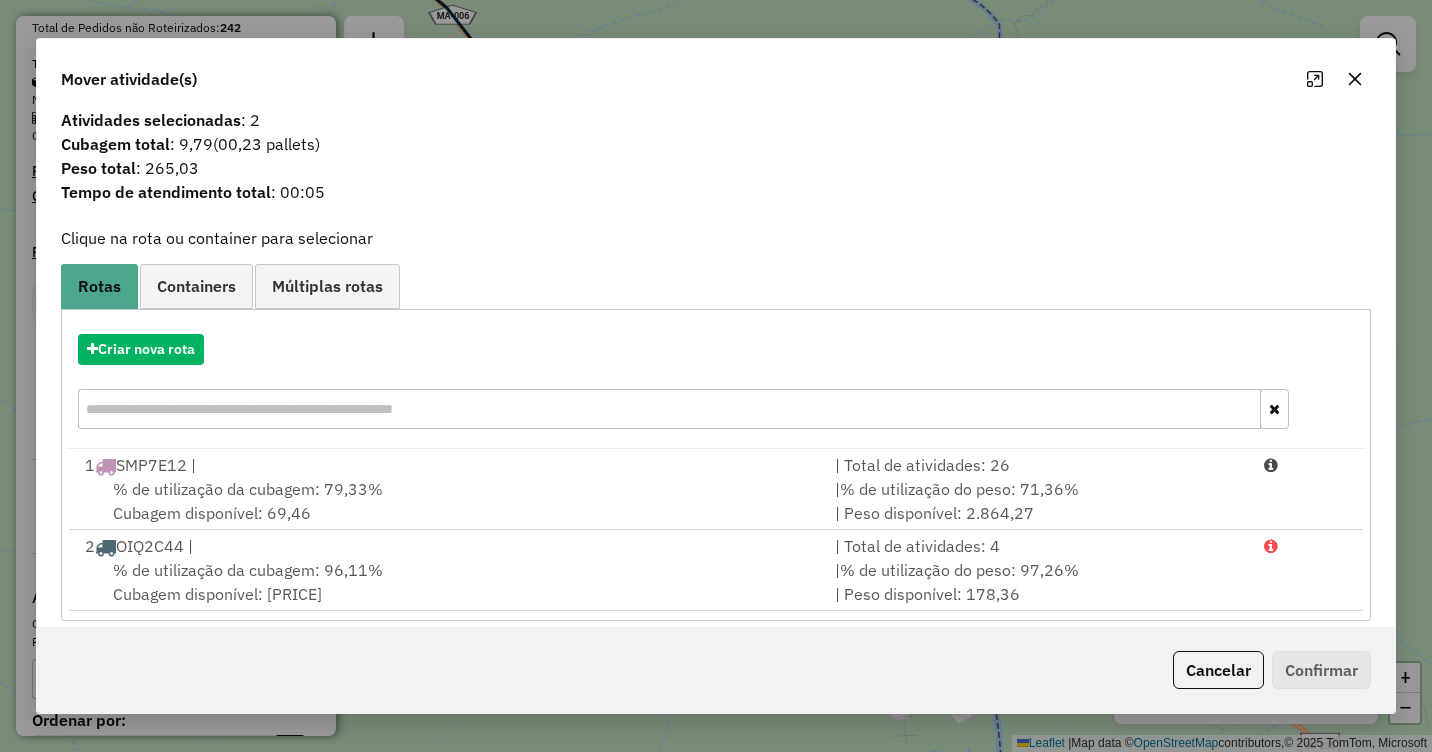 scroll, scrollTop: 29, scrollLeft: 0, axis: vertical 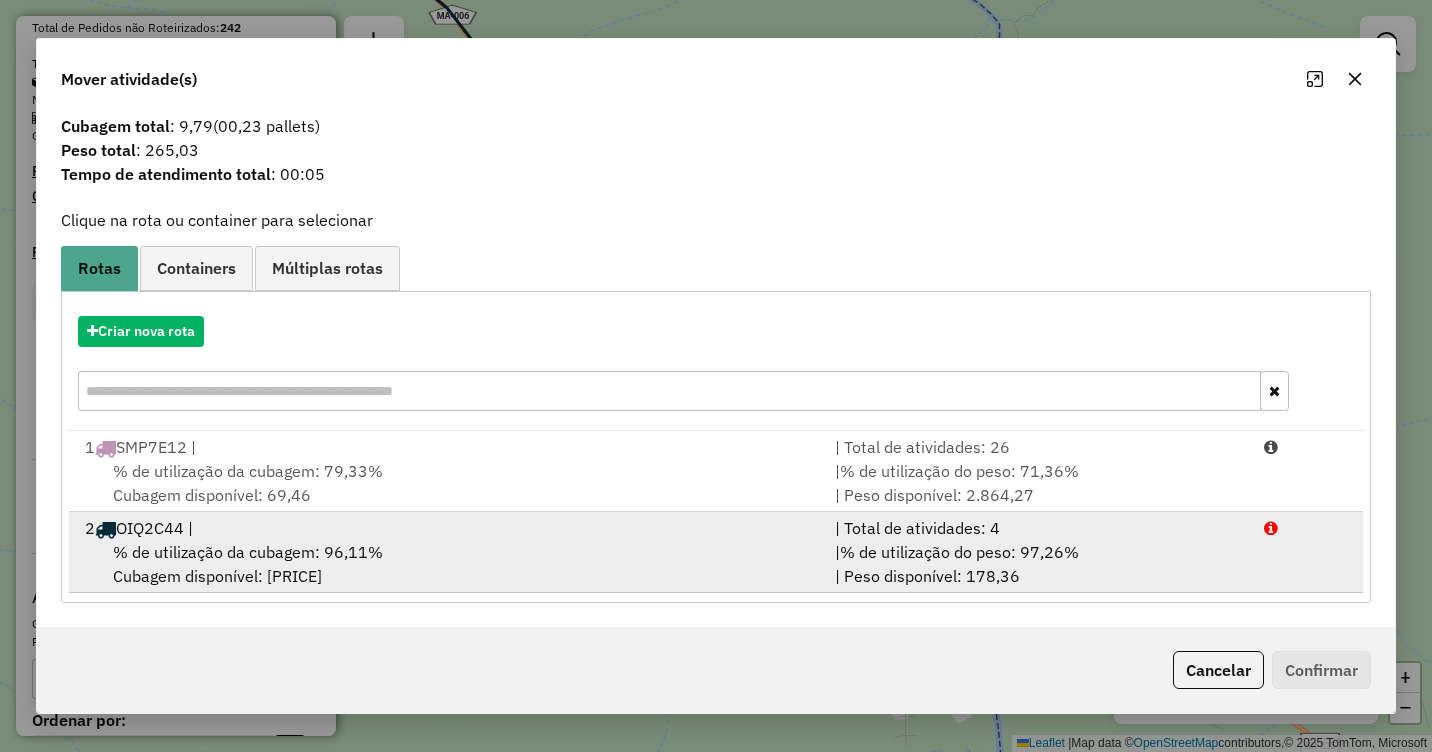click on "% de utilização da cubagem: [PERCENTAGE]%  Cubagem disponível: [PRICE]" at bounding box center [448, 564] 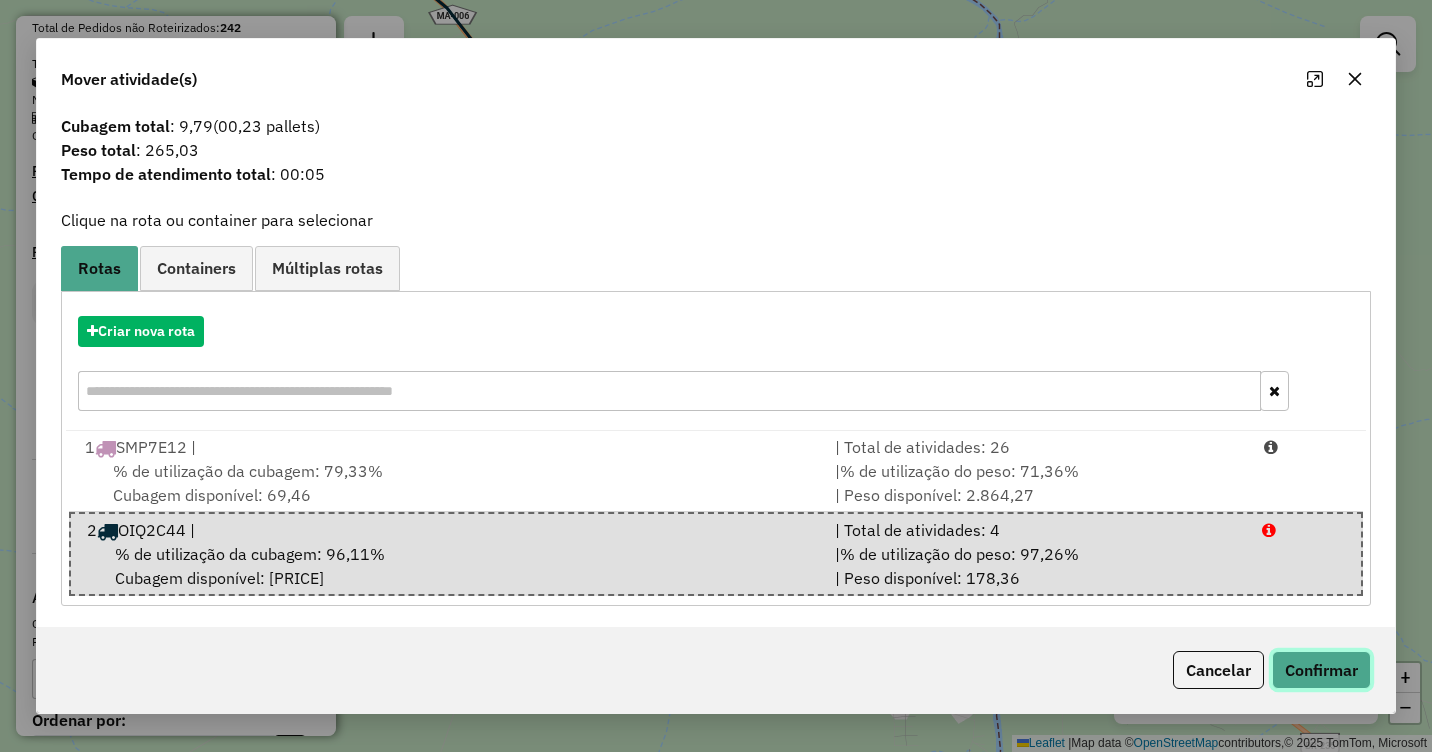 click on "Confirmar" 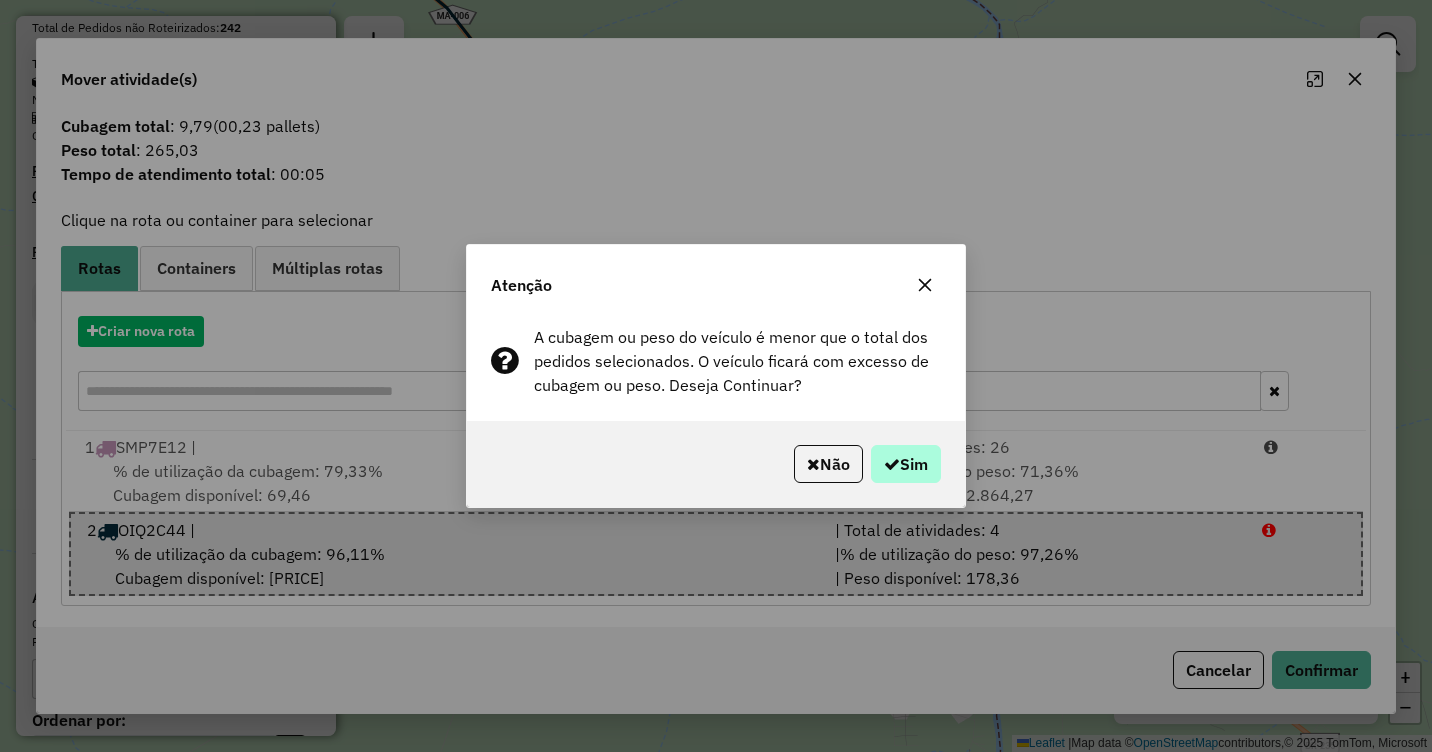drag, startPoint x: 887, startPoint y: 444, endPoint x: 898, endPoint y: 459, distance: 18.601076 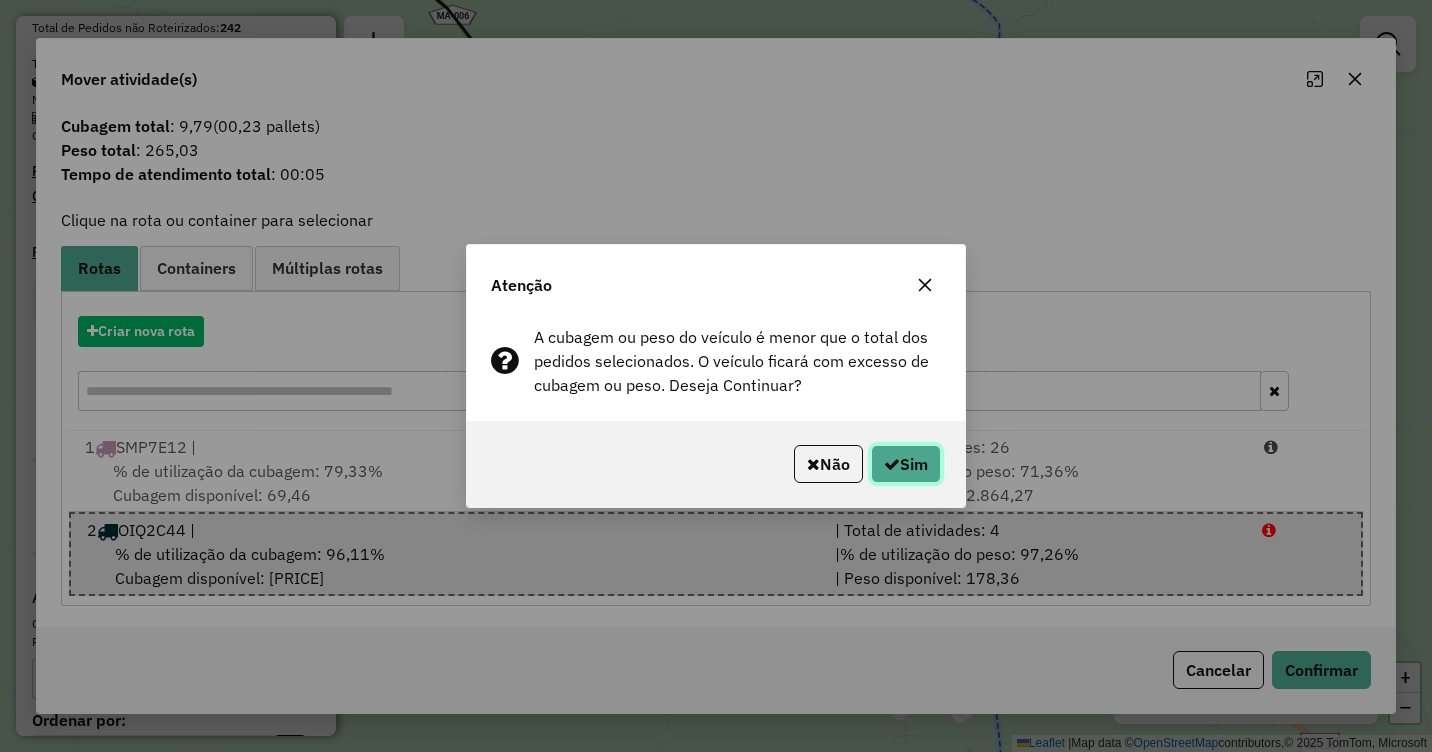 click on "Sim" 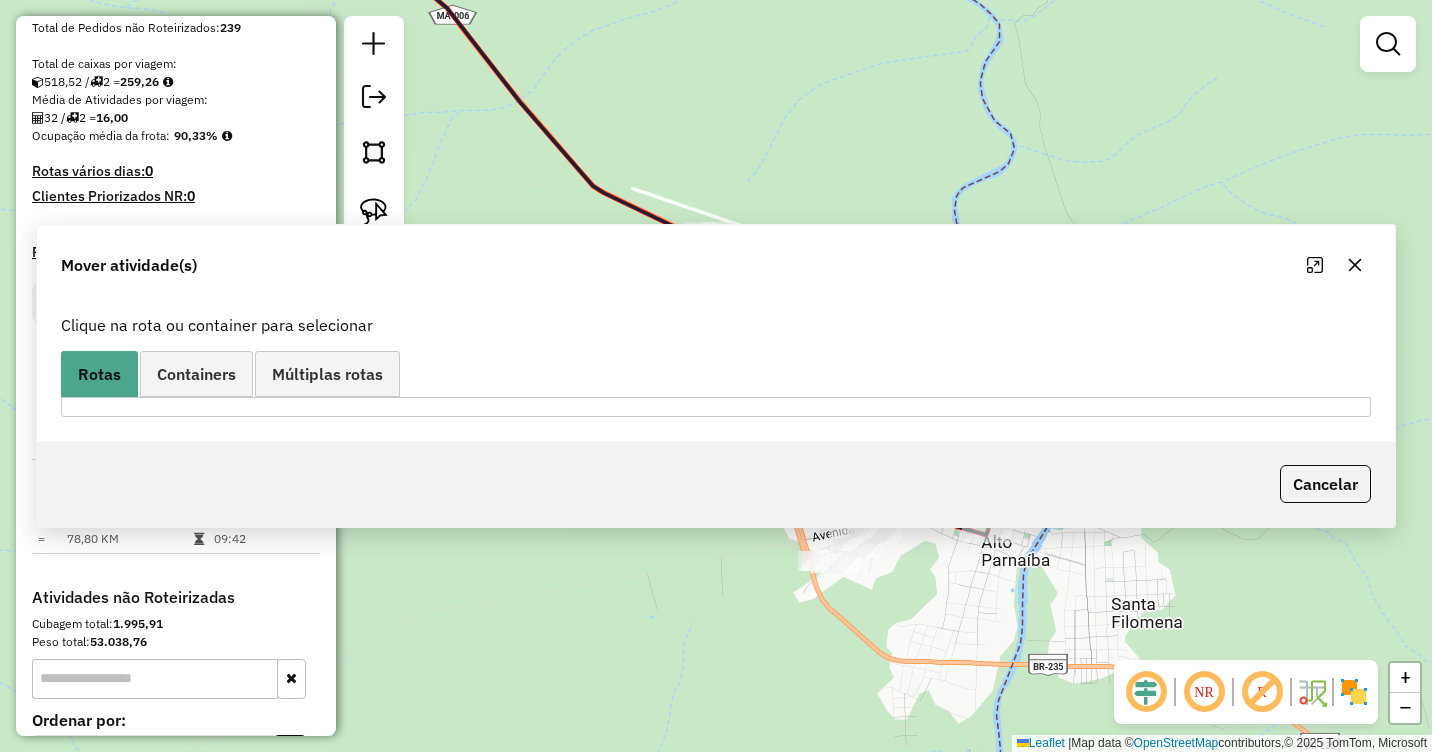 scroll, scrollTop: 0, scrollLeft: 0, axis: both 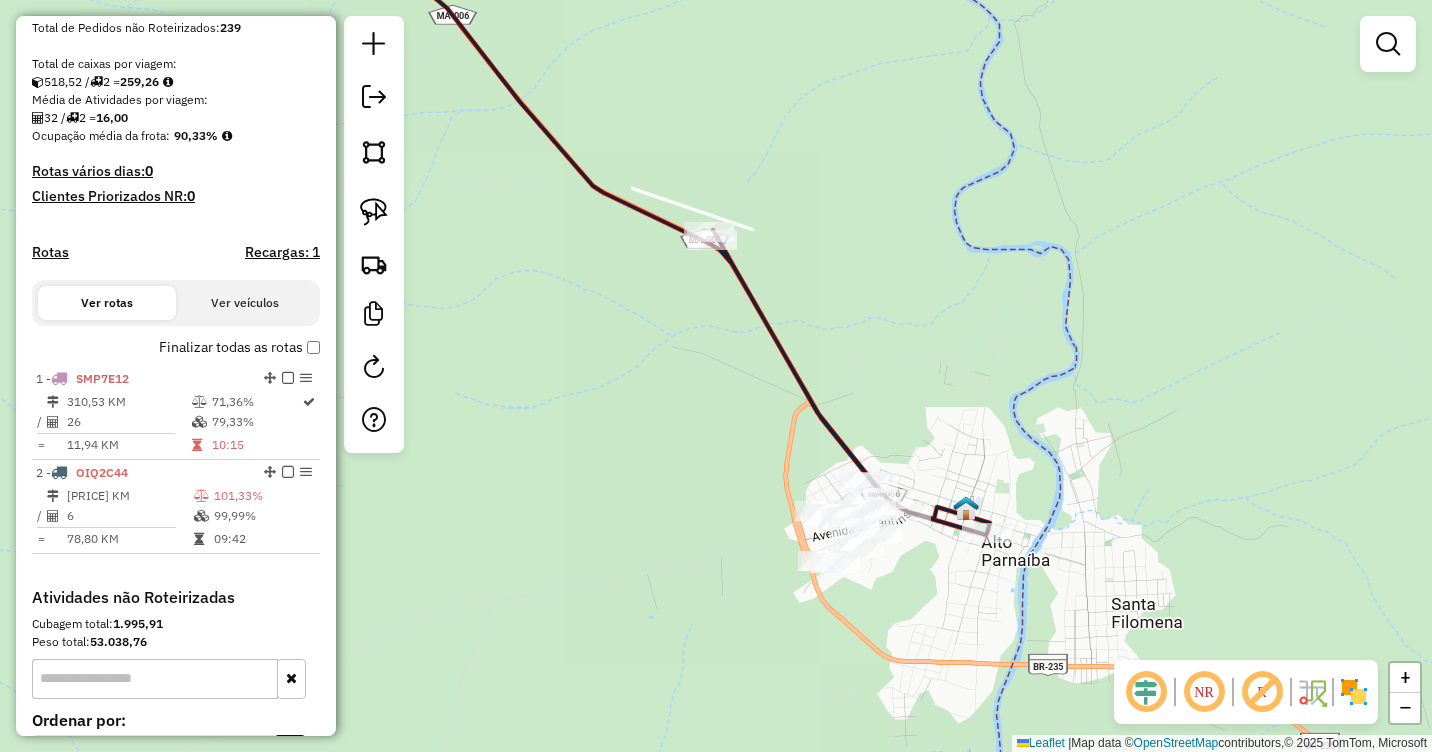 drag, startPoint x: 638, startPoint y: 437, endPoint x: 596, endPoint y: 348, distance: 98.4124 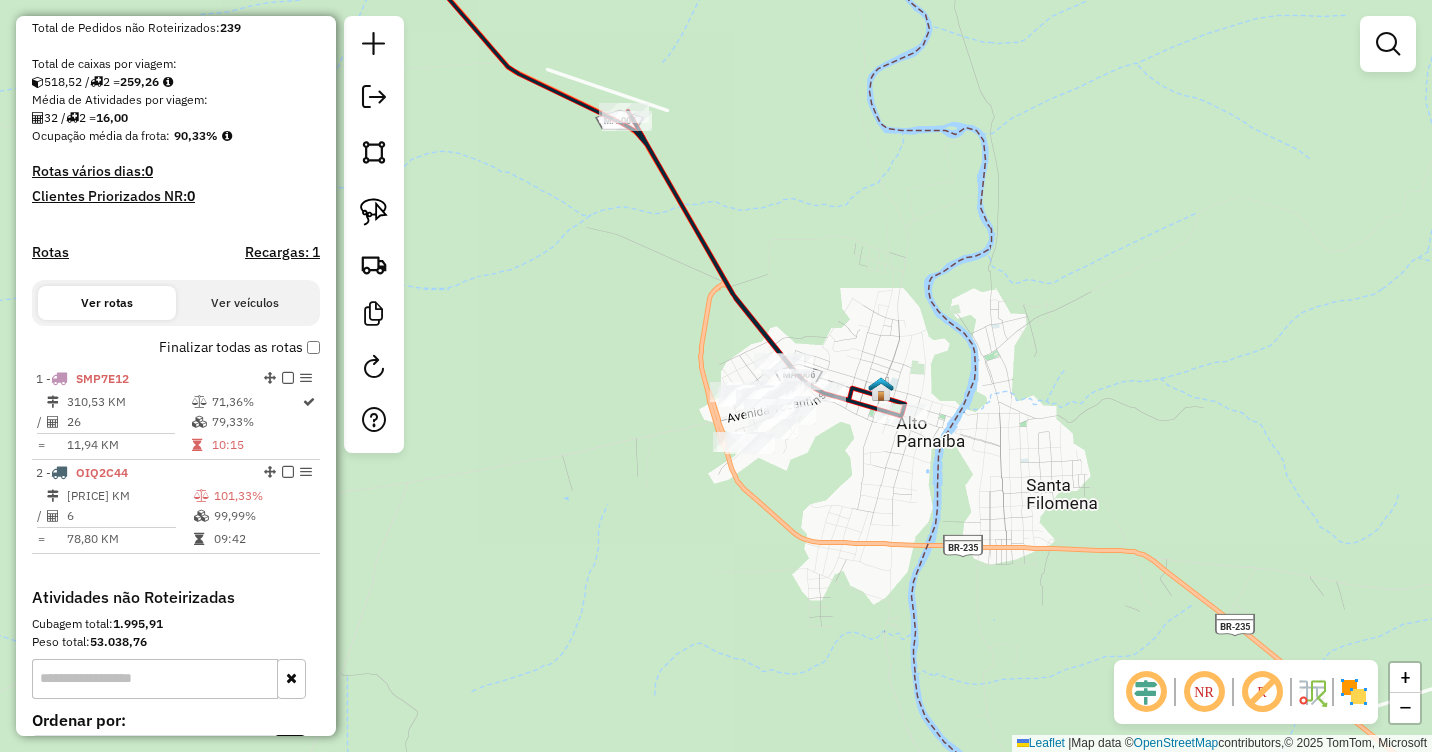 drag, startPoint x: 888, startPoint y: 320, endPoint x: 844, endPoint y: 291, distance: 52.69725 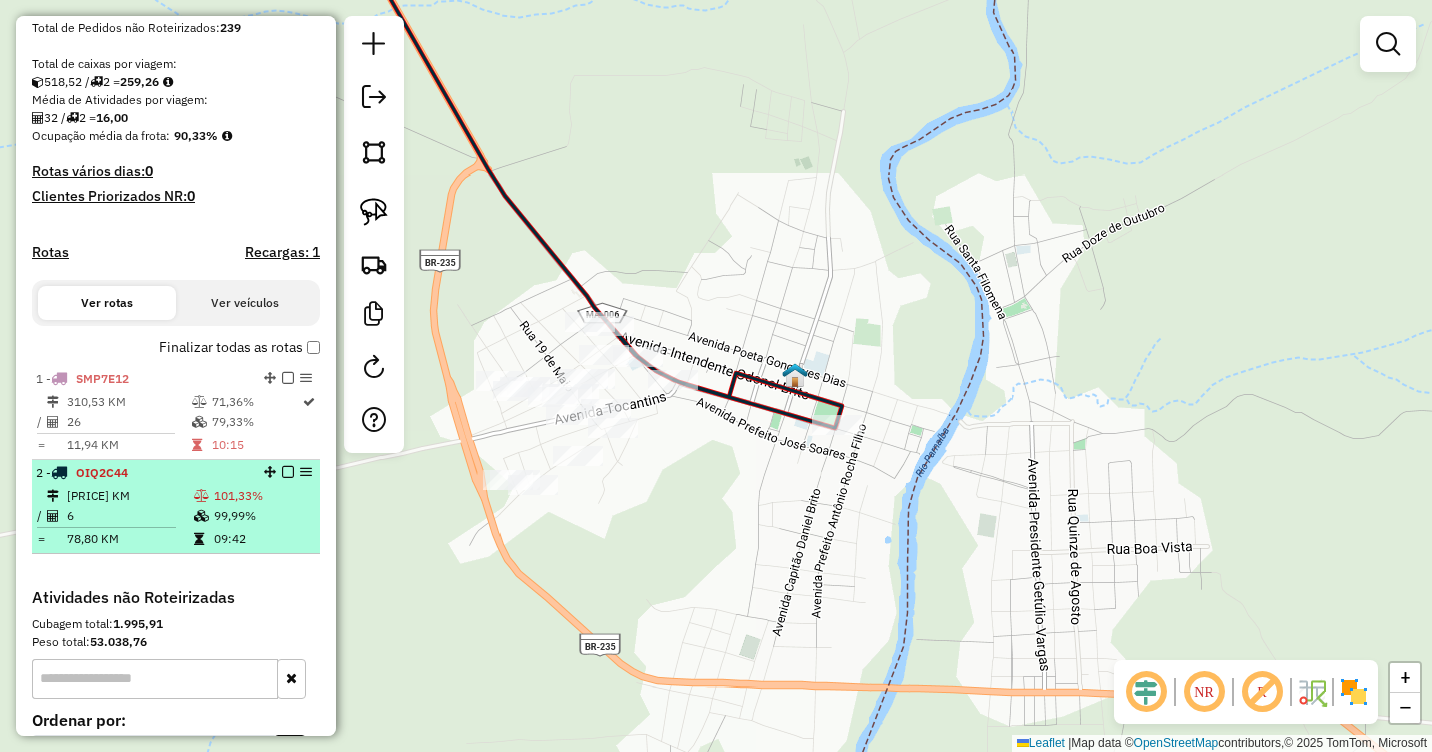 click on "99,99%" at bounding box center [262, 516] 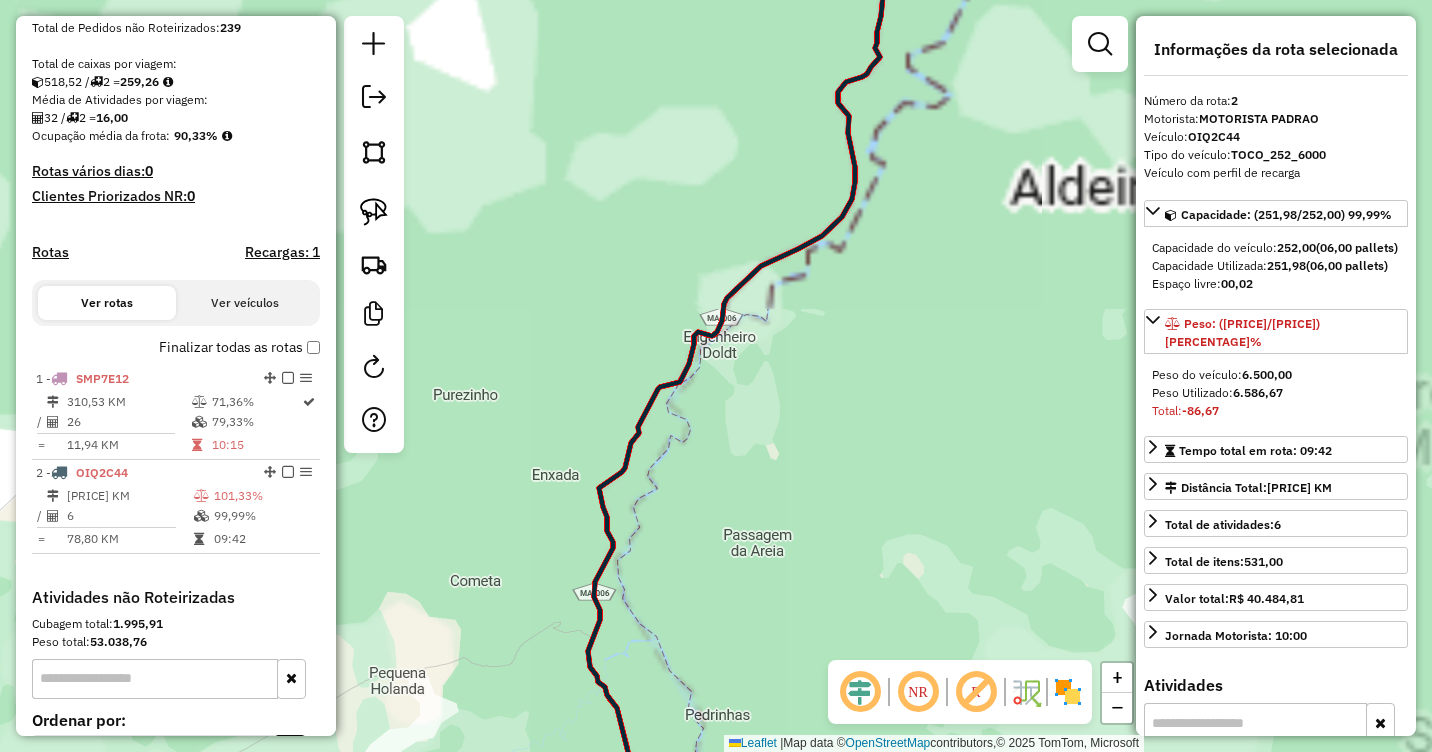 drag, startPoint x: 720, startPoint y: 606, endPoint x: 793, endPoint y: 178, distance: 434.18085 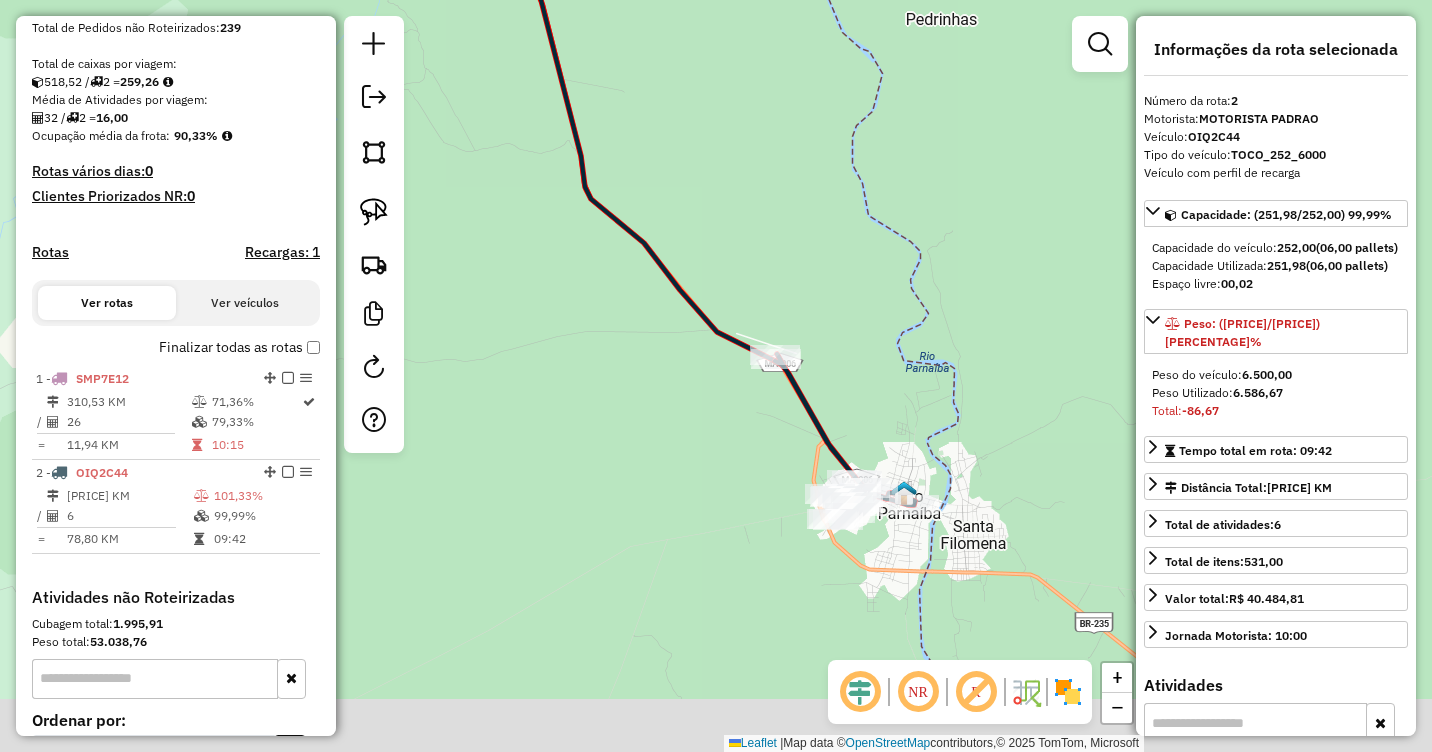 drag, startPoint x: 811, startPoint y: 400, endPoint x: 757, endPoint y: 325, distance: 92.417534 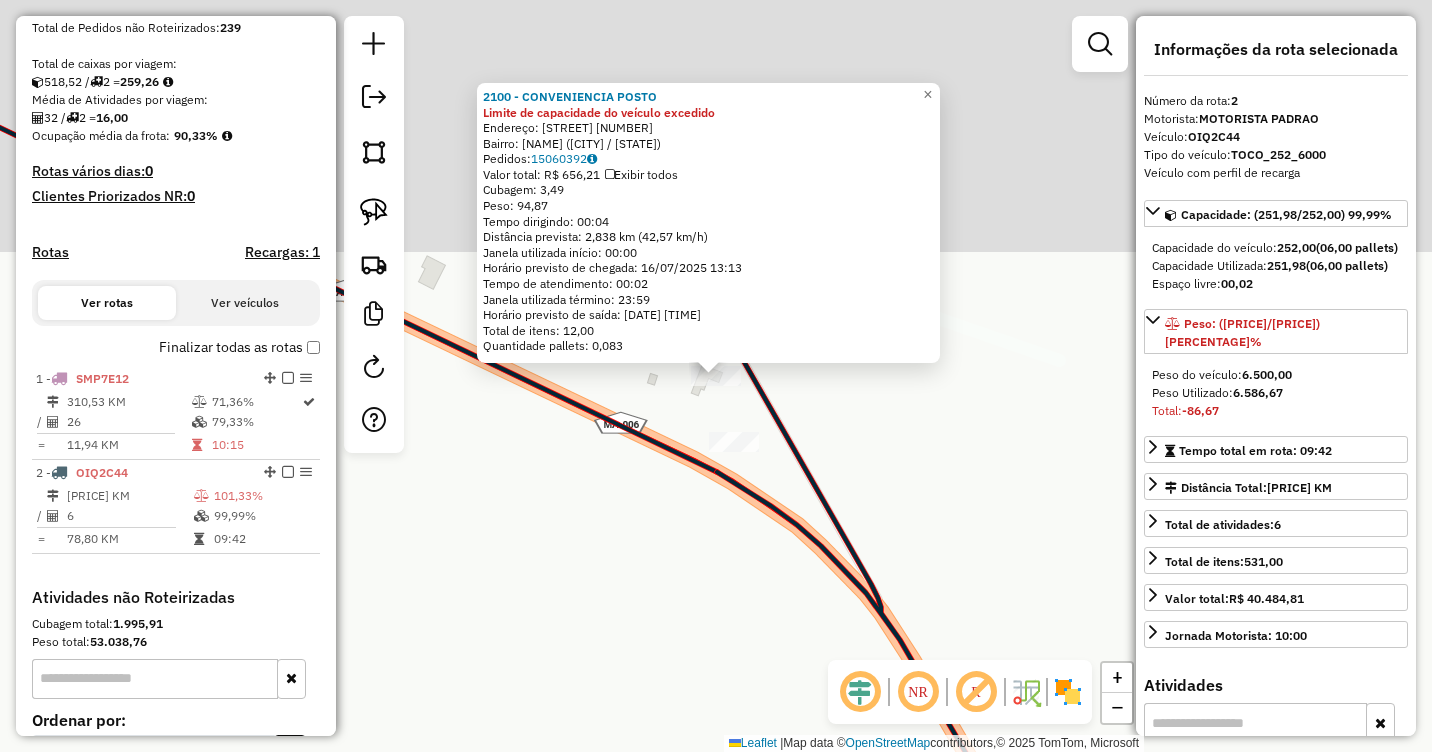 scroll, scrollTop: 611, scrollLeft: 0, axis: vertical 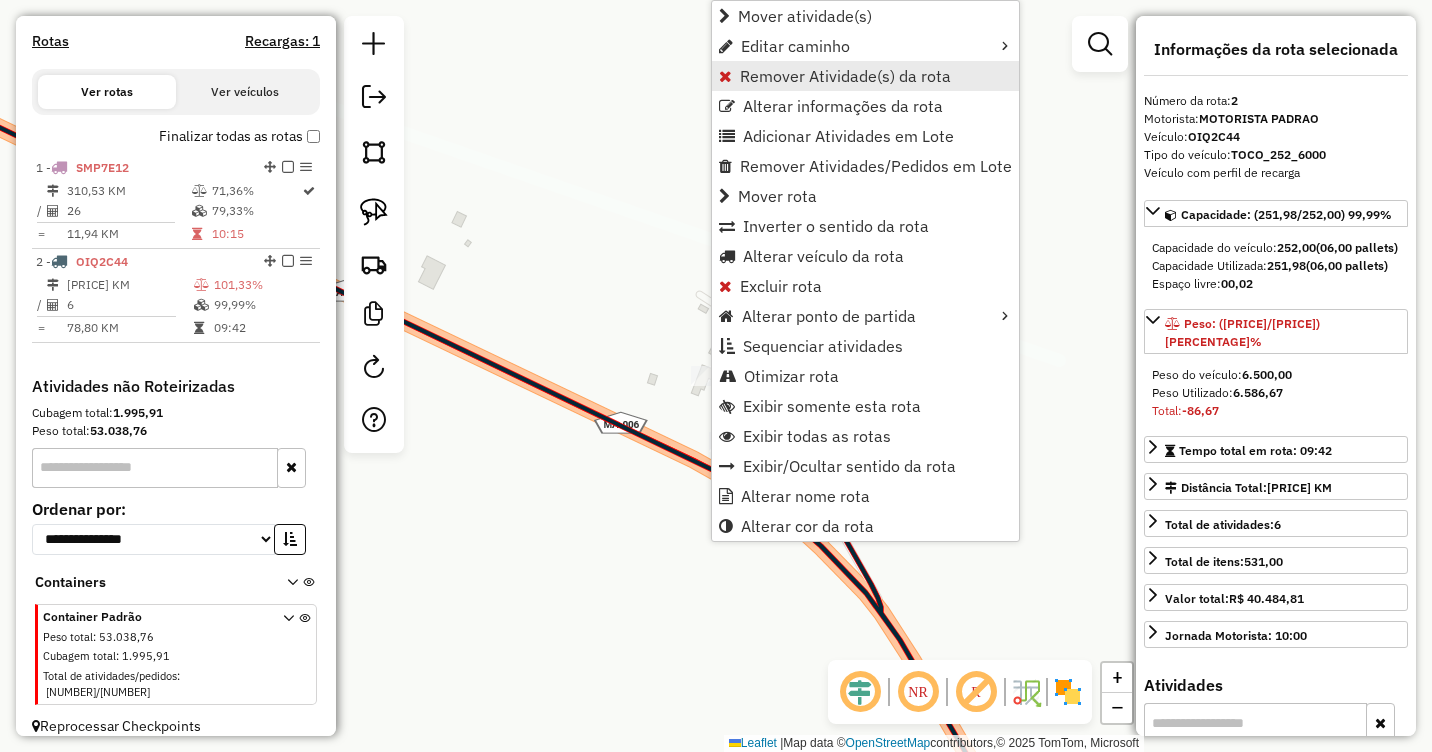 click on "Remover Atividade(s) da rota" at bounding box center [845, 76] 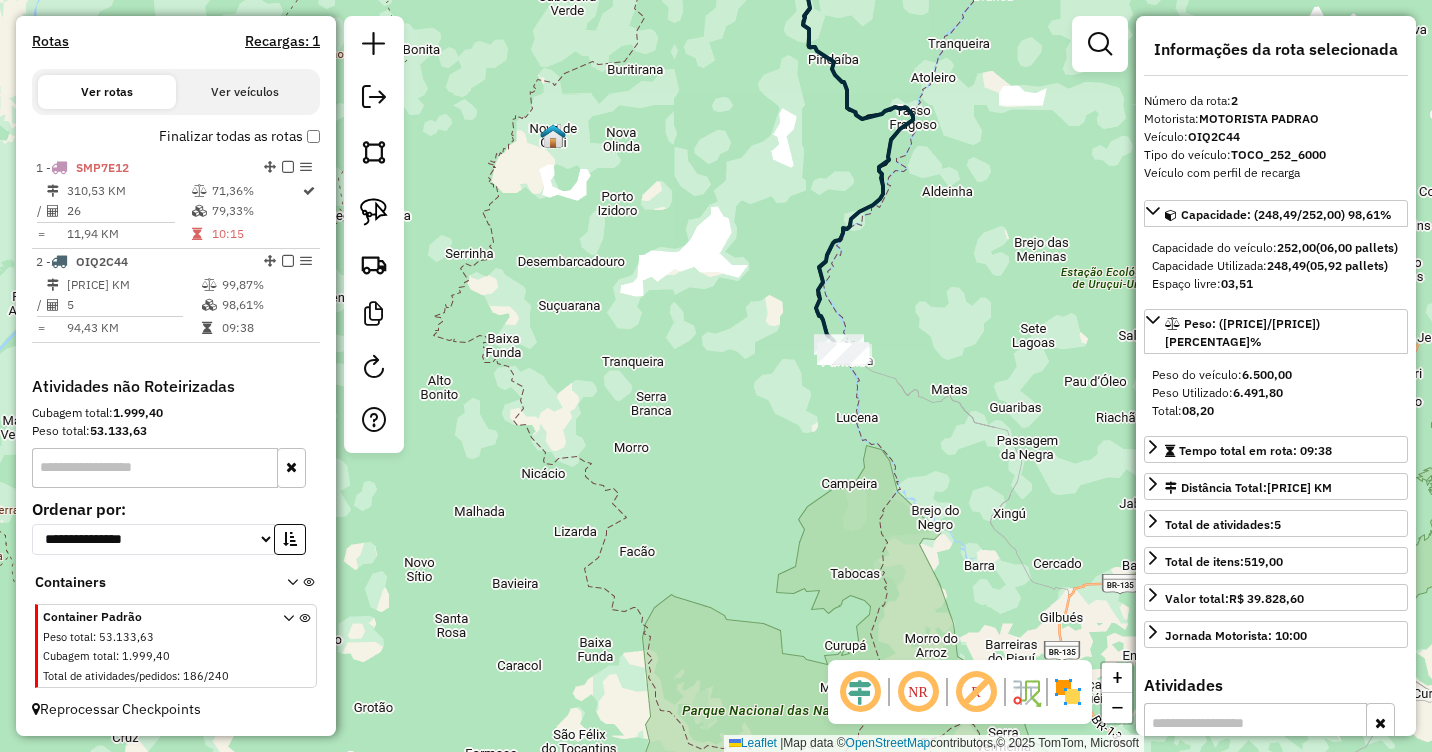 drag, startPoint x: 966, startPoint y: 252, endPoint x: 801, endPoint y: 567, distance: 355.59808 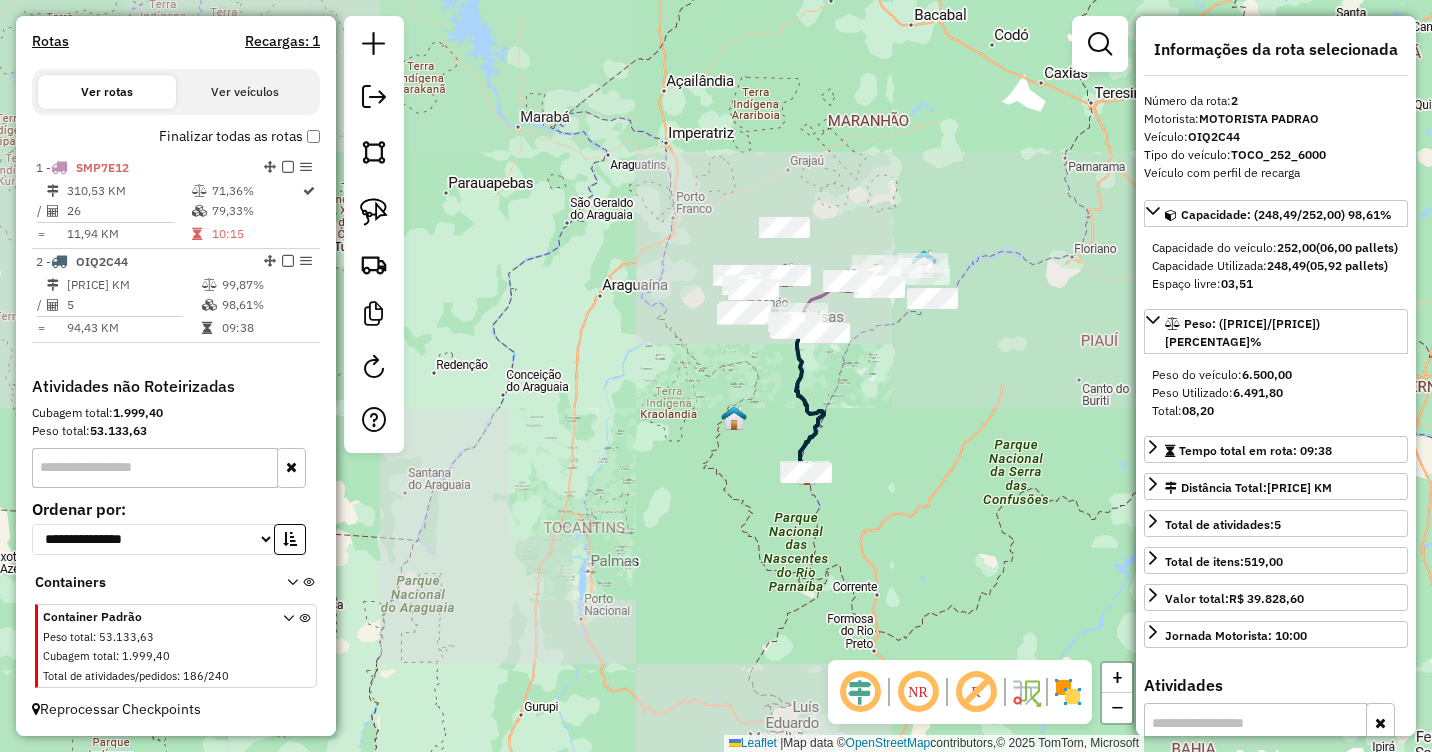 drag, startPoint x: 882, startPoint y: 364, endPoint x: 866, endPoint y: 396, distance: 35.77709 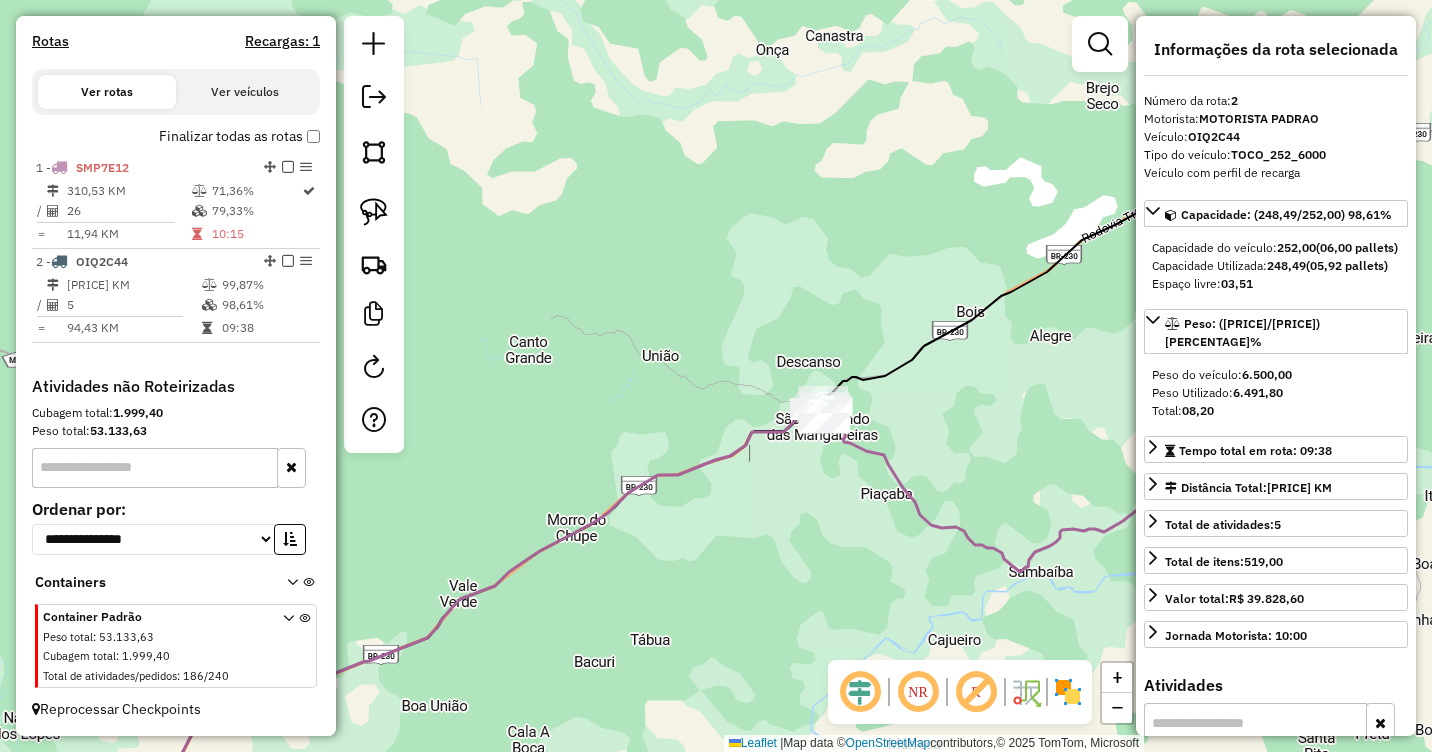 drag, startPoint x: 375, startPoint y: 212, endPoint x: 779, endPoint y: 313, distance: 416.43365 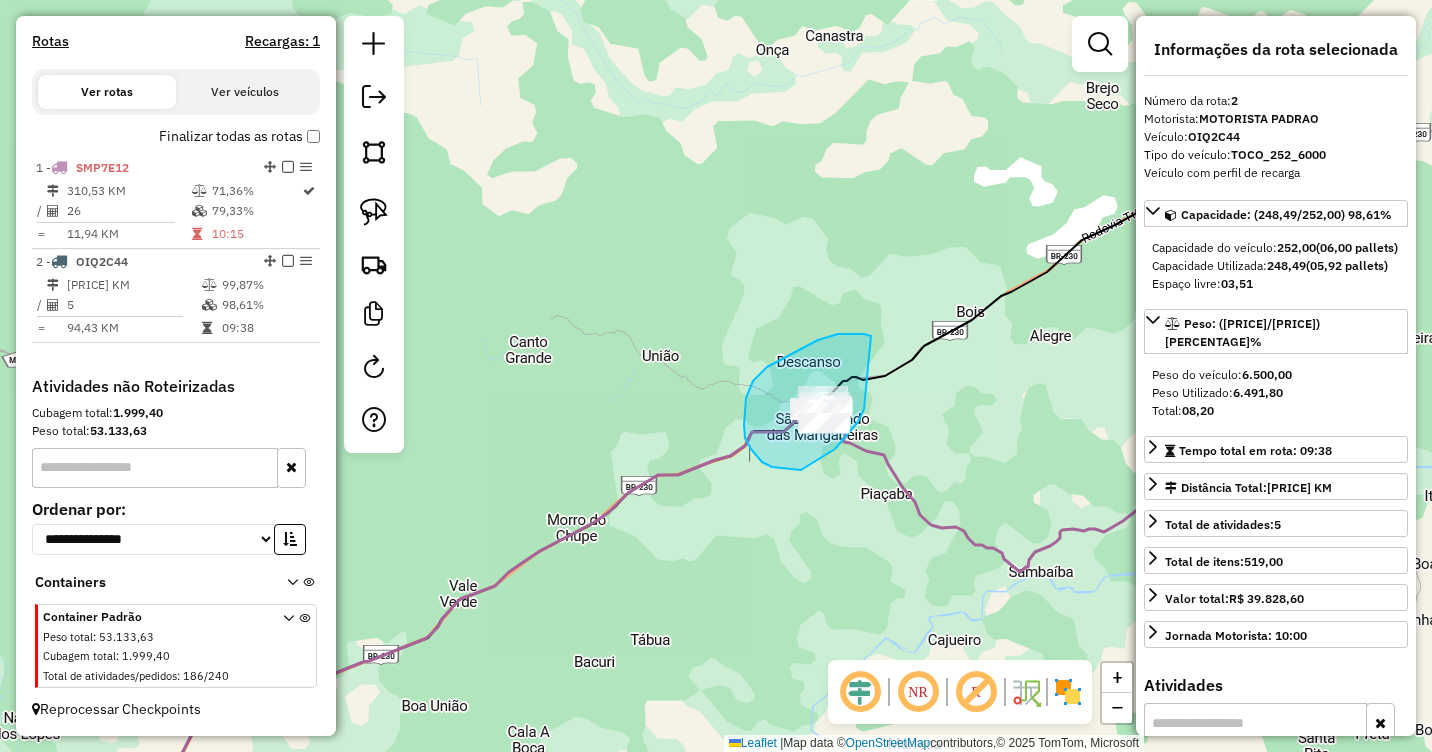 drag, startPoint x: 864, startPoint y: 334, endPoint x: 864, endPoint y: 409, distance: 75 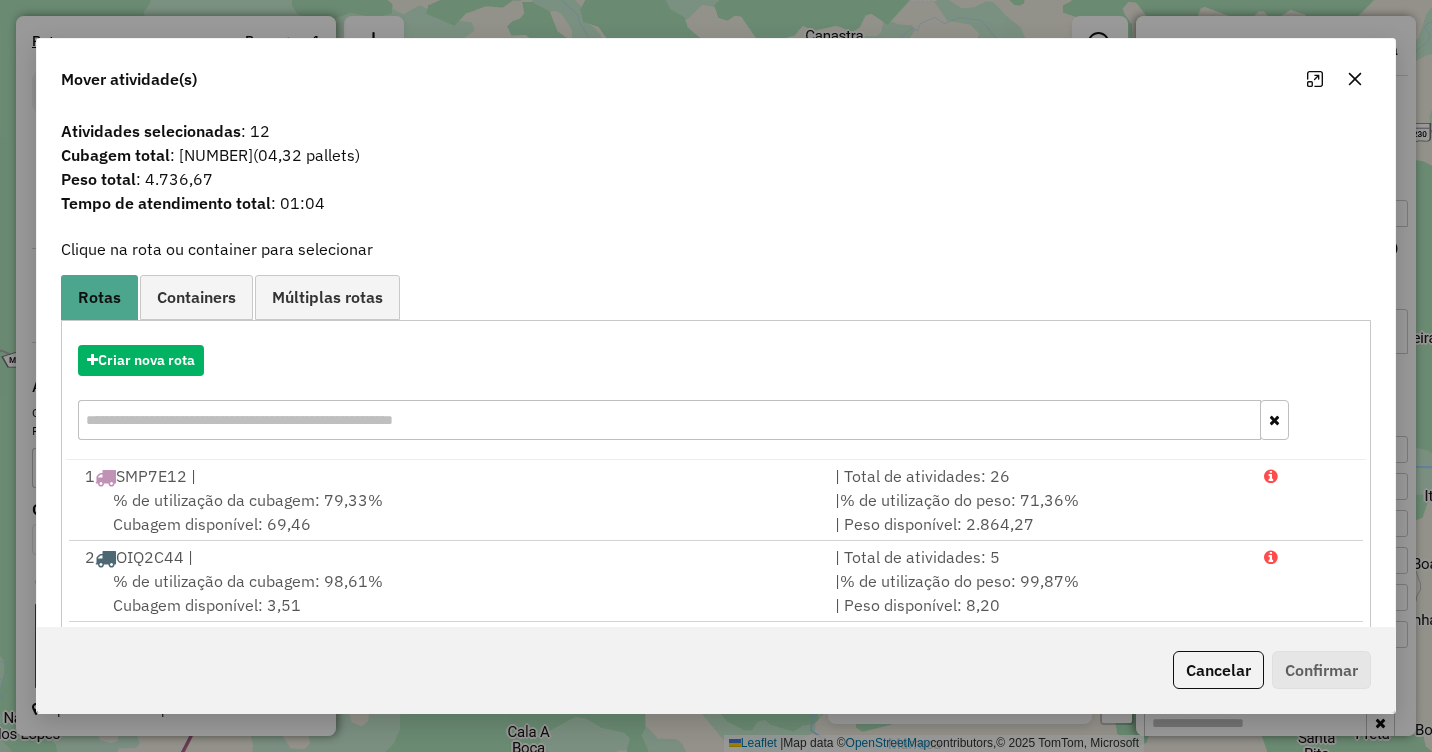 drag, startPoint x: 1345, startPoint y: 81, endPoint x: 1259, endPoint y: 184, distance: 134.18271 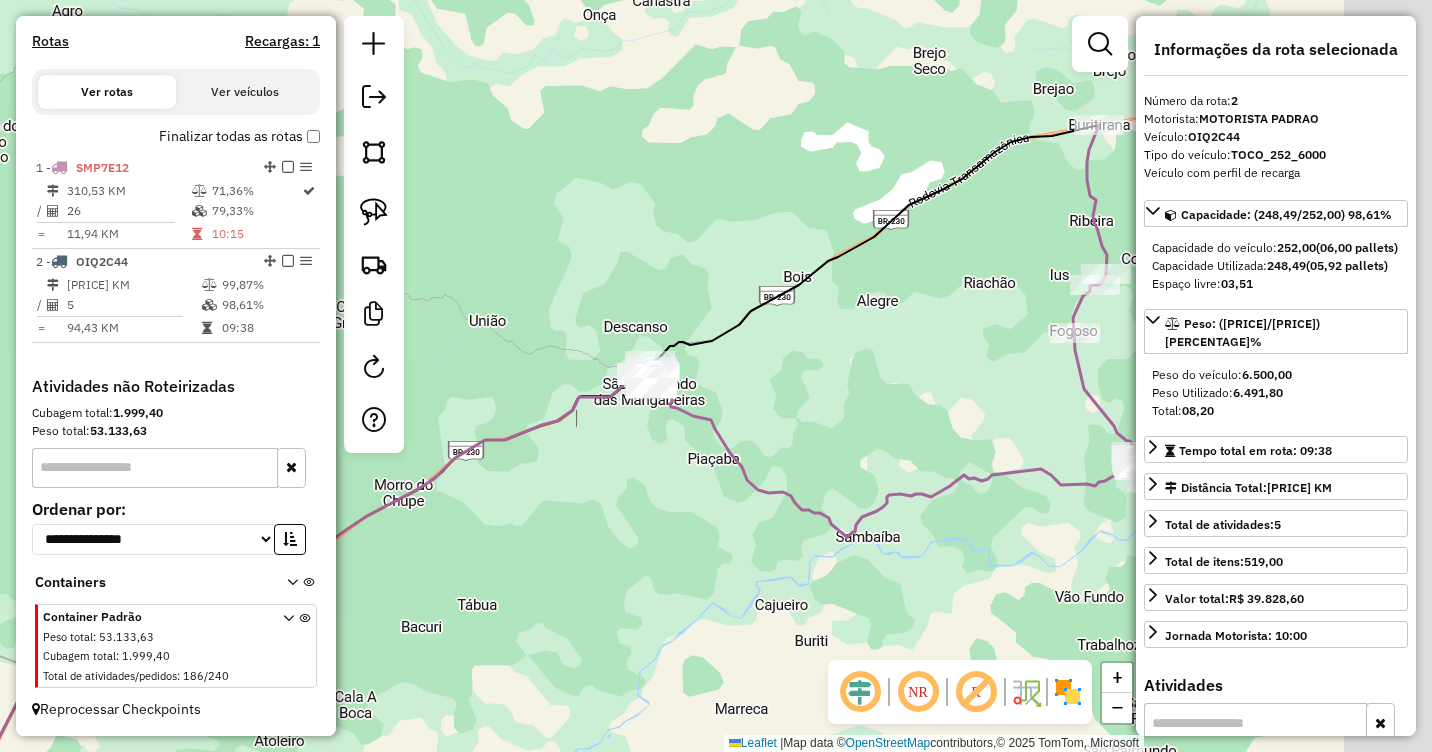 drag, startPoint x: 953, startPoint y: 404, endPoint x: 807, endPoint y: 380, distance: 147.95946 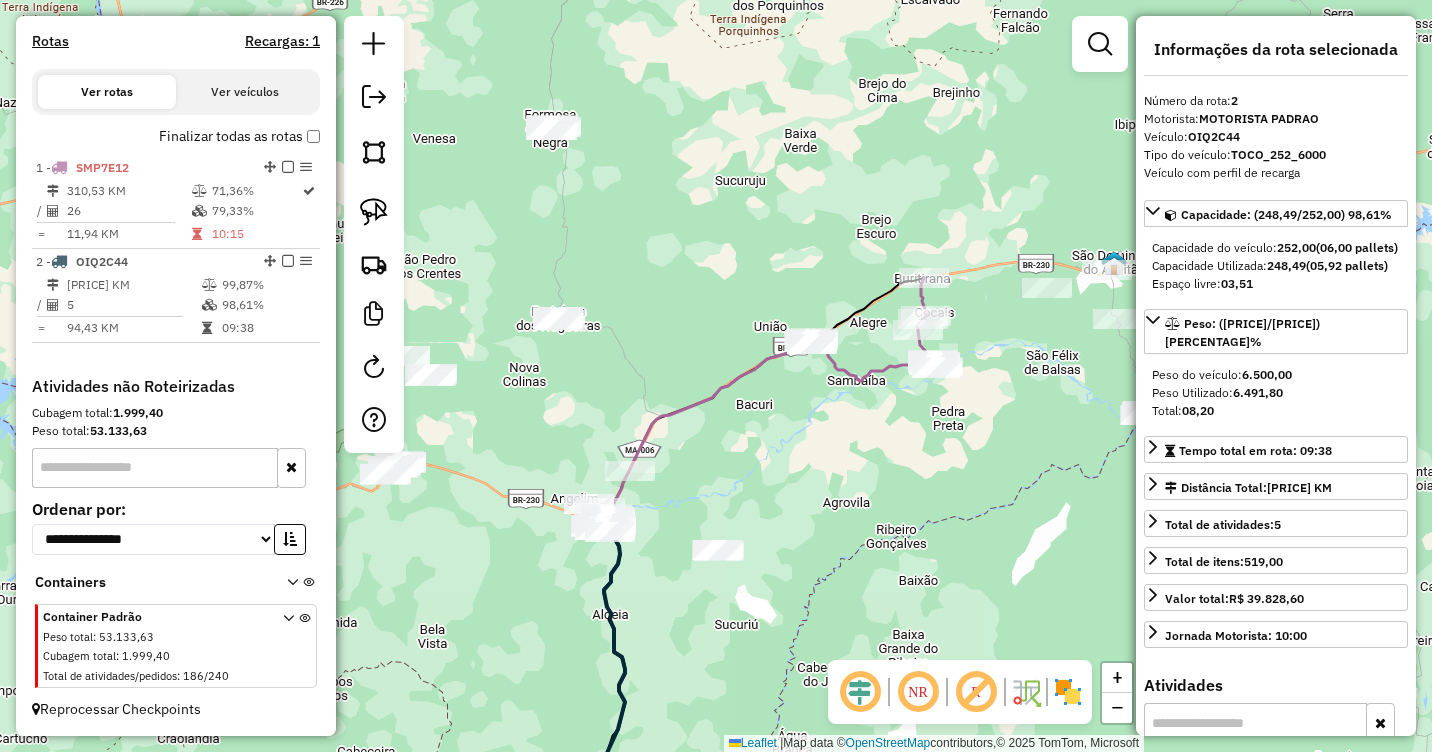 drag, startPoint x: 658, startPoint y: 259, endPoint x: 850, endPoint y: 250, distance: 192.21082 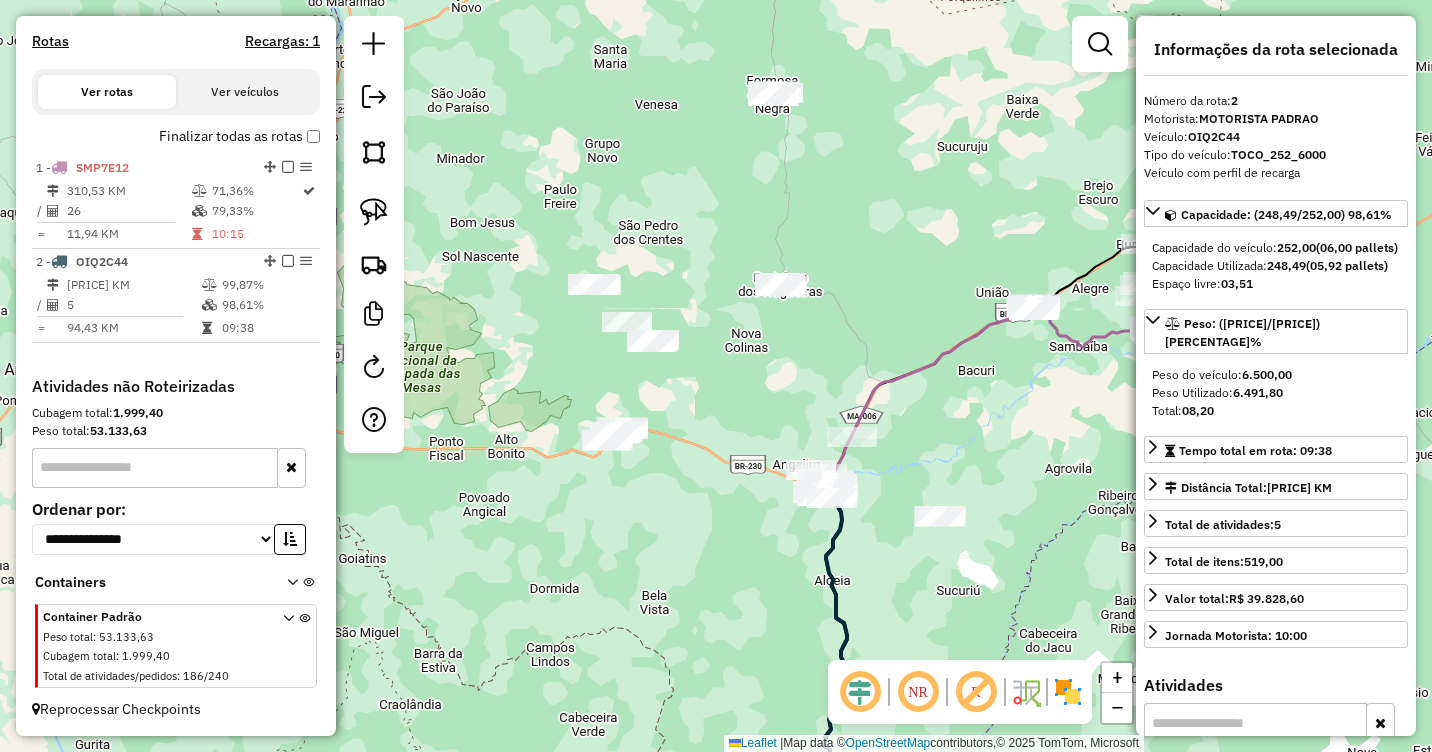 drag, startPoint x: 751, startPoint y: 257, endPoint x: 915, endPoint y: 239, distance: 164.98485 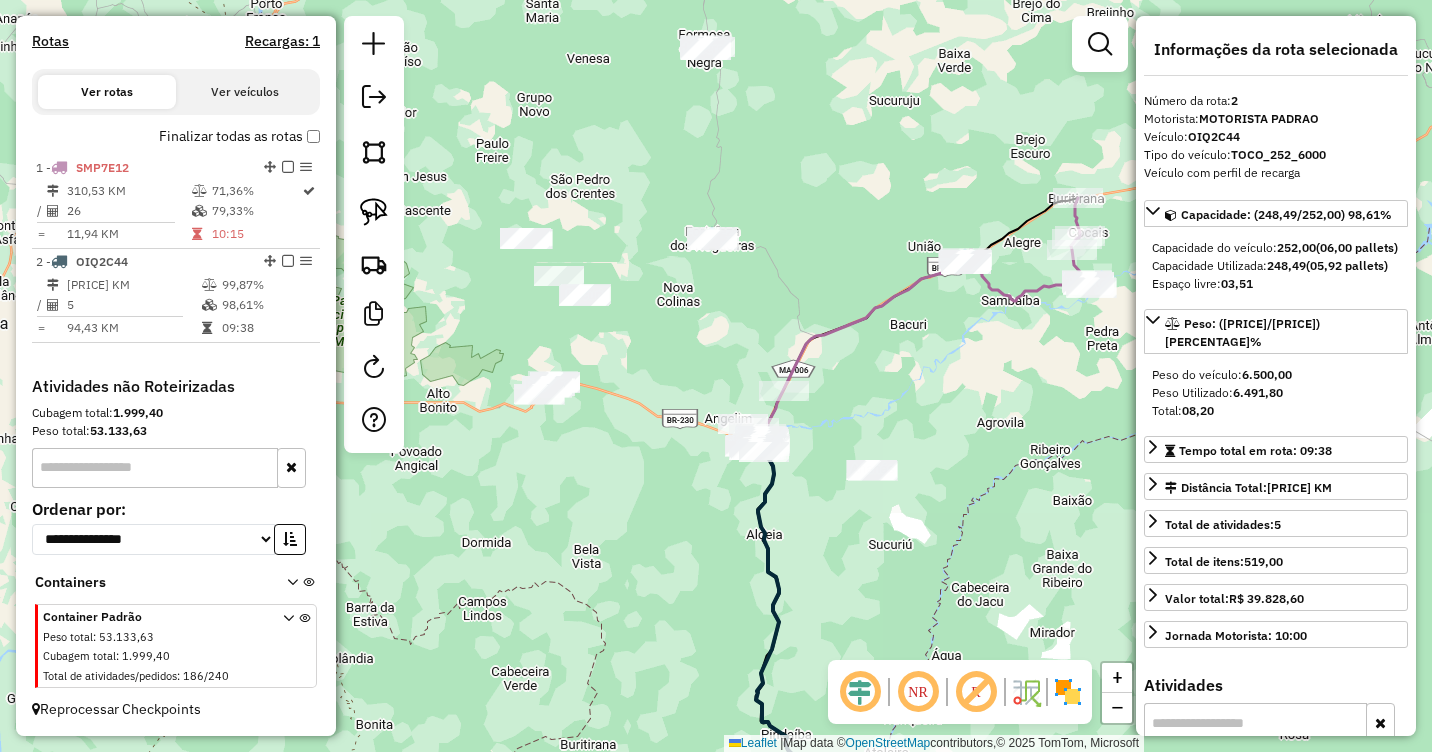drag, startPoint x: 763, startPoint y: 377, endPoint x: 571, endPoint y: 364, distance: 192.4396 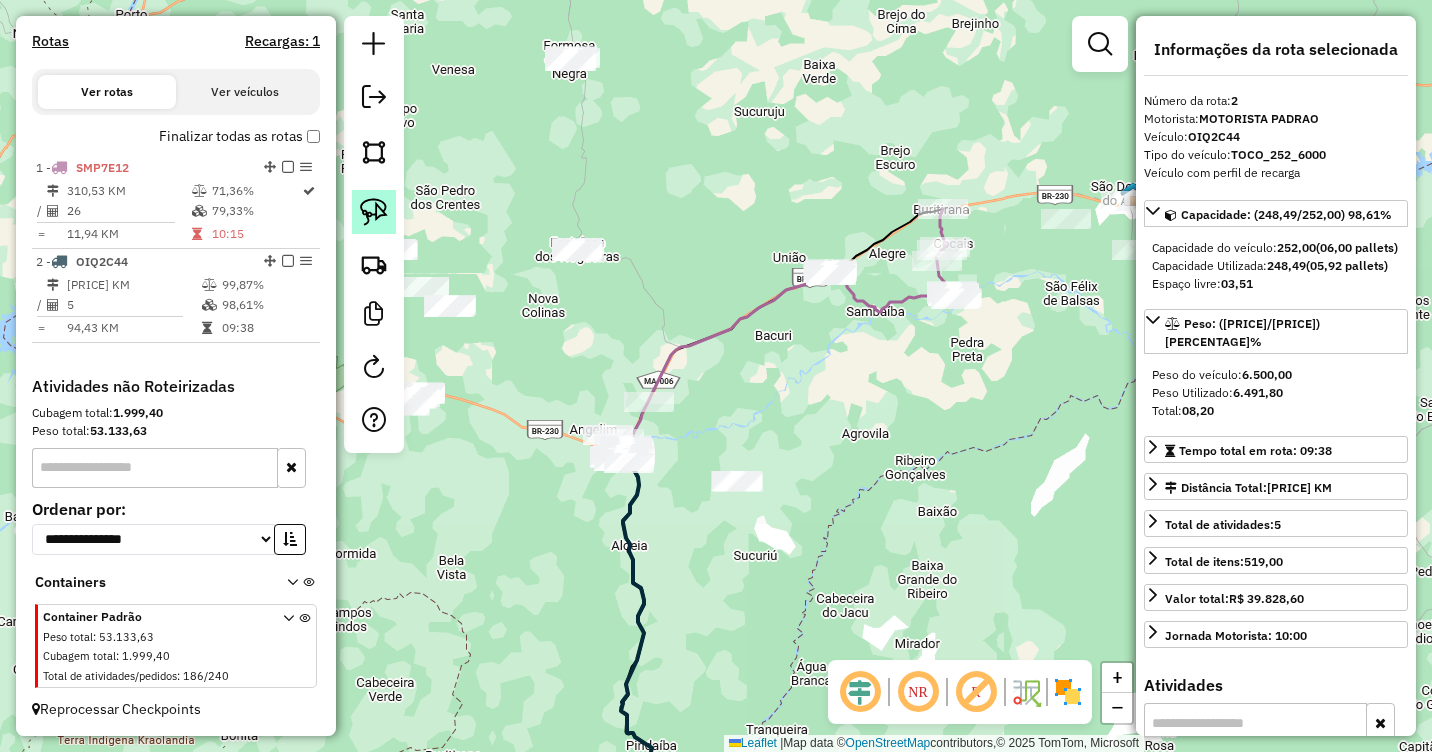 click 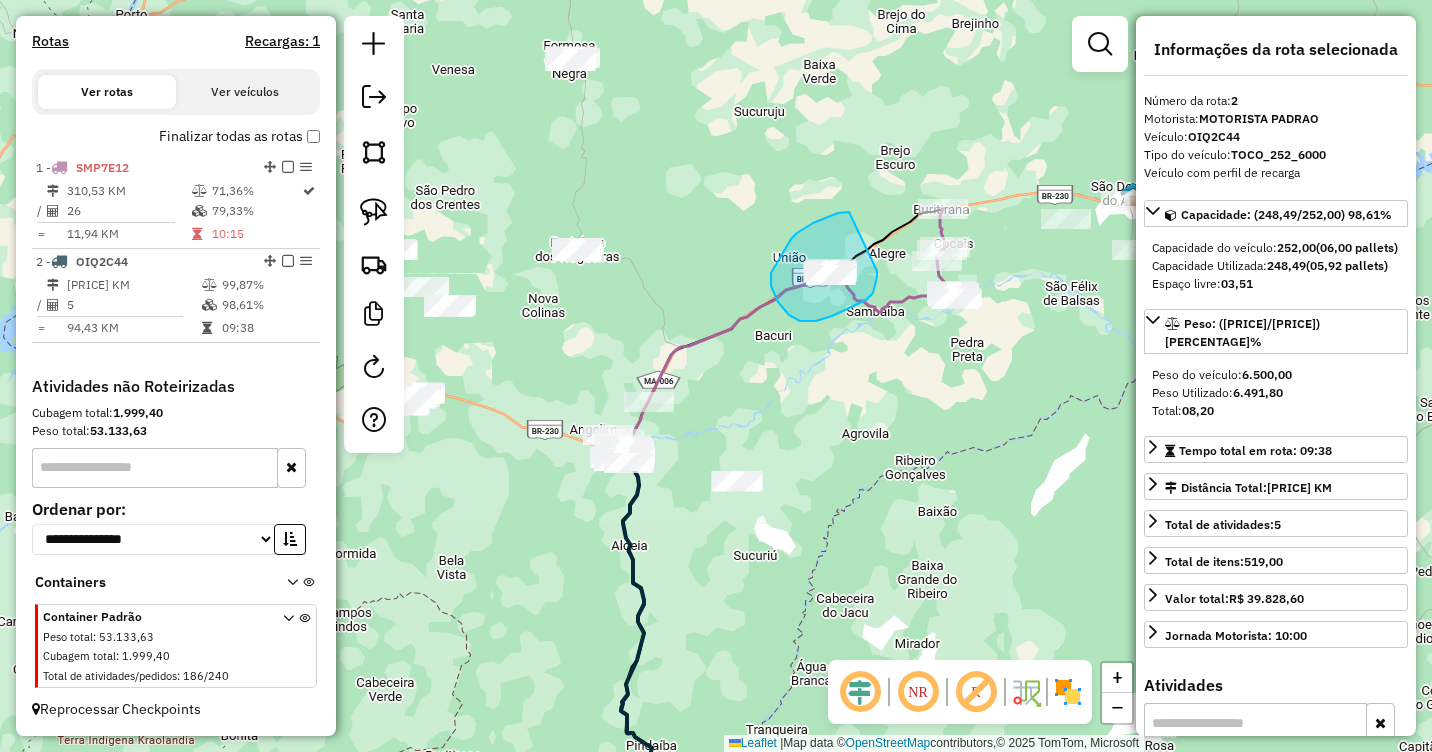 drag, startPoint x: 849, startPoint y: 212, endPoint x: 877, endPoint y: 271, distance: 65.30697 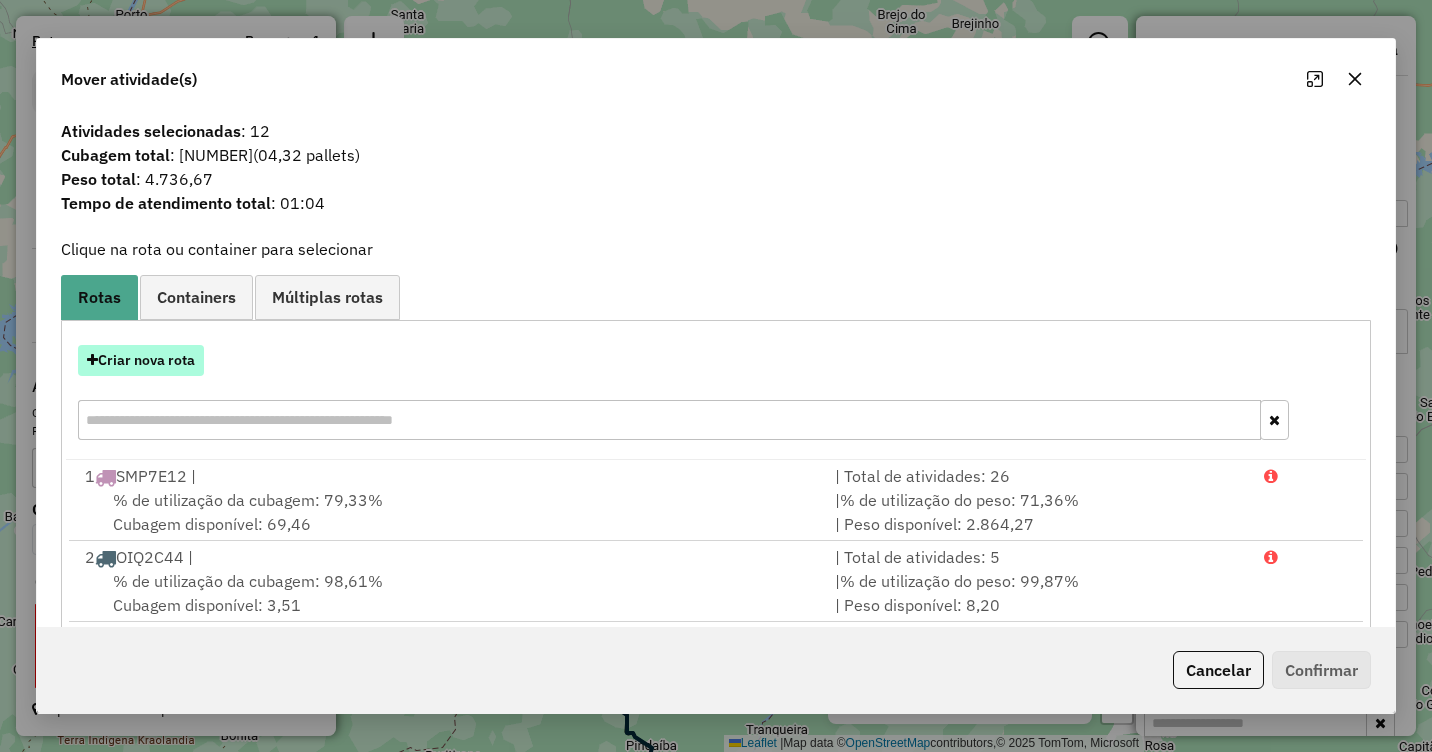 click on "Criar nova rota" at bounding box center (141, 360) 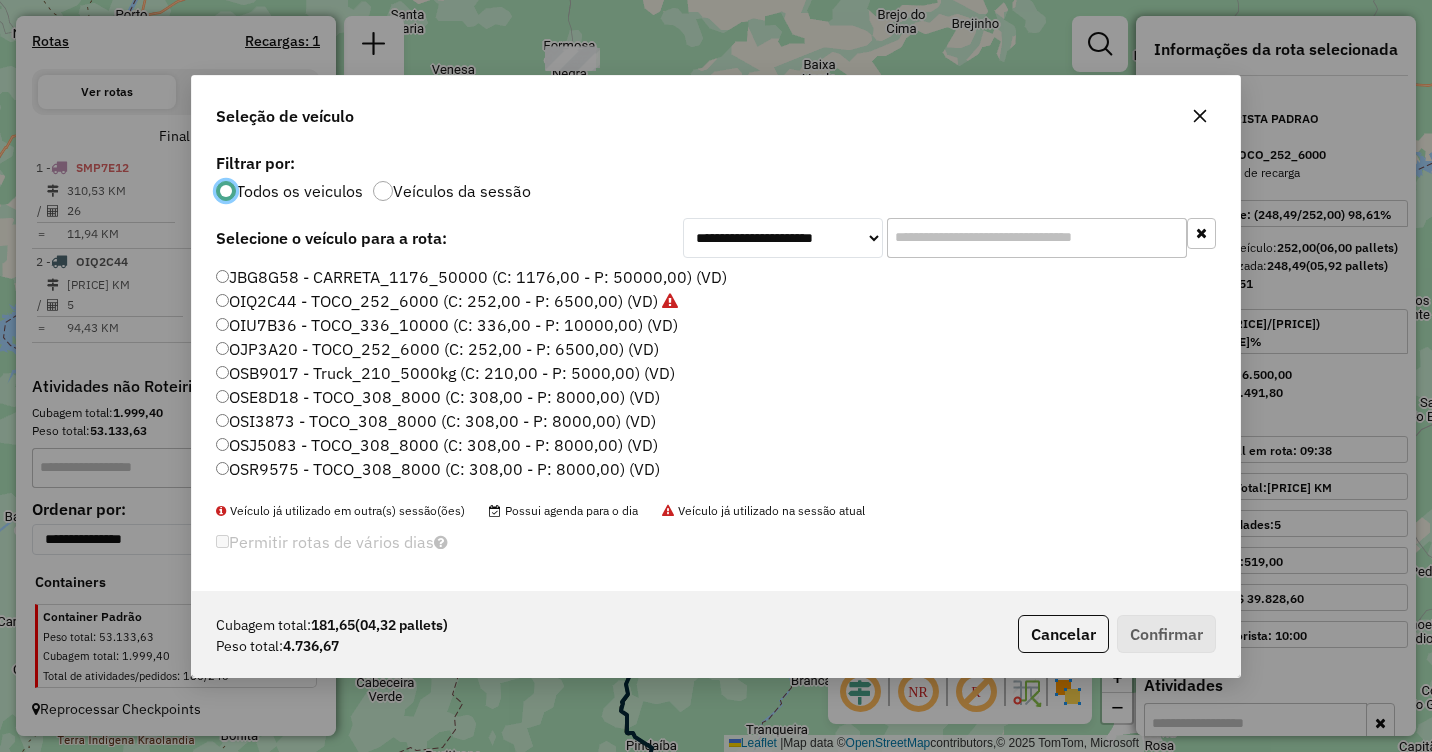 scroll, scrollTop: 11, scrollLeft: 6, axis: both 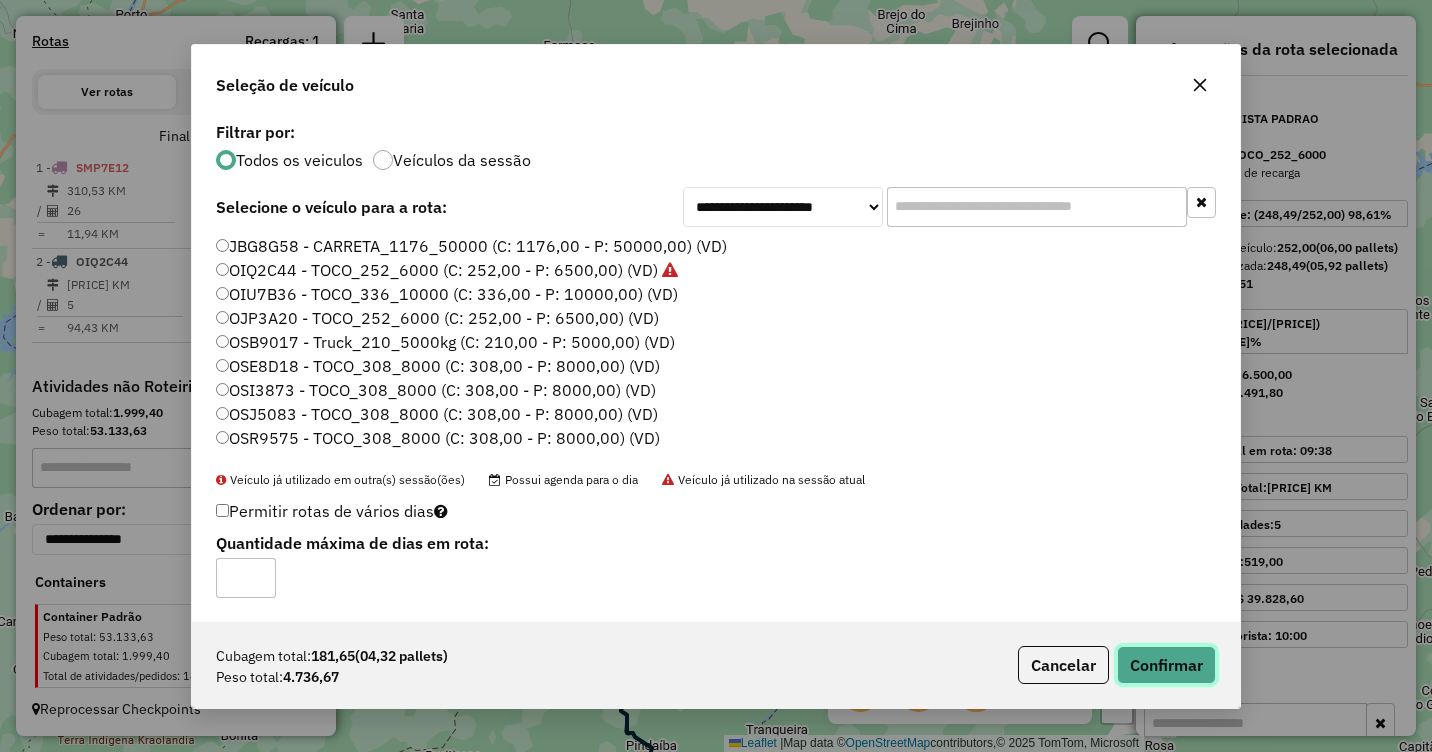 click on "Confirmar" 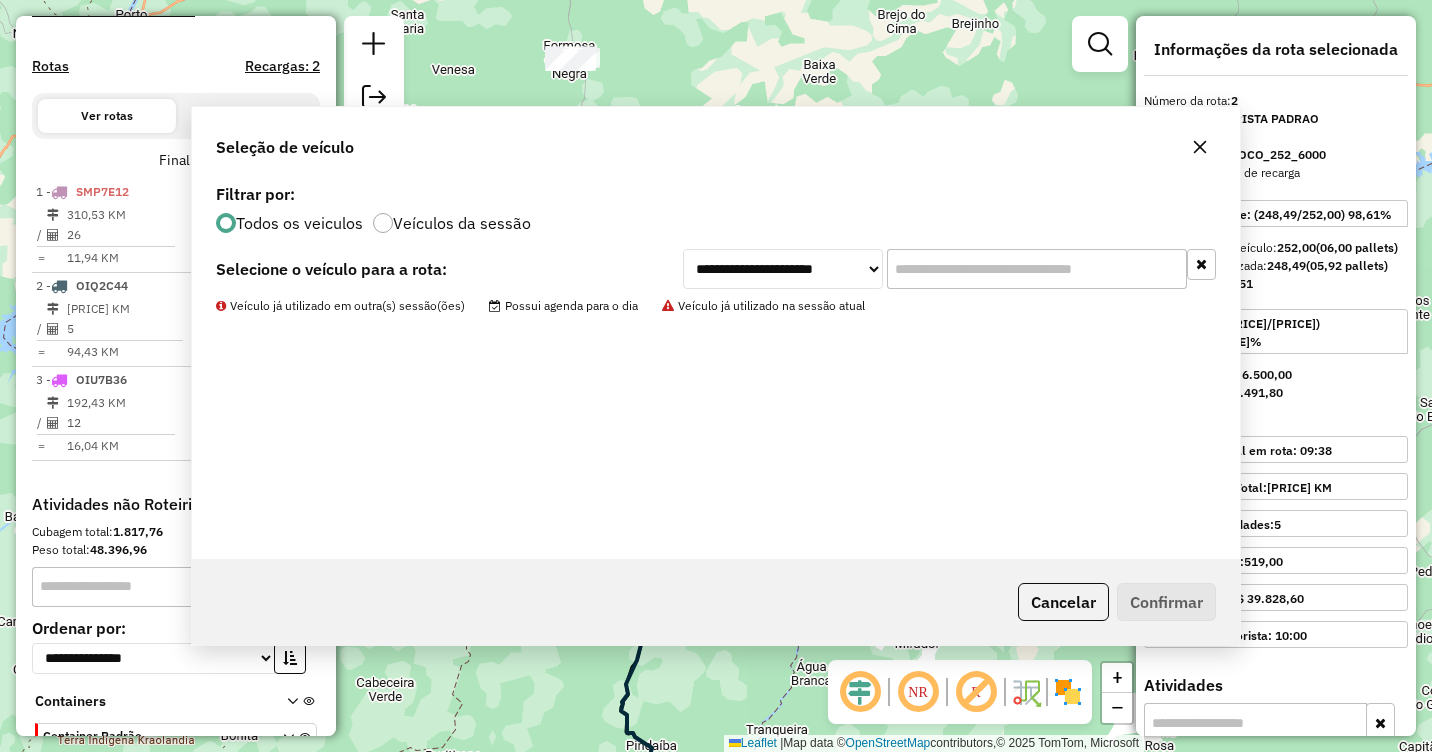 scroll, scrollTop: 730, scrollLeft: 0, axis: vertical 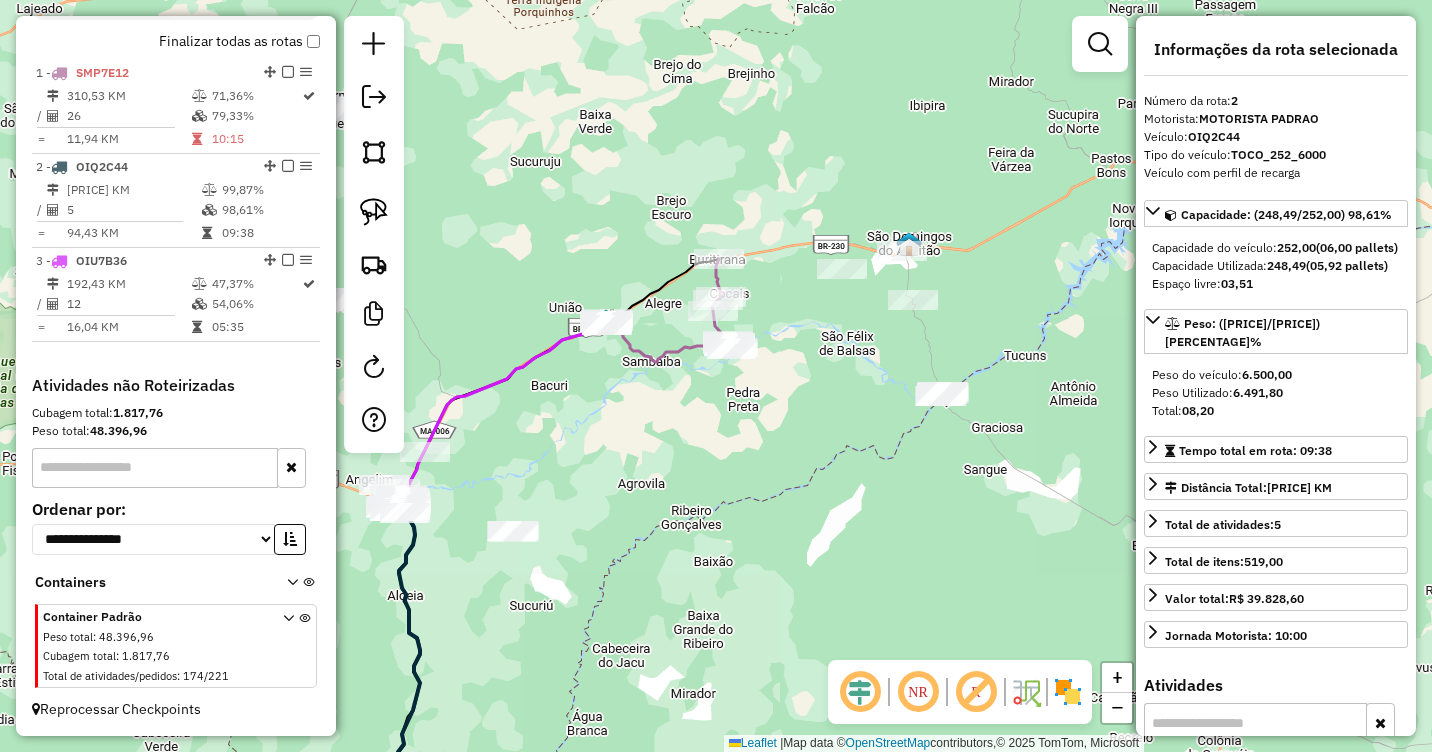 drag, startPoint x: 1037, startPoint y: 391, endPoint x: 657, endPoint y: 515, distance: 399.7199 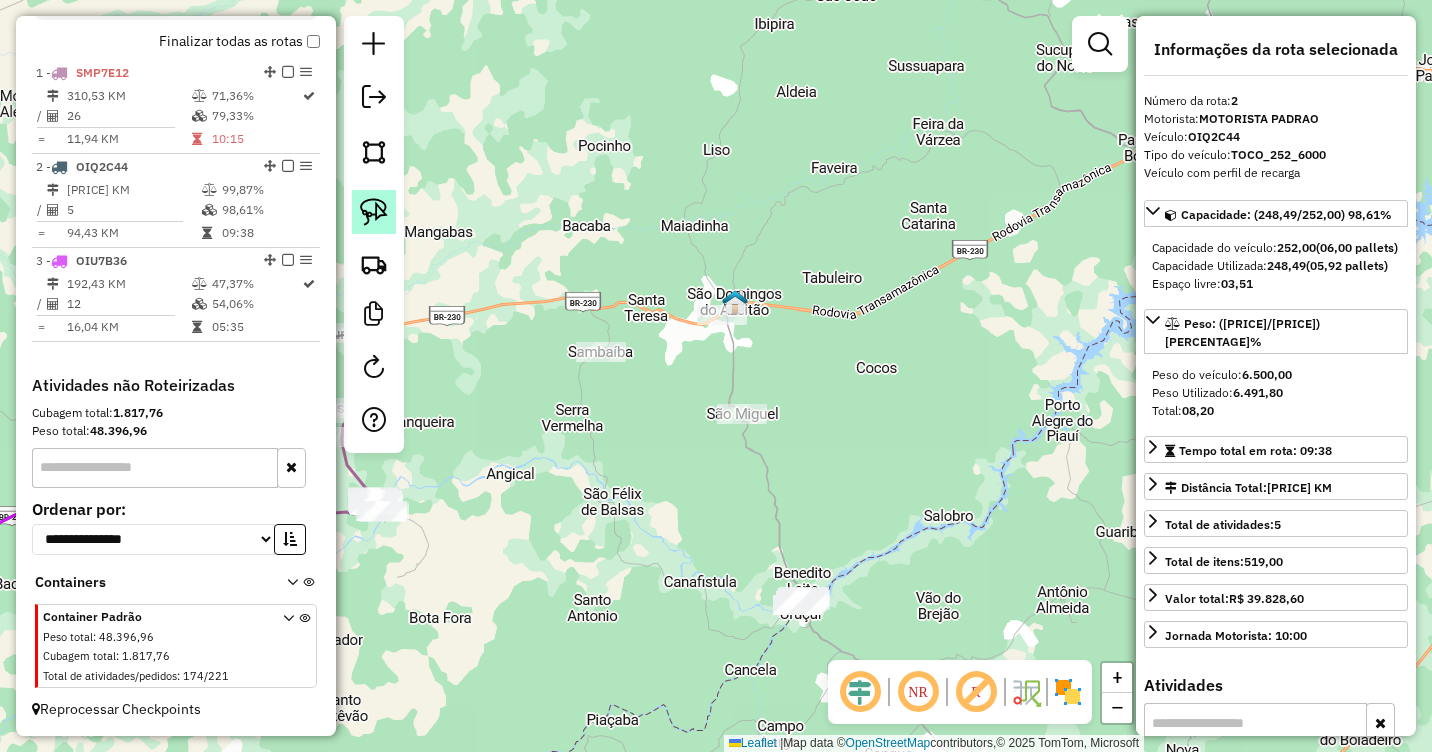 click 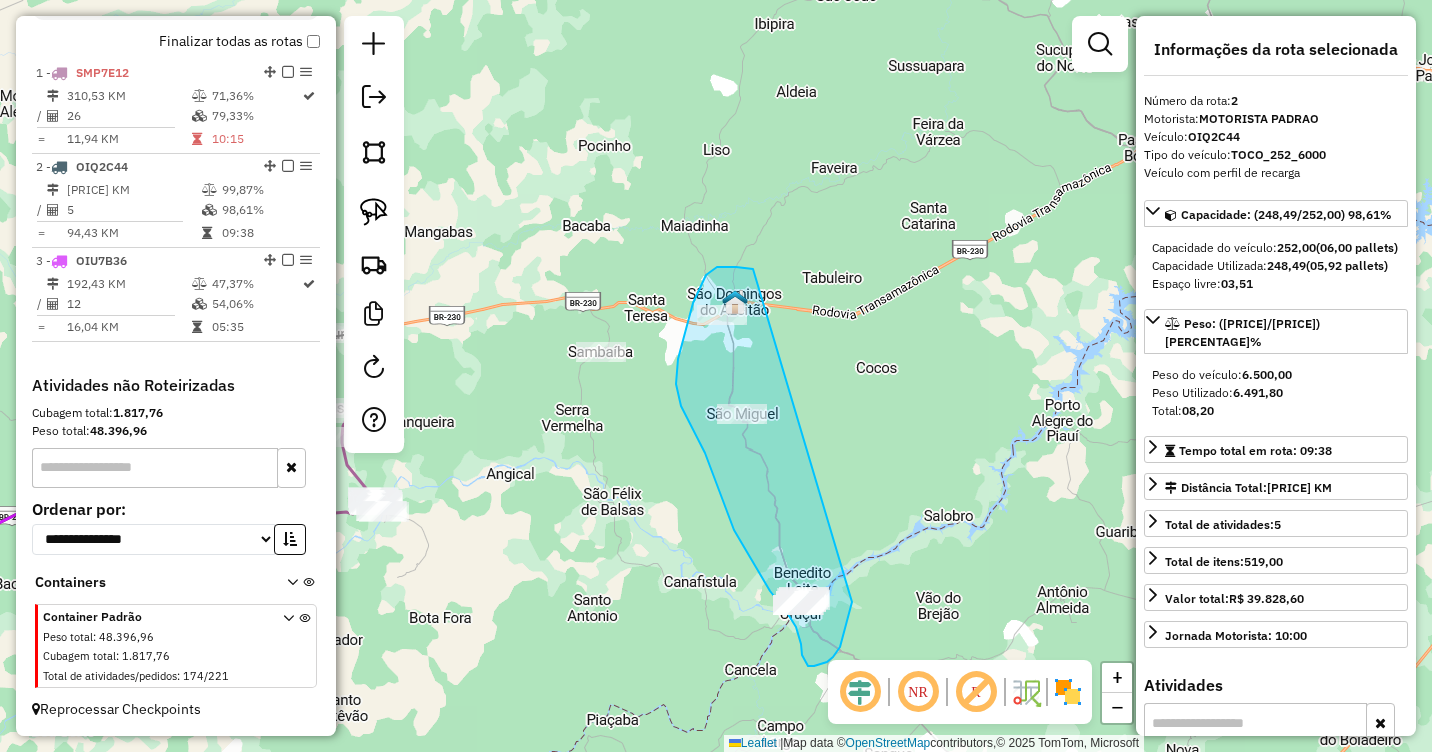 drag, startPoint x: 753, startPoint y: 269, endPoint x: 852, endPoint y: 602, distance: 347.40466 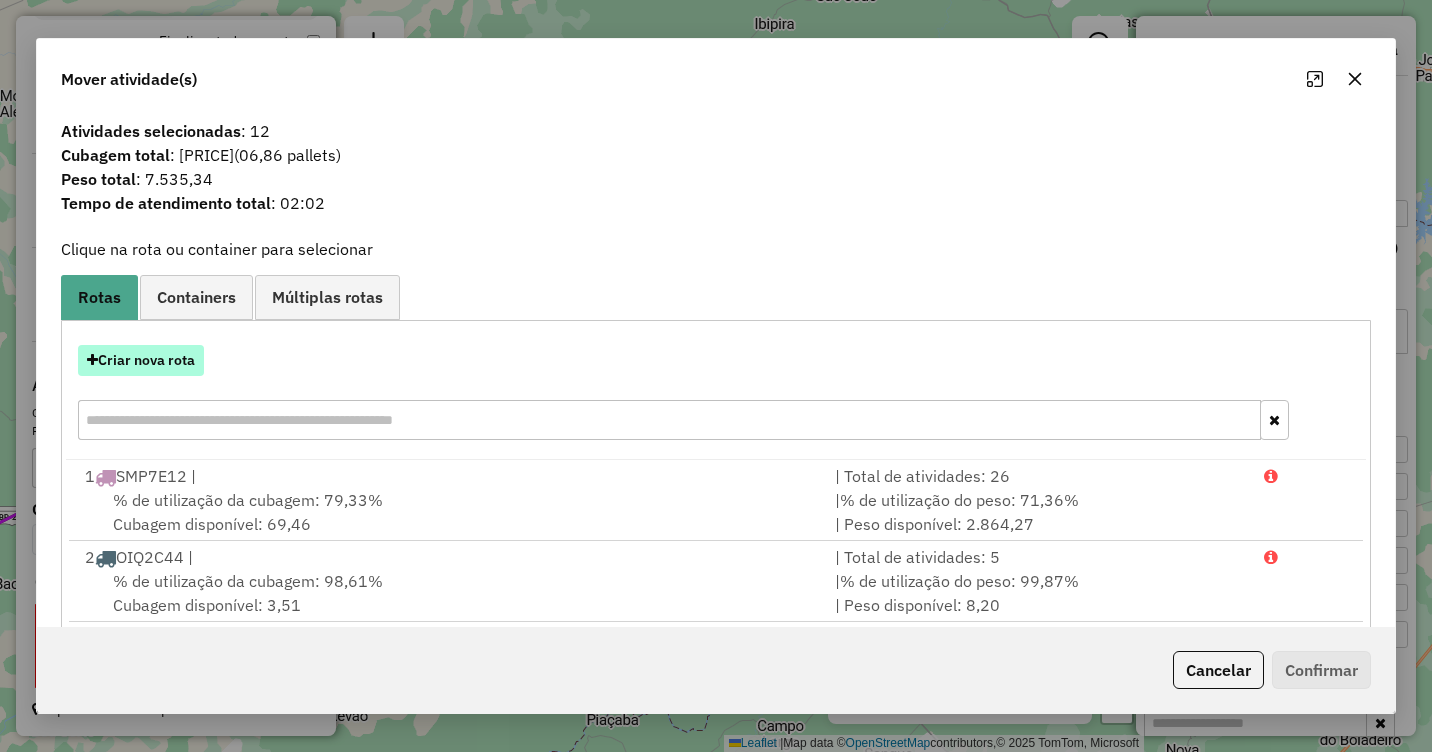 click on "Criar nova rota" at bounding box center [141, 360] 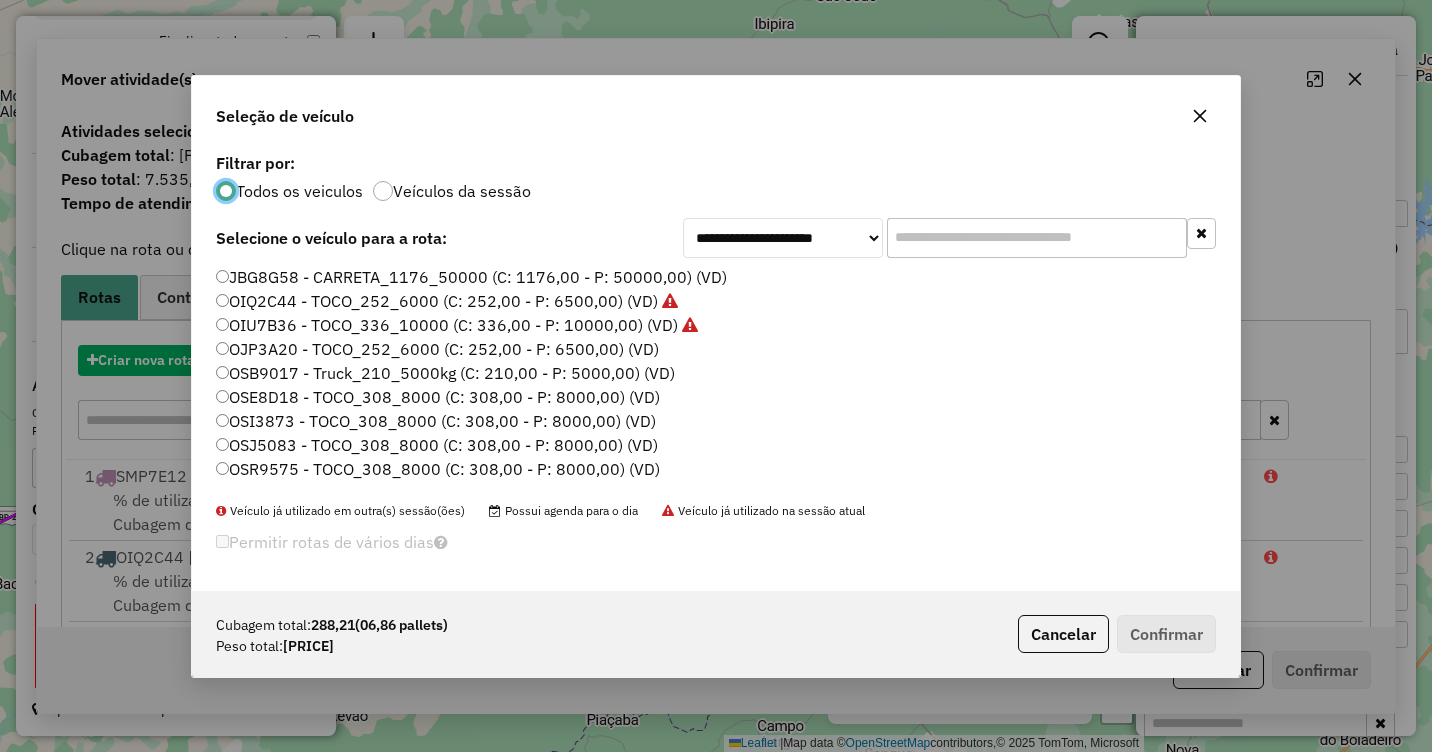 scroll, scrollTop: 11, scrollLeft: 6, axis: both 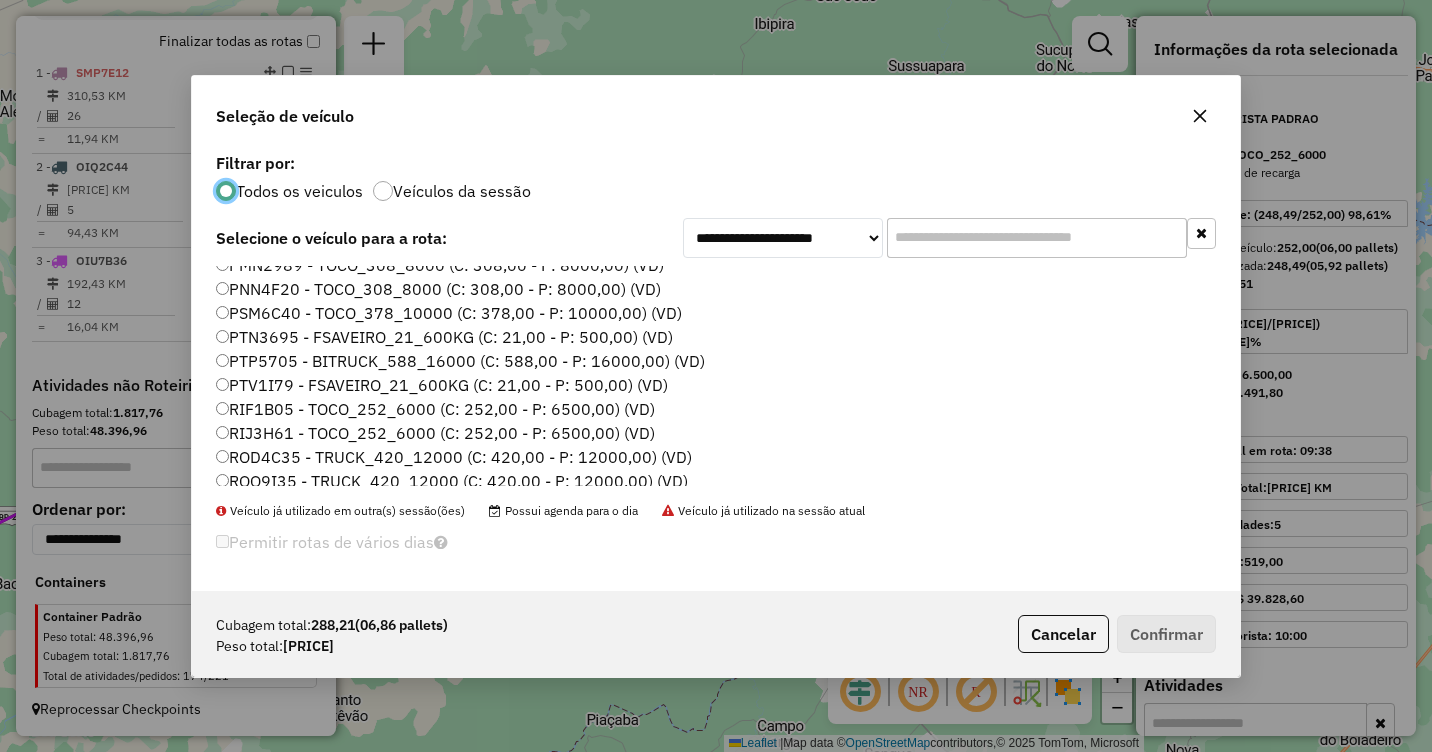 click on "PSM6C40 - TOCO_378_10000 (C: 378,00 - P: 10000,00) (VD)" 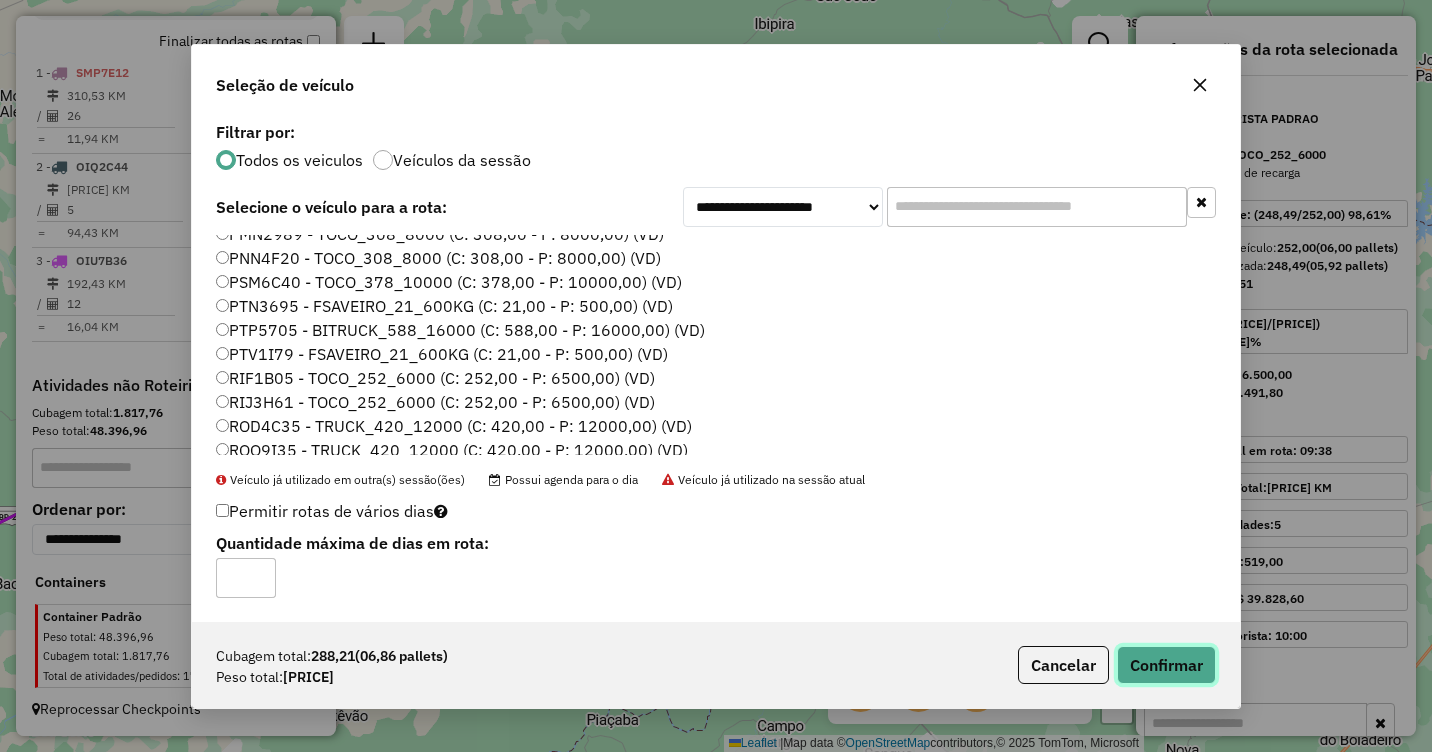 click on "Confirmar" 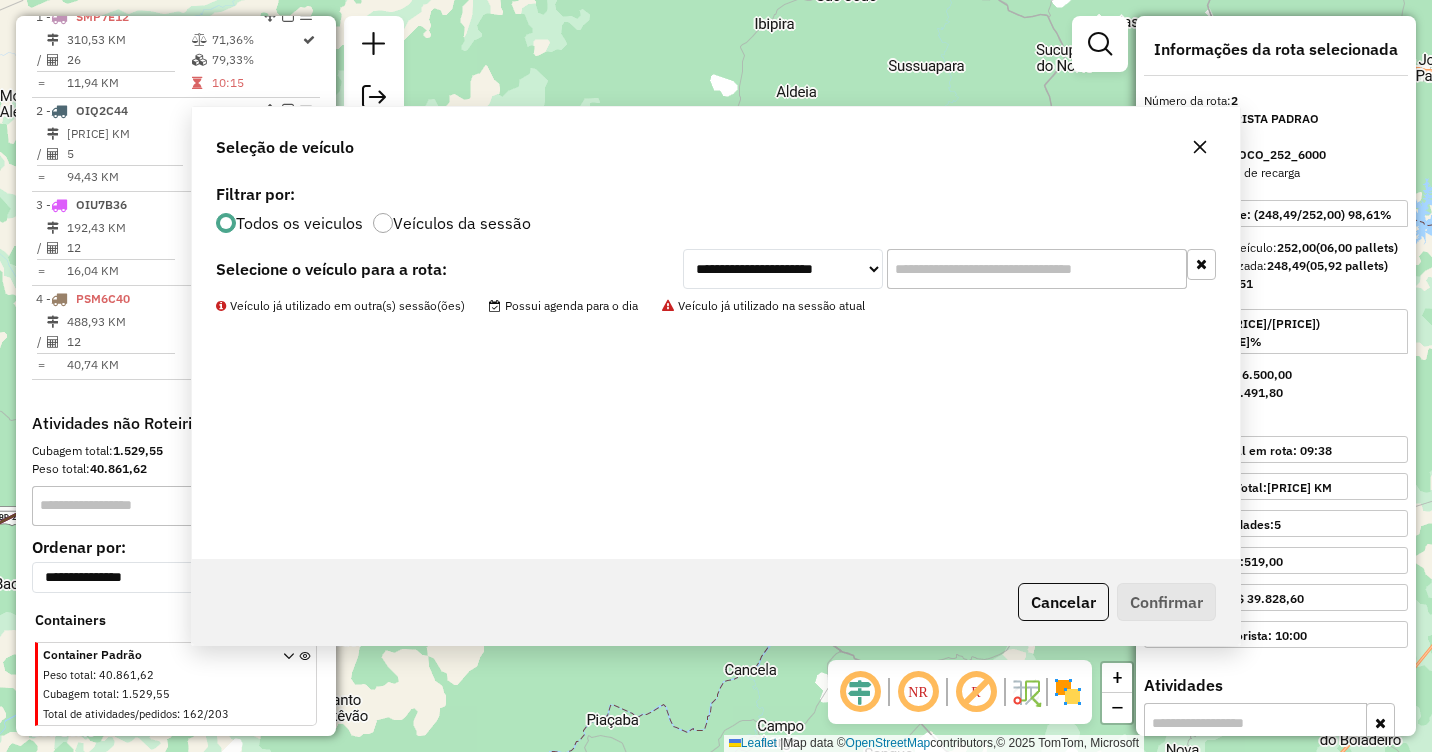 scroll, scrollTop: 824, scrollLeft: 0, axis: vertical 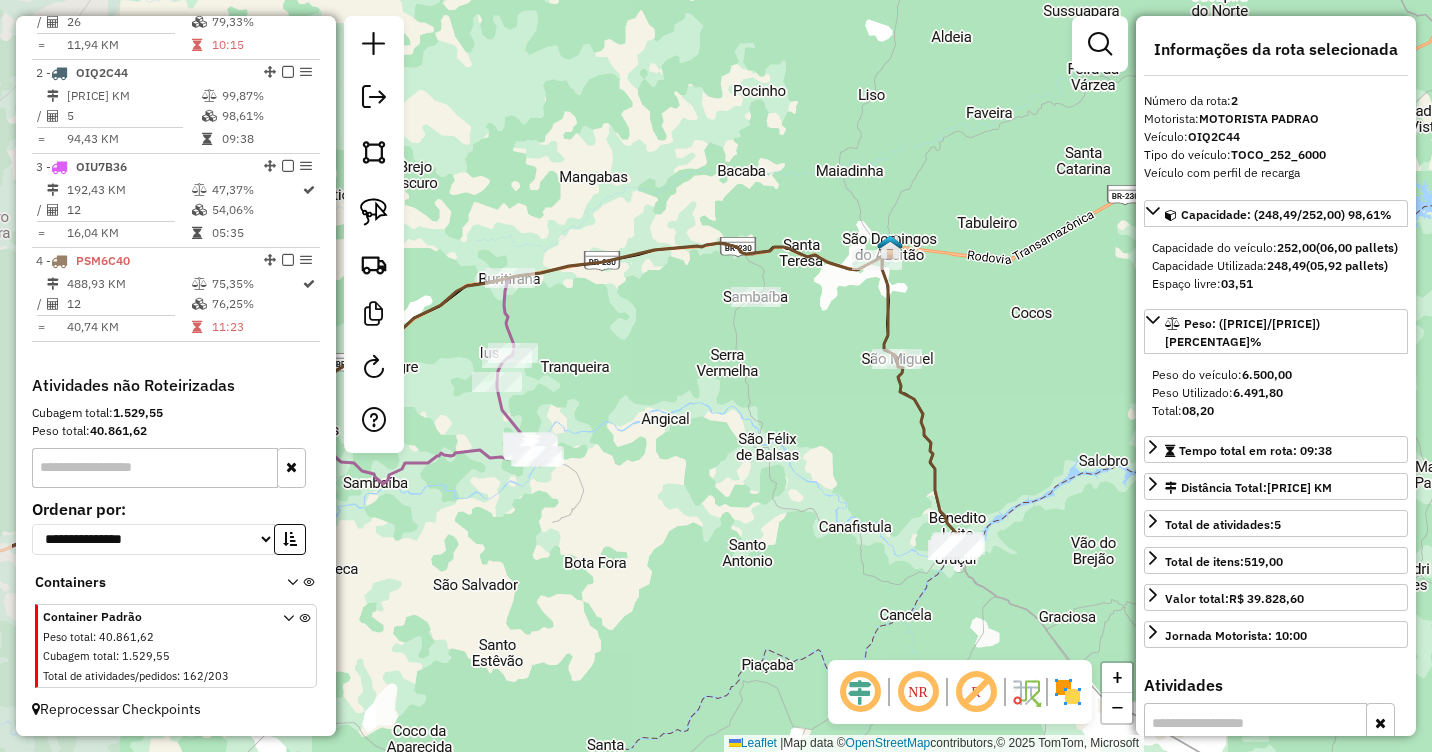 drag, startPoint x: 855, startPoint y: 435, endPoint x: 1010, endPoint y: 386, distance: 162.56076 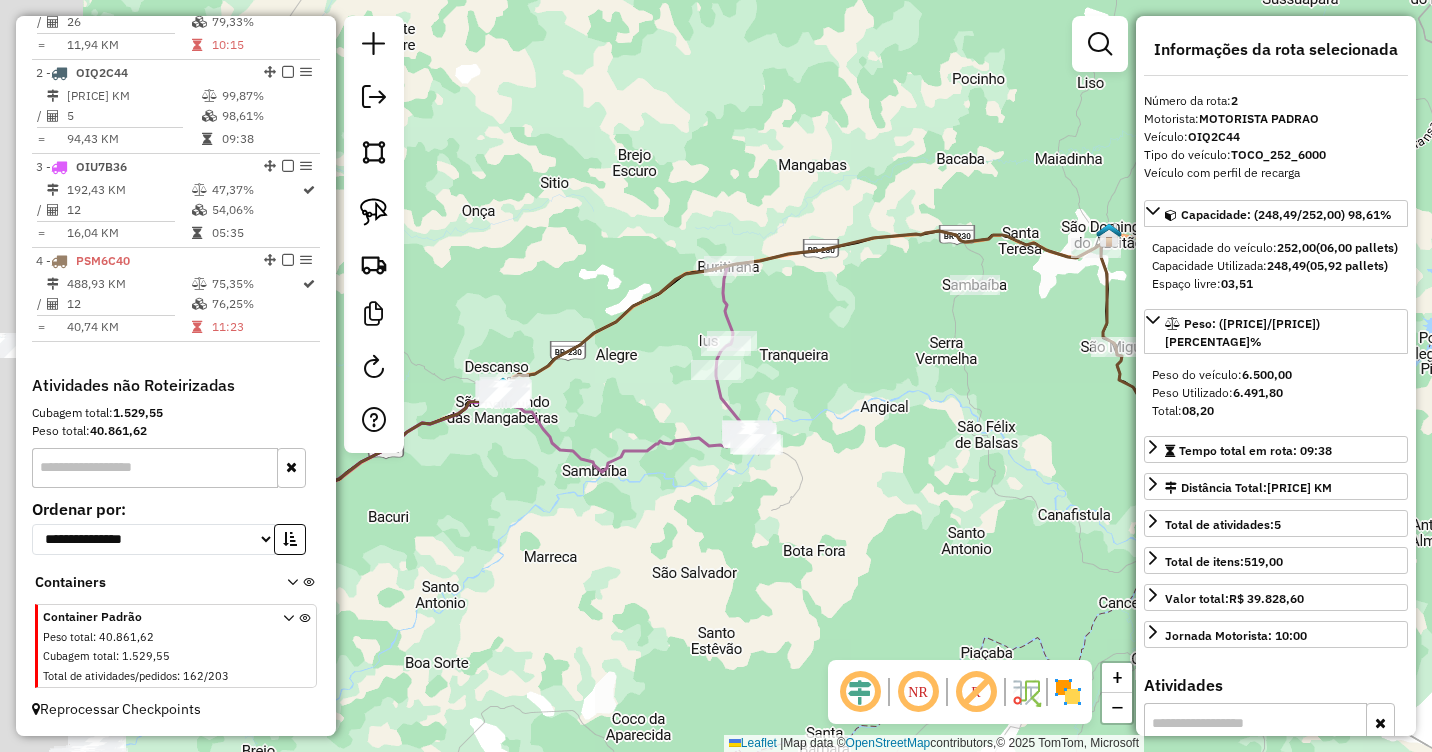 drag, startPoint x: 779, startPoint y: 453, endPoint x: 1017, endPoint y: 436, distance: 238.60637 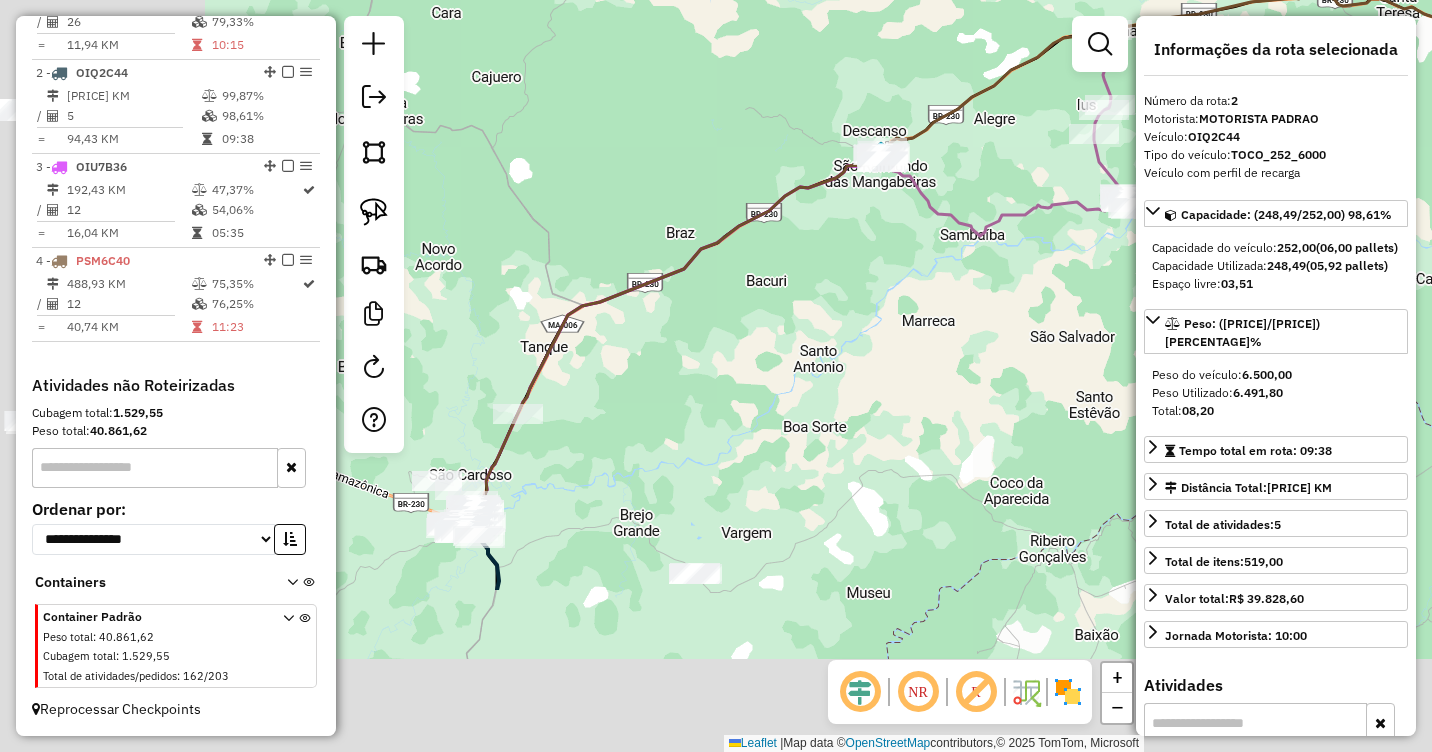 drag, startPoint x: 614, startPoint y: 569, endPoint x: 956, endPoint y: 341, distance: 411.03284 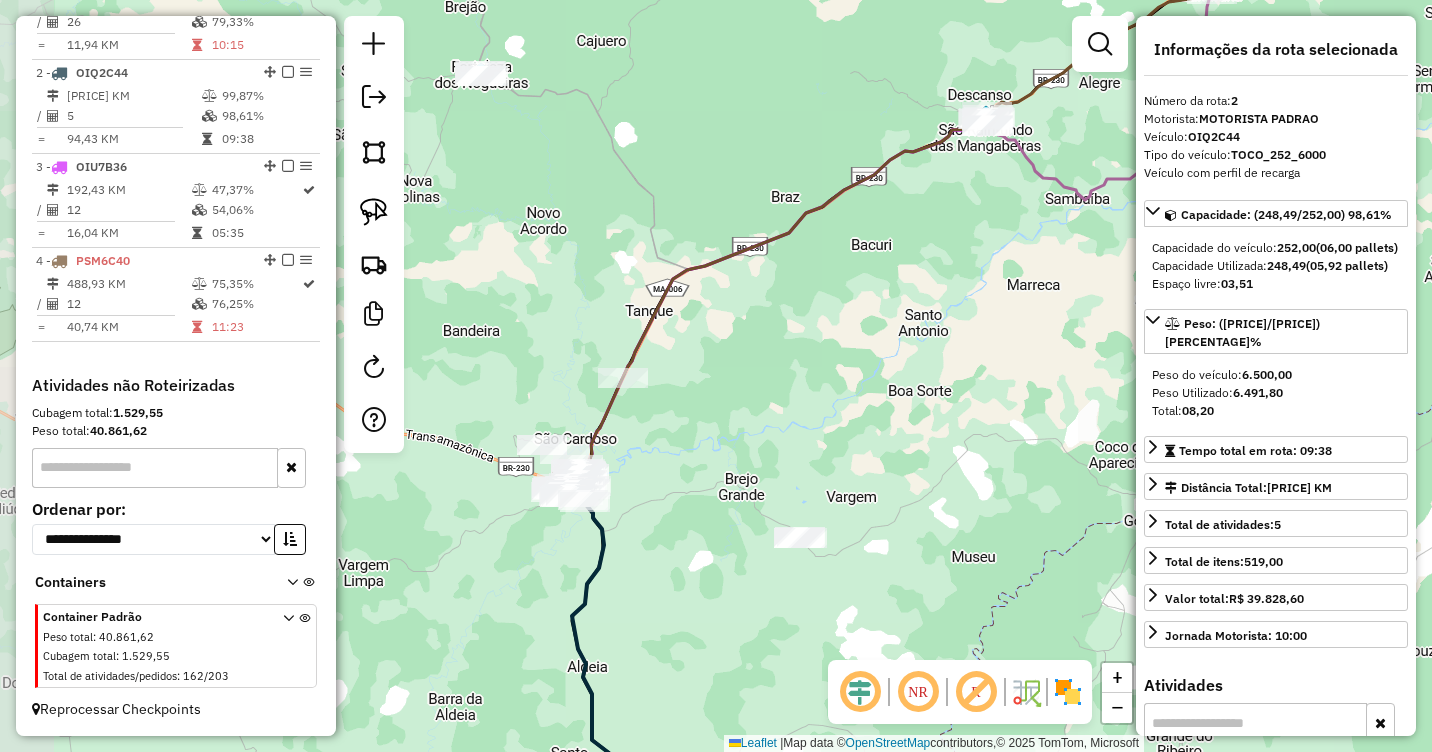 drag, startPoint x: 645, startPoint y: 423, endPoint x: 704, endPoint y: 401, distance: 62.968246 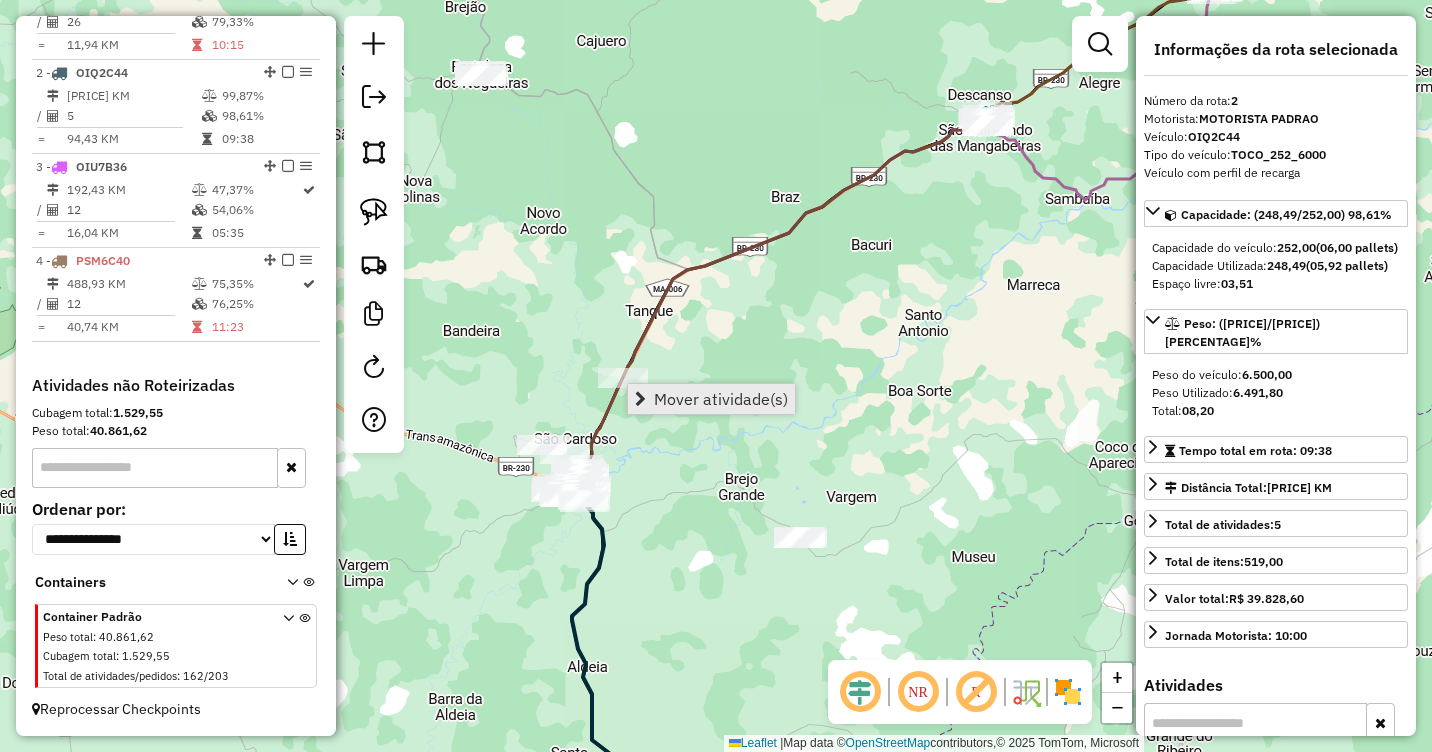 click on "Mover atividade(s)" at bounding box center (721, 399) 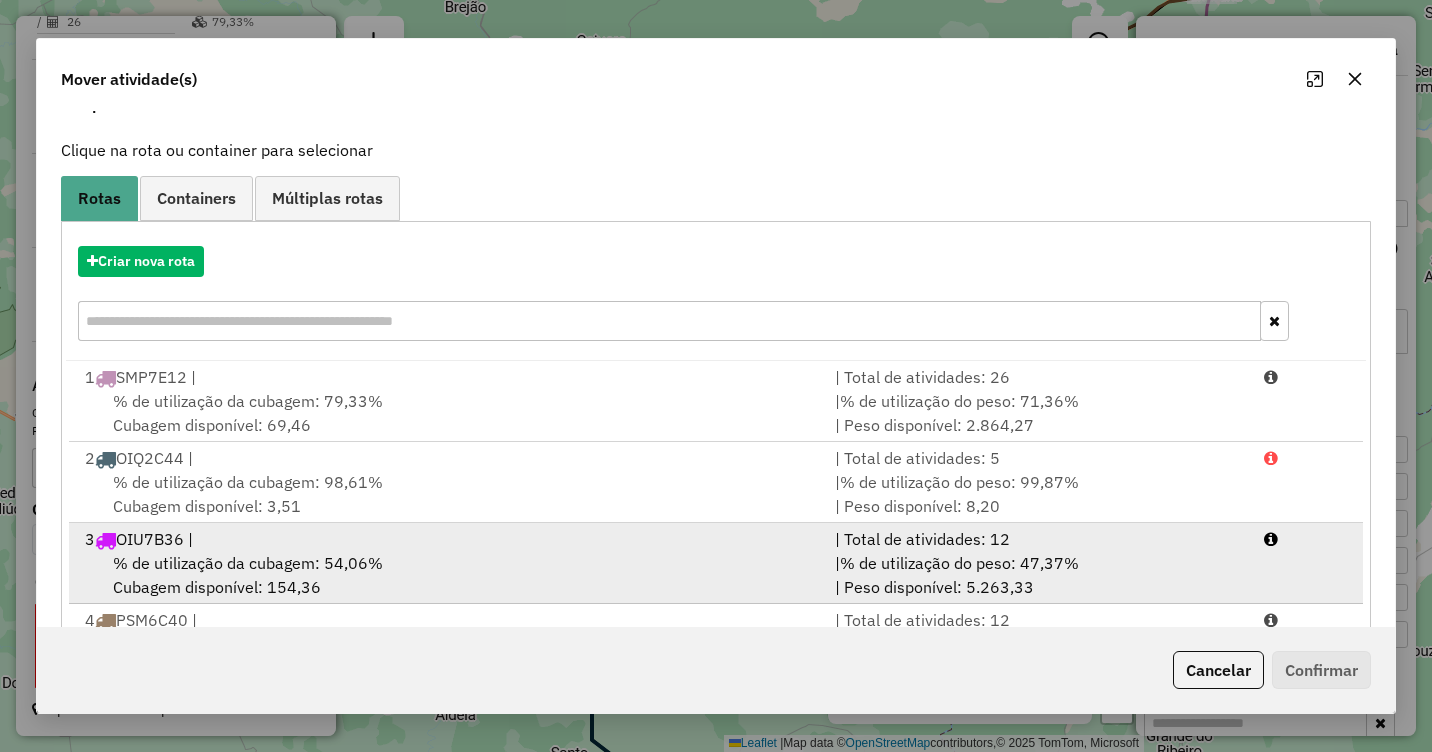 scroll, scrollTop: 191, scrollLeft: 0, axis: vertical 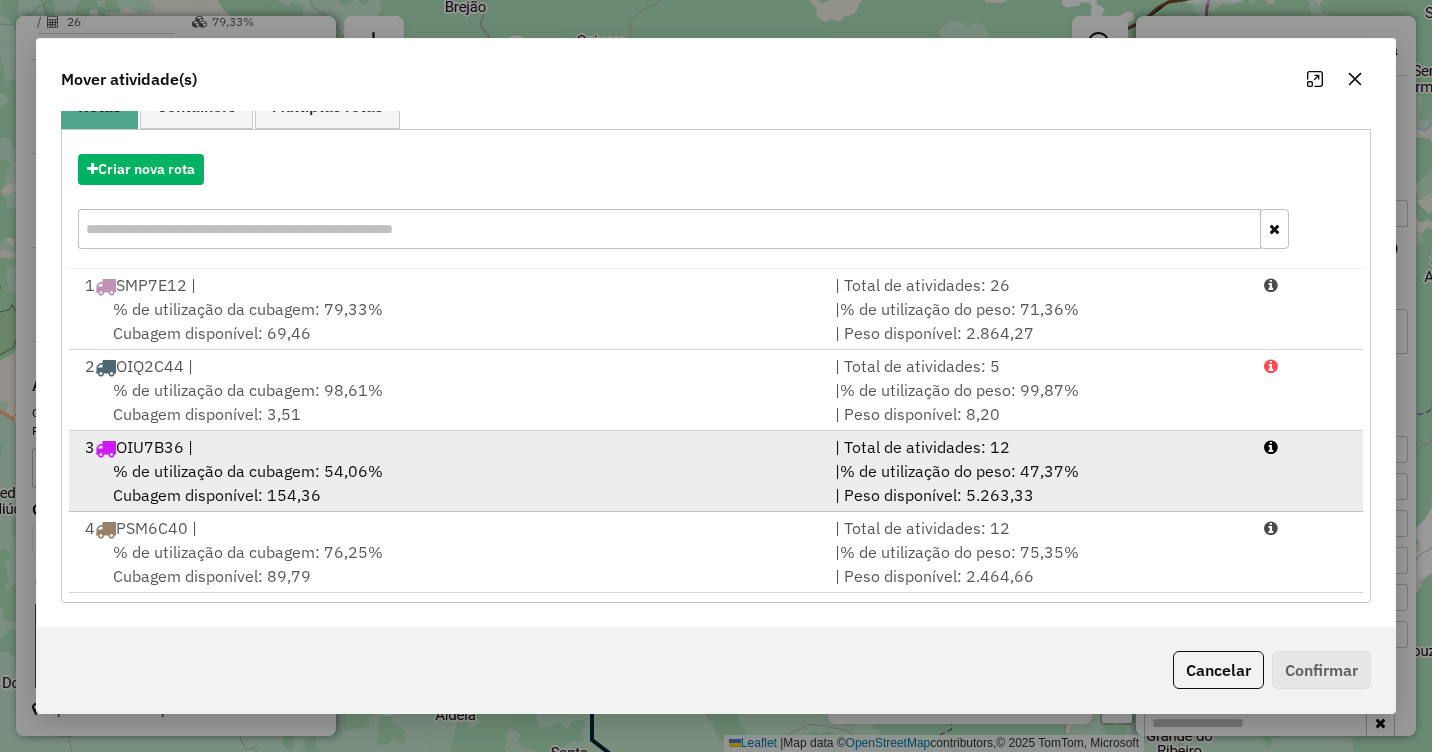 click on "% de utilização da cubagem: 54,06%" at bounding box center [248, 471] 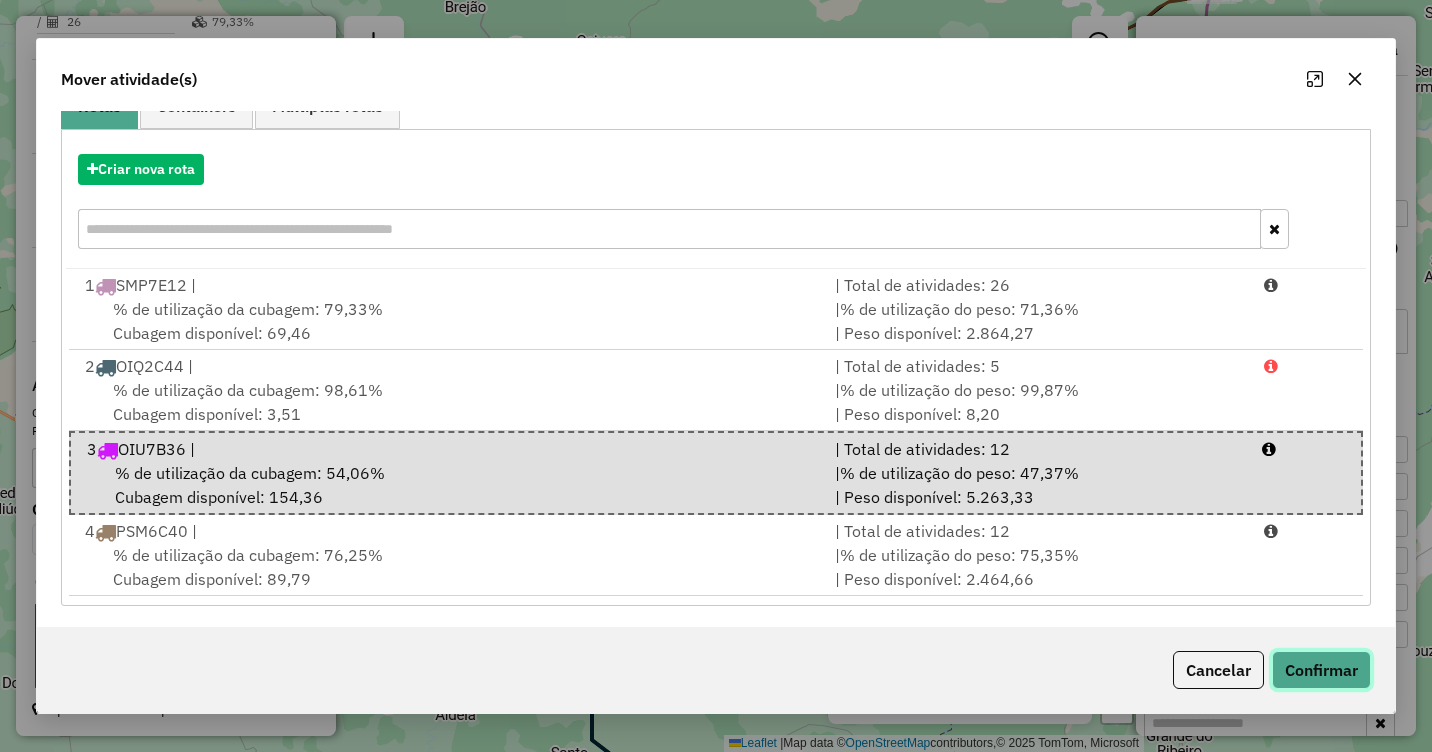 click on "Confirmar" 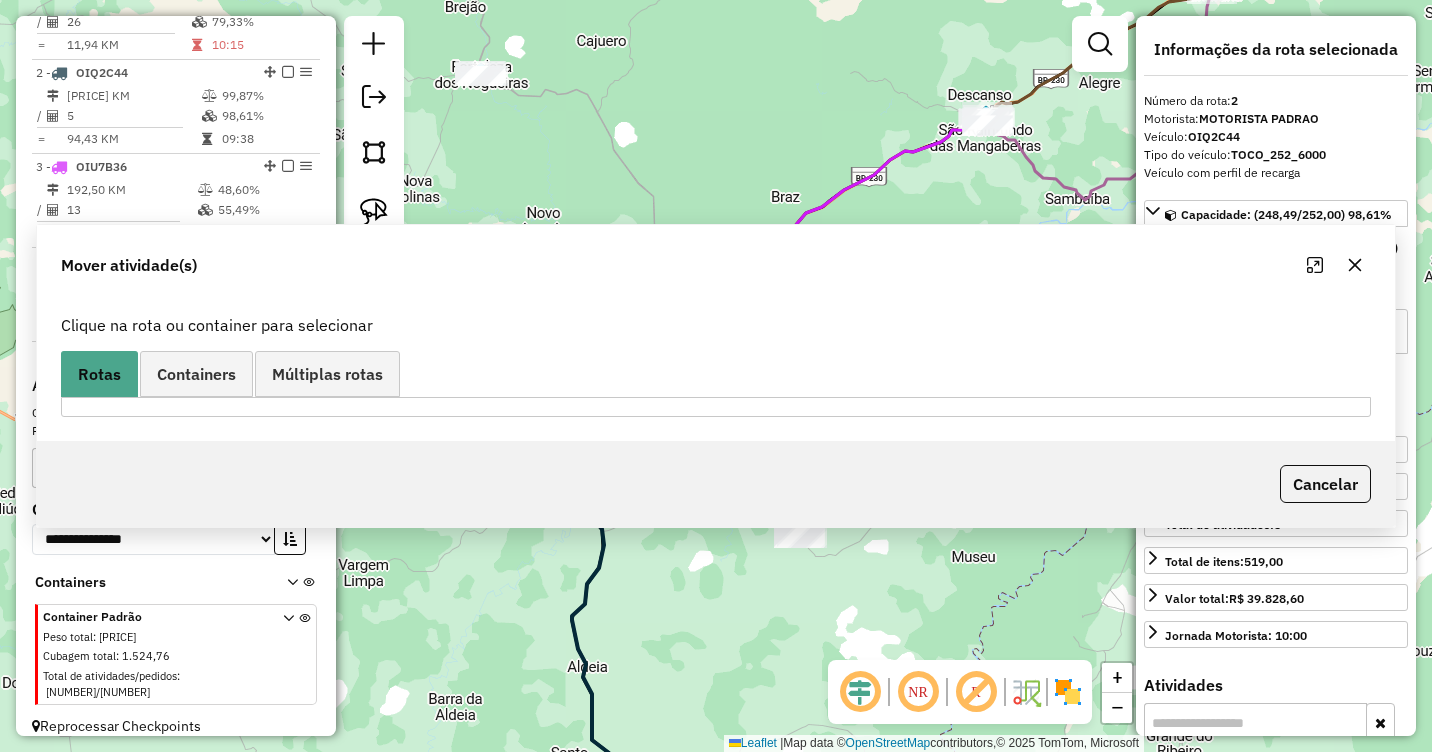 scroll, scrollTop: 0, scrollLeft: 0, axis: both 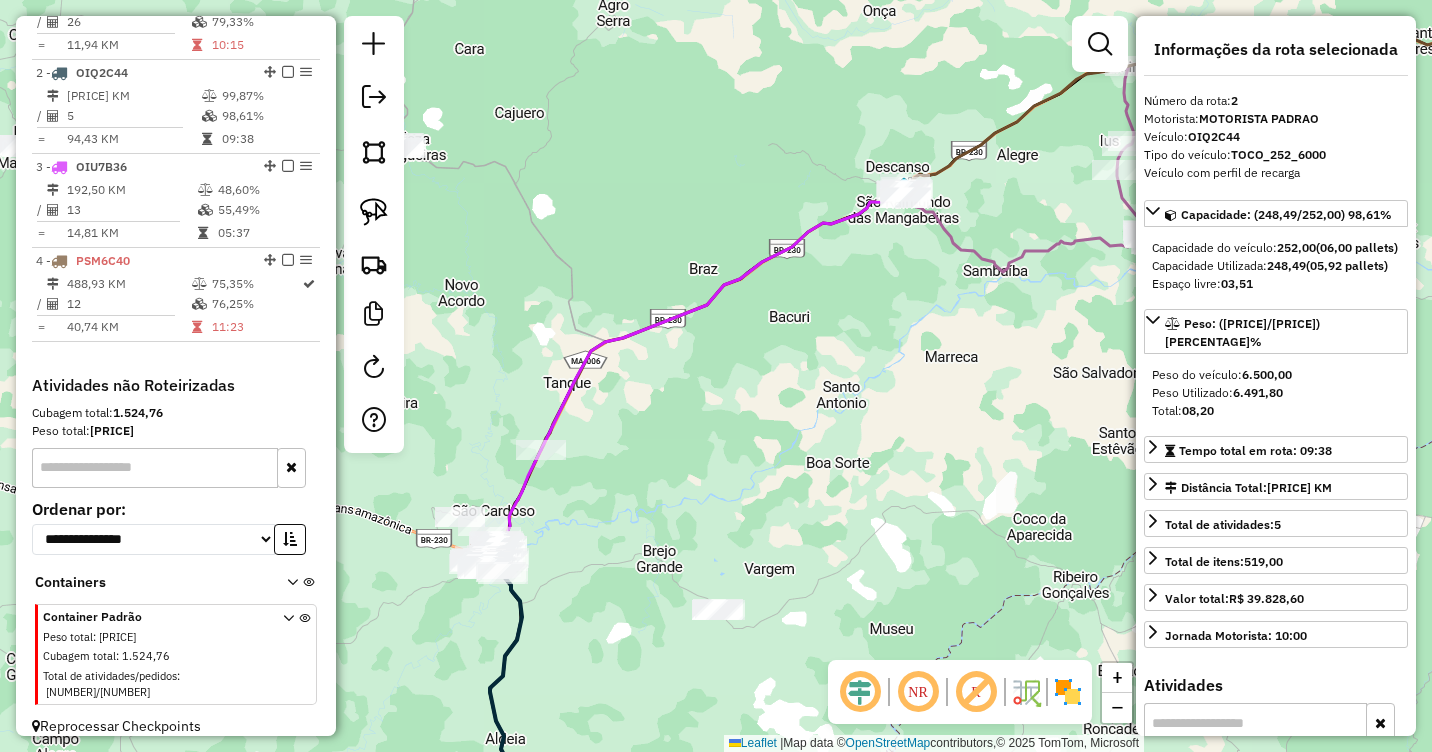 drag, startPoint x: 800, startPoint y: 381, endPoint x: 729, endPoint y: 455, distance: 102.55243 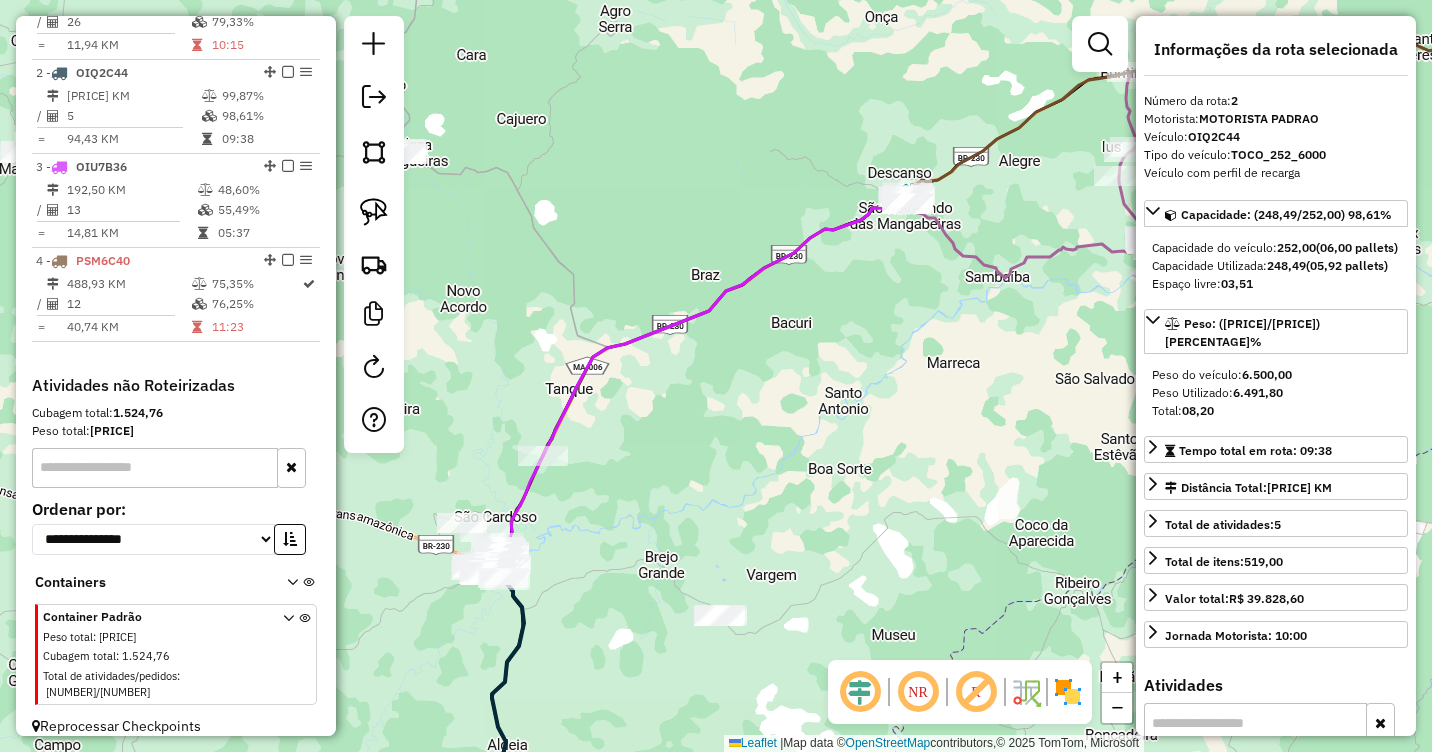 drag, startPoint x: 846, startPoint y: 374, endPoint x: 864, endPoint y: 397, distance: 29.206163 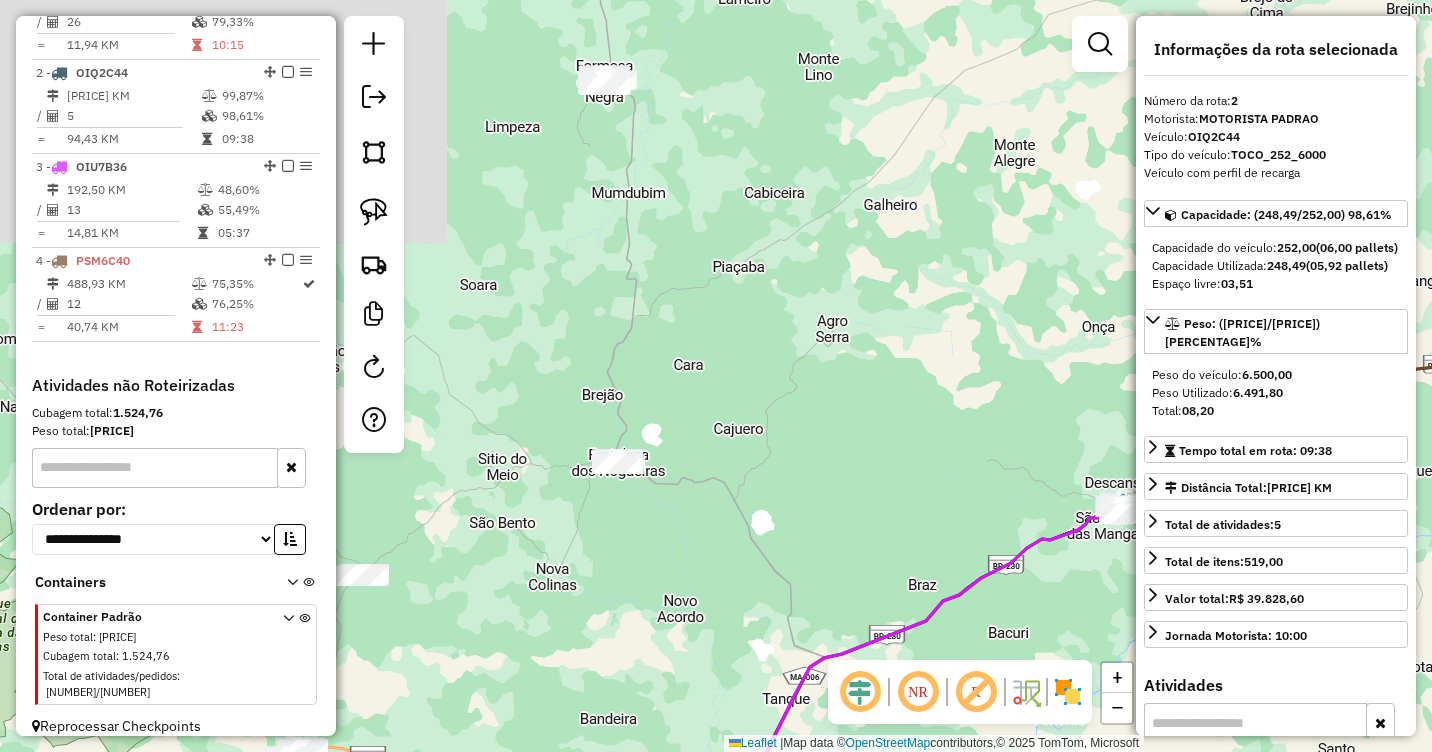 drag, startPoint x: 584, startPoint y: 264, endPoint x: 787, endPoint y: 543, distance: 345.03622 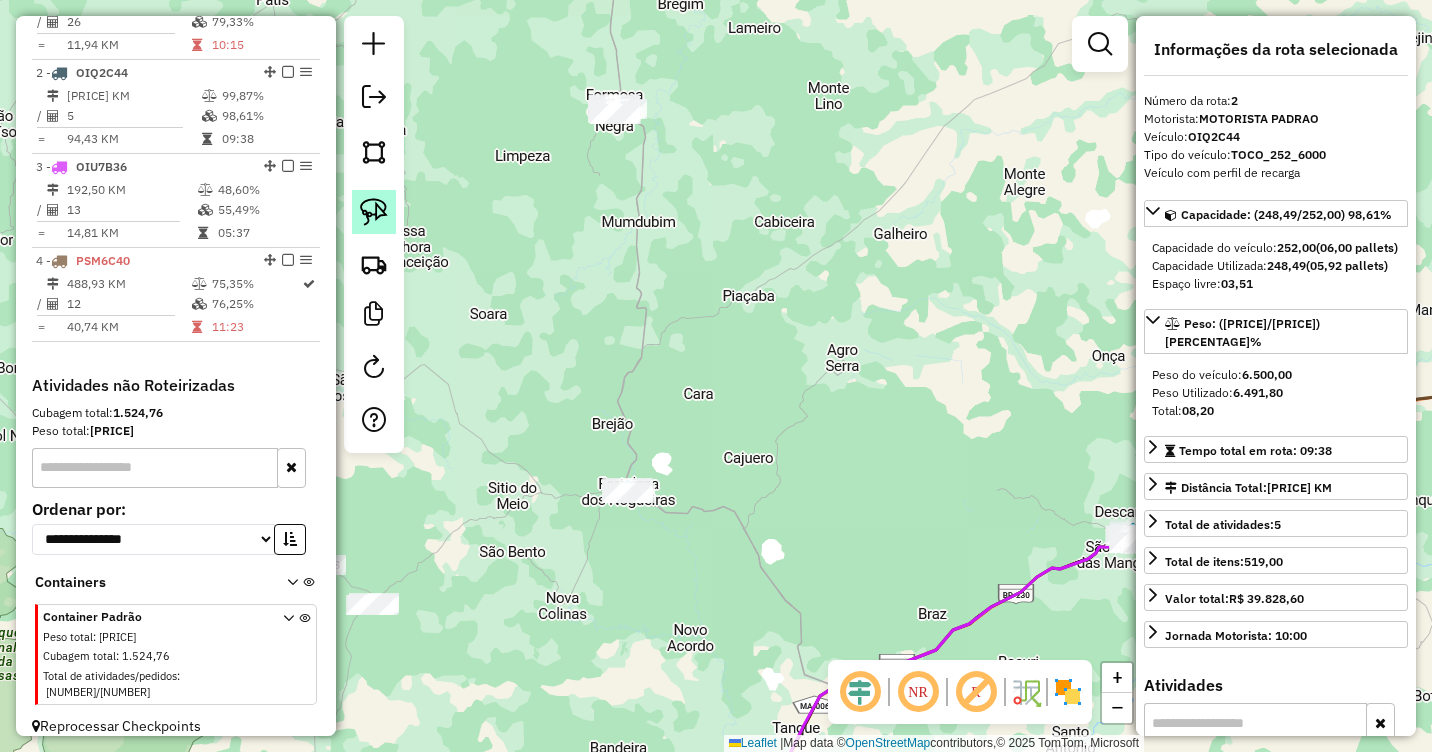 drag, startPoint x: 368, startPoint y: 222, endPoint x: 432, endPoint y: 203, distance: 66.760765 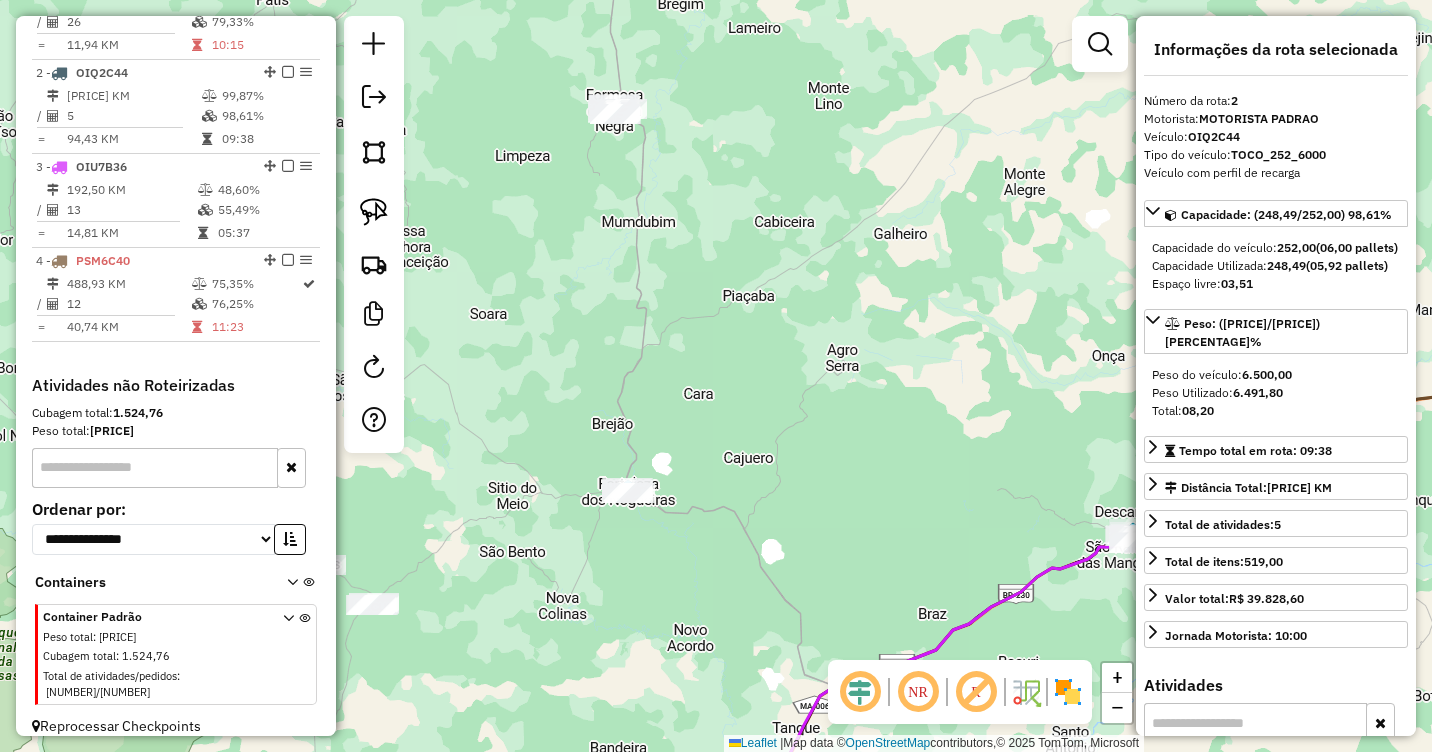 click 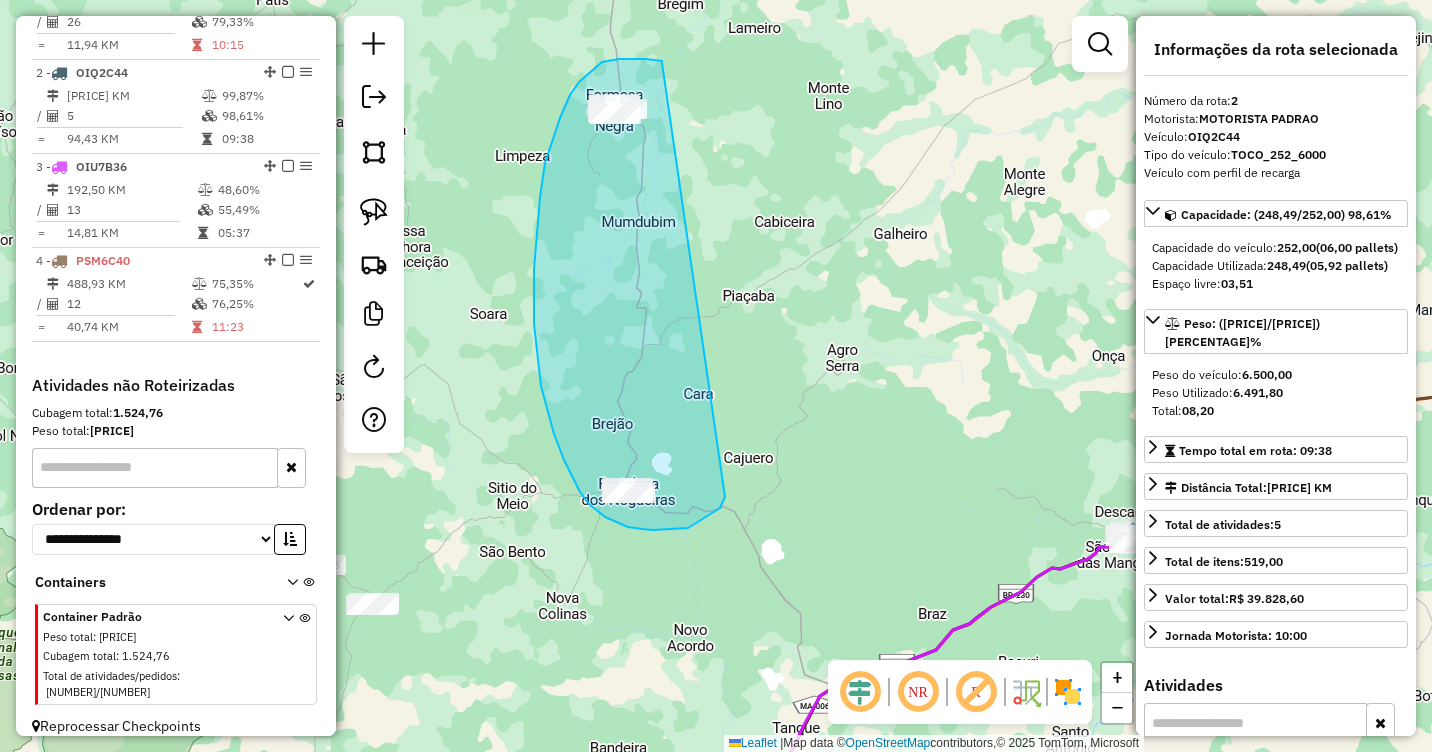 drag, startPoint x: 657, startPoint y: 60, endPoint x: 732, endPoint y: 471, distance: 417.78702 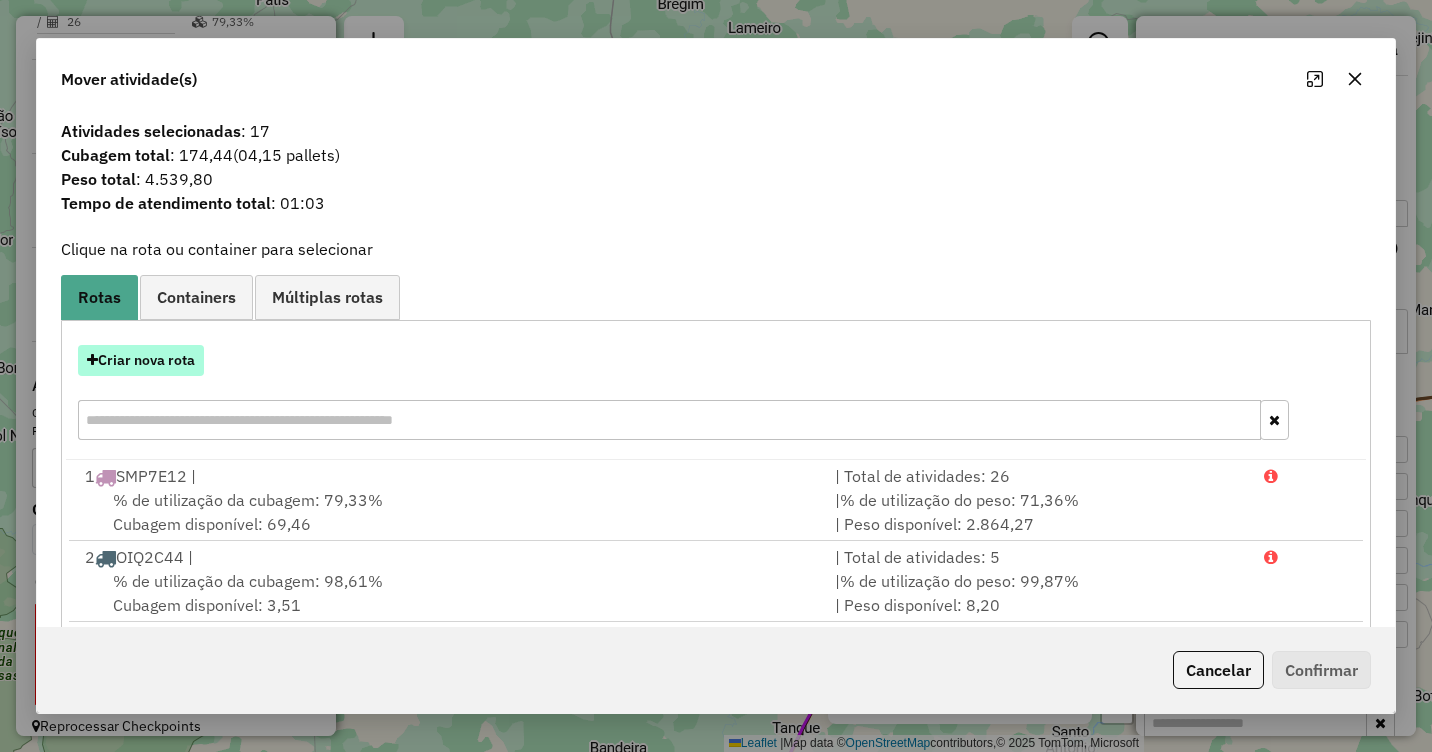 click on "Criar nova rota" at bounding box center (141, 360) 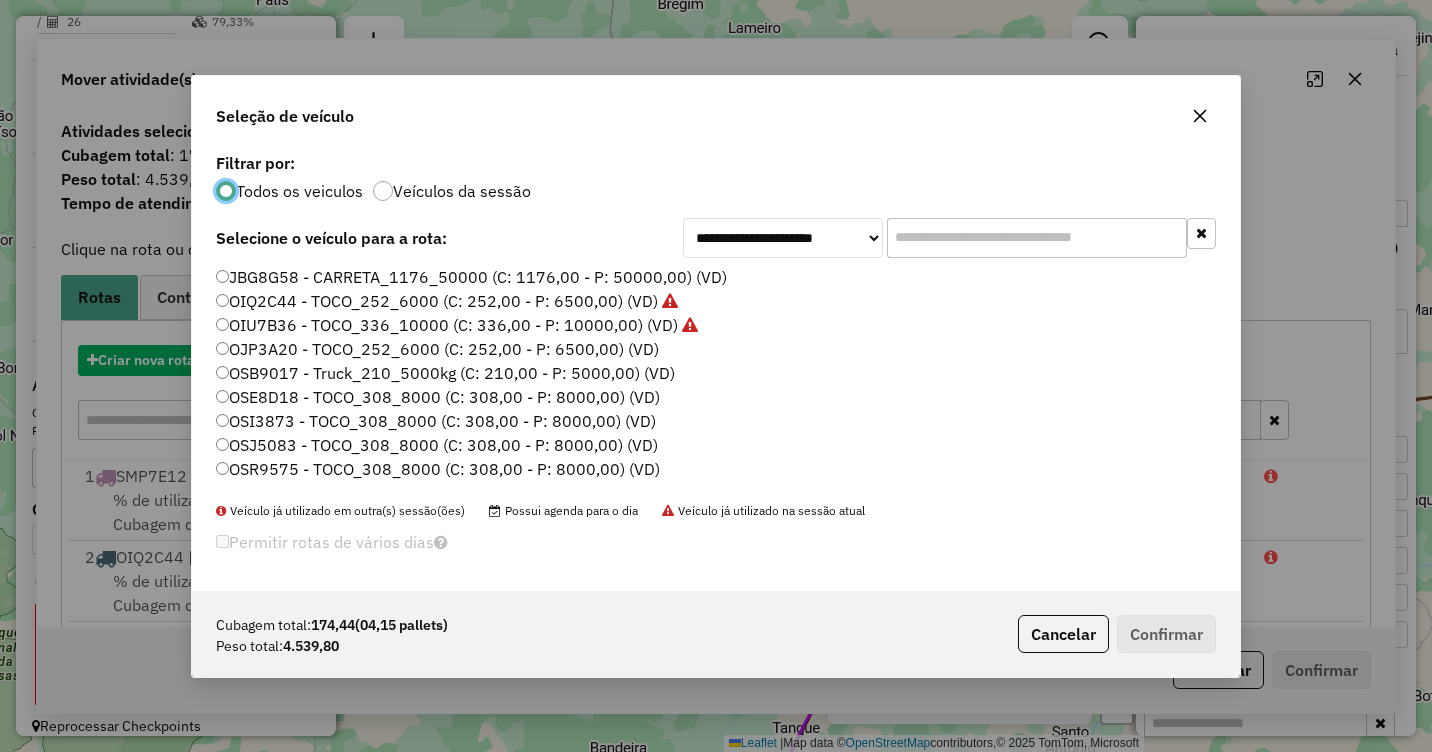 scroll, scrollTop: 11, scrollLeft: 6, axis: both 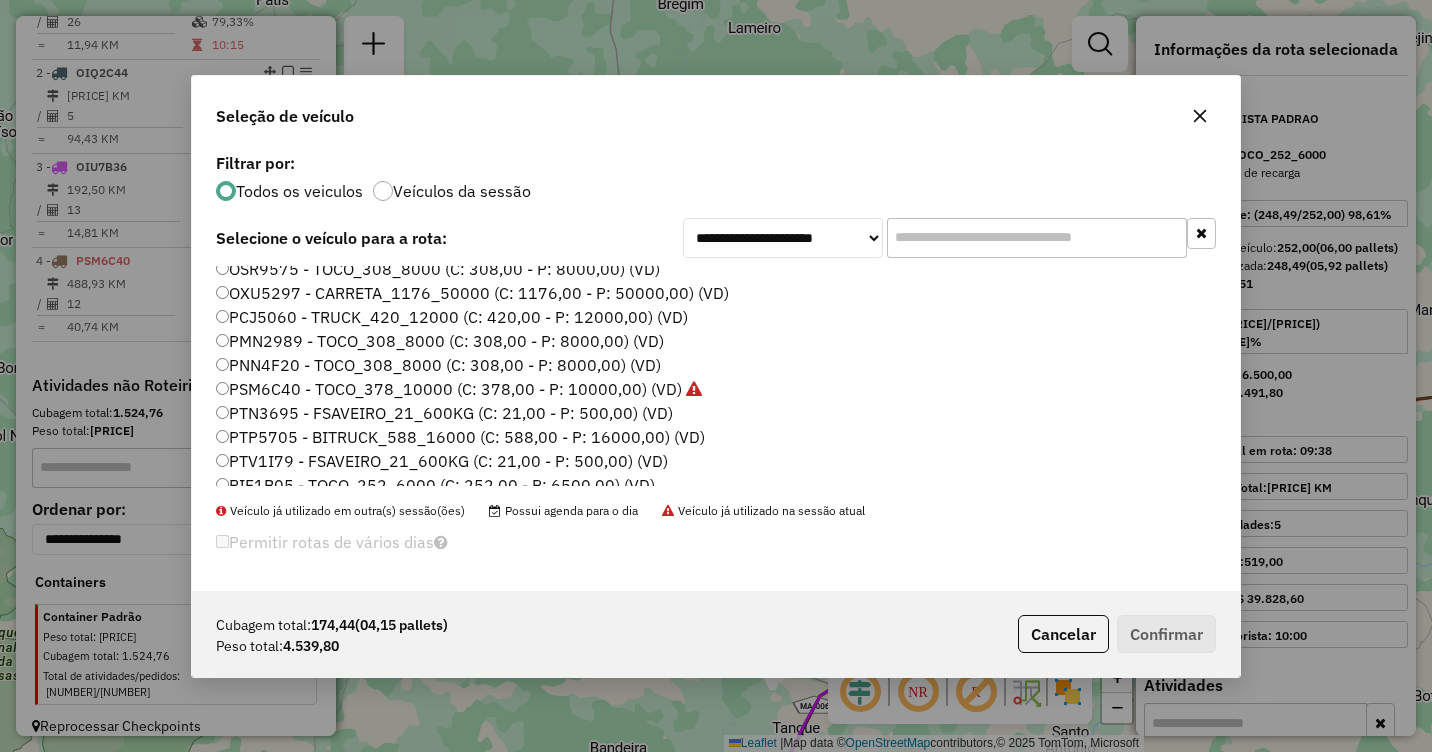 click on "PNN4F20 - TOCO_308_8000 (C: 308,00 - P: 8000,00) (VD)" 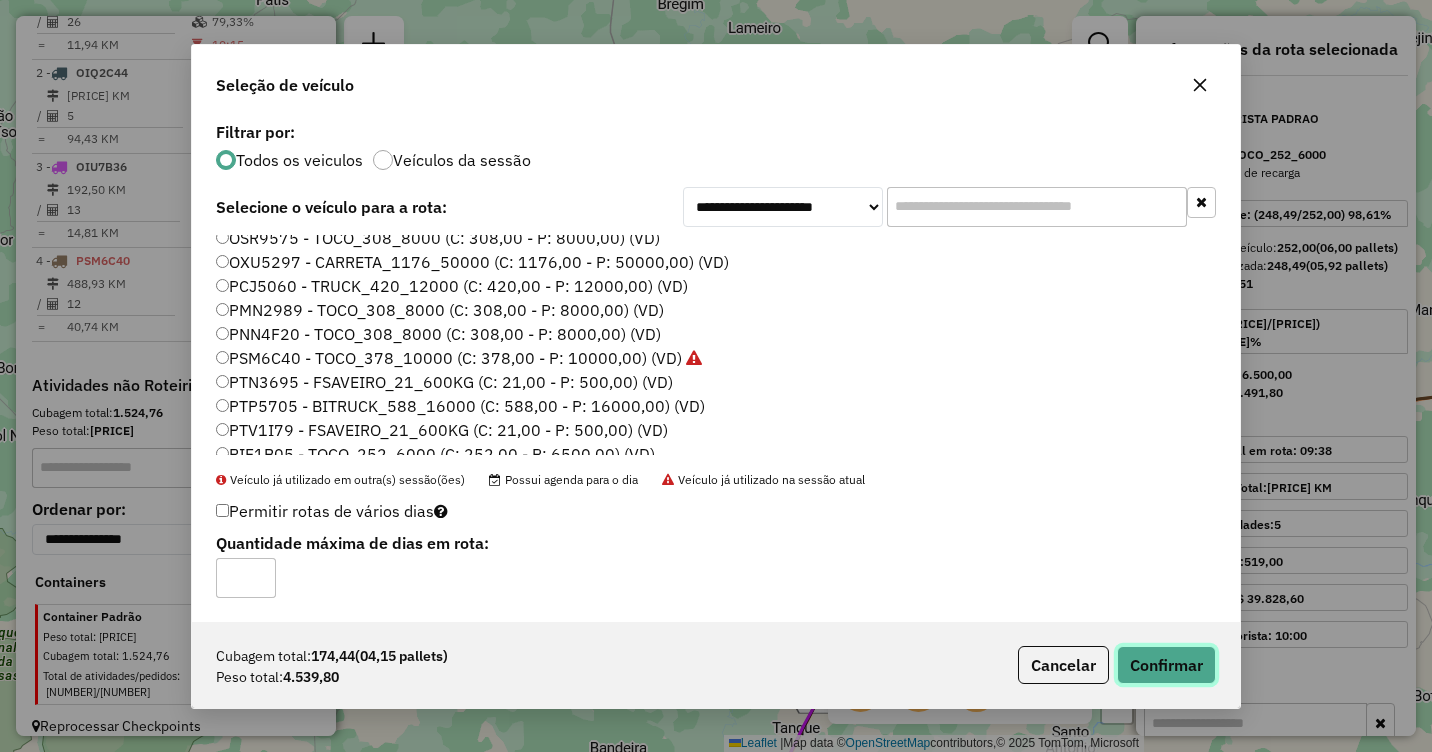 click on "Confirmar" 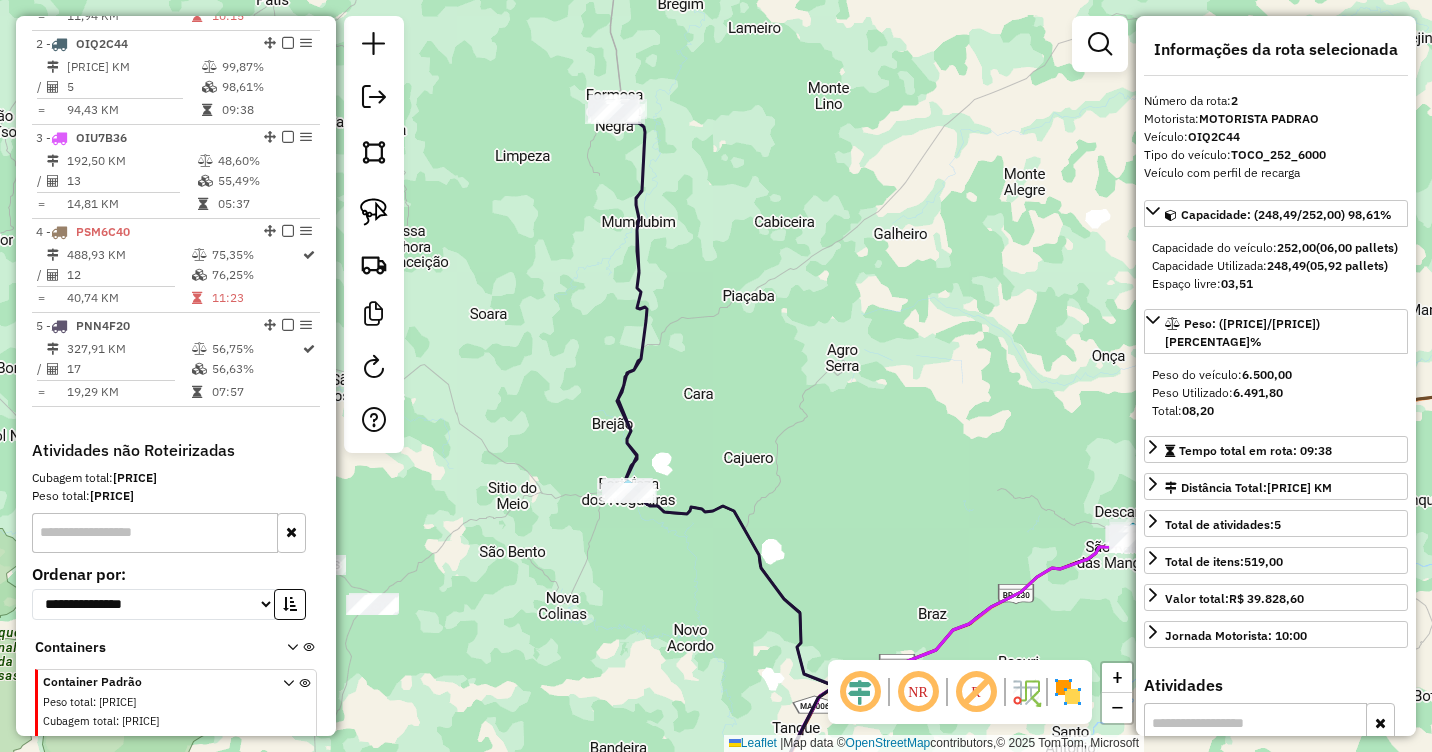 scroll, scrollTop: 868, scrollLeft: 0, axis: vertical 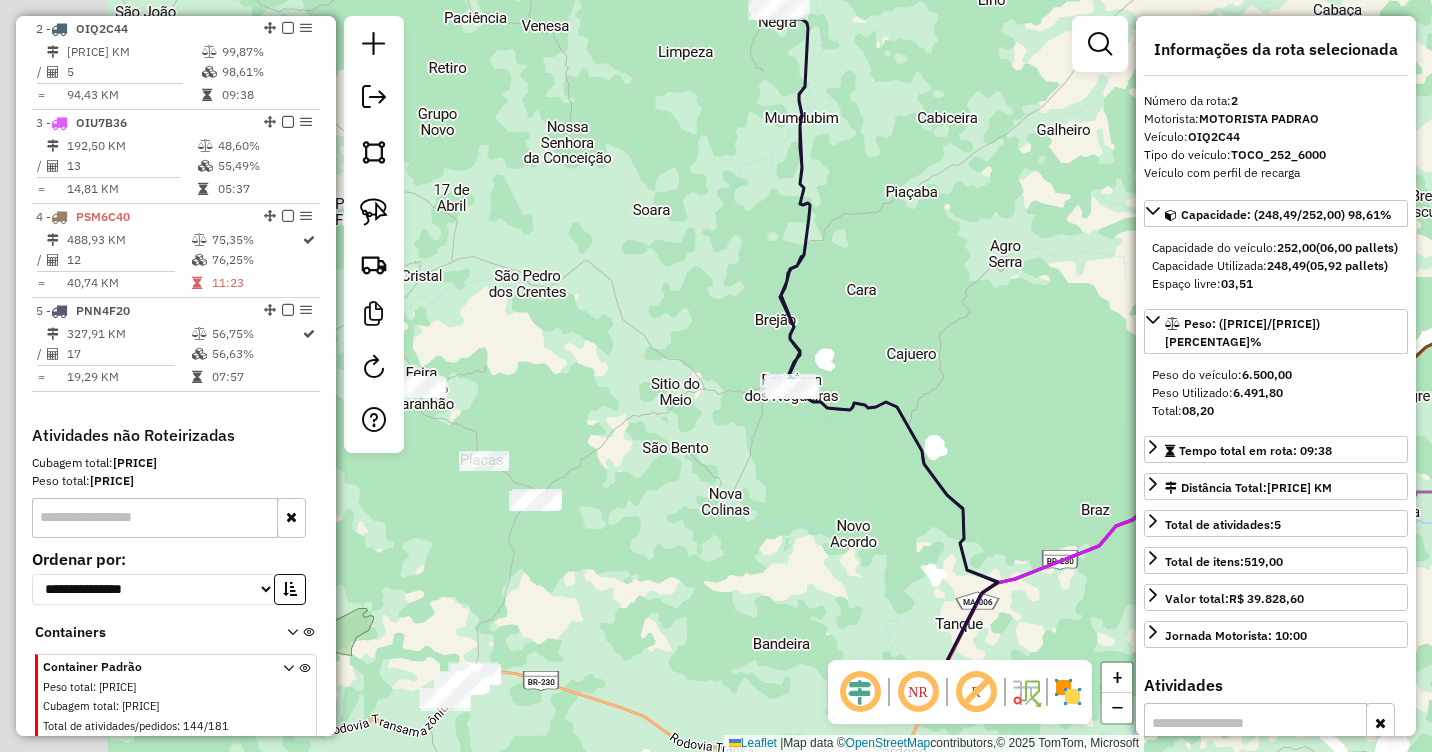 drag, startPoint x: 659, startPoint y: 612, endPoint x: 833, endPoint y: 497, distance: 208.56894 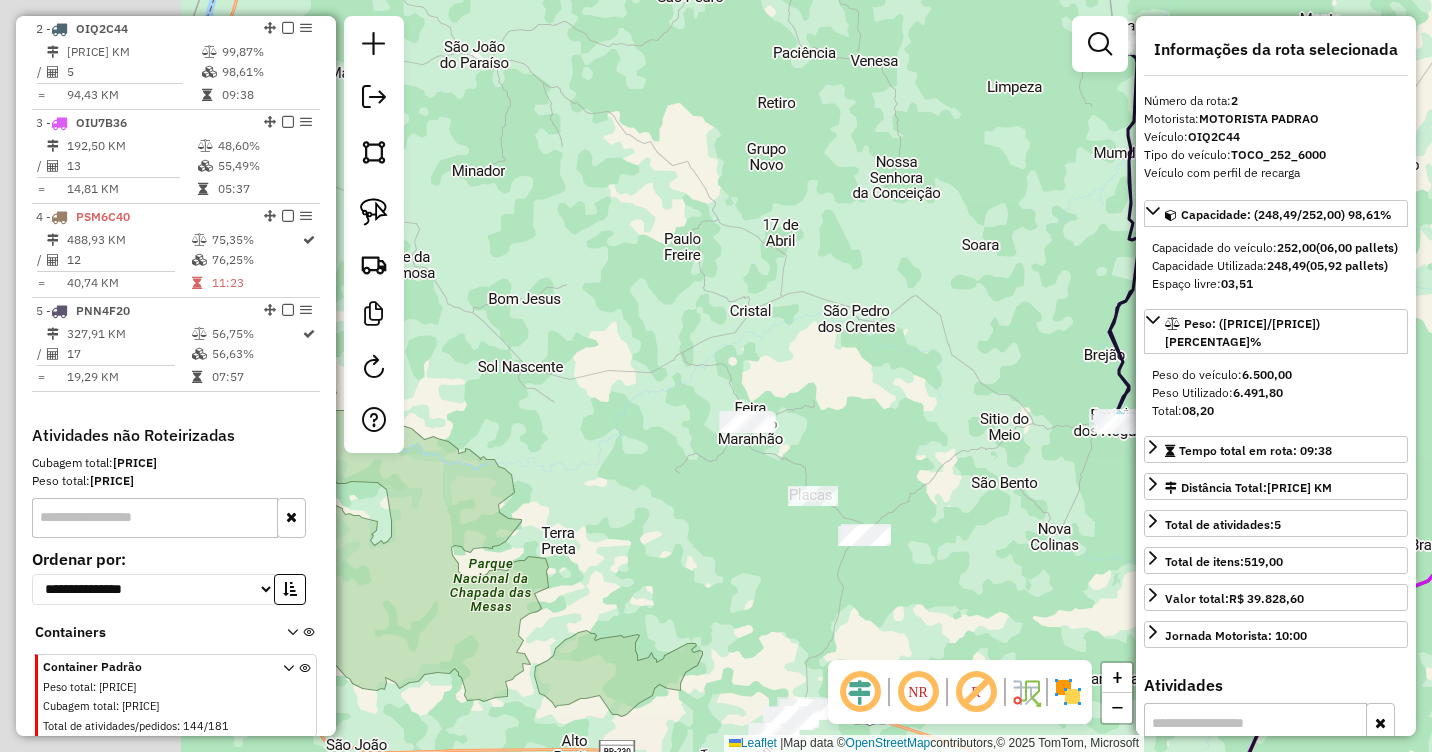 drag, startPoint x: 625, startPoint y: 366, endPoint x: 909, endPoint y: 407, distance: 286.94424 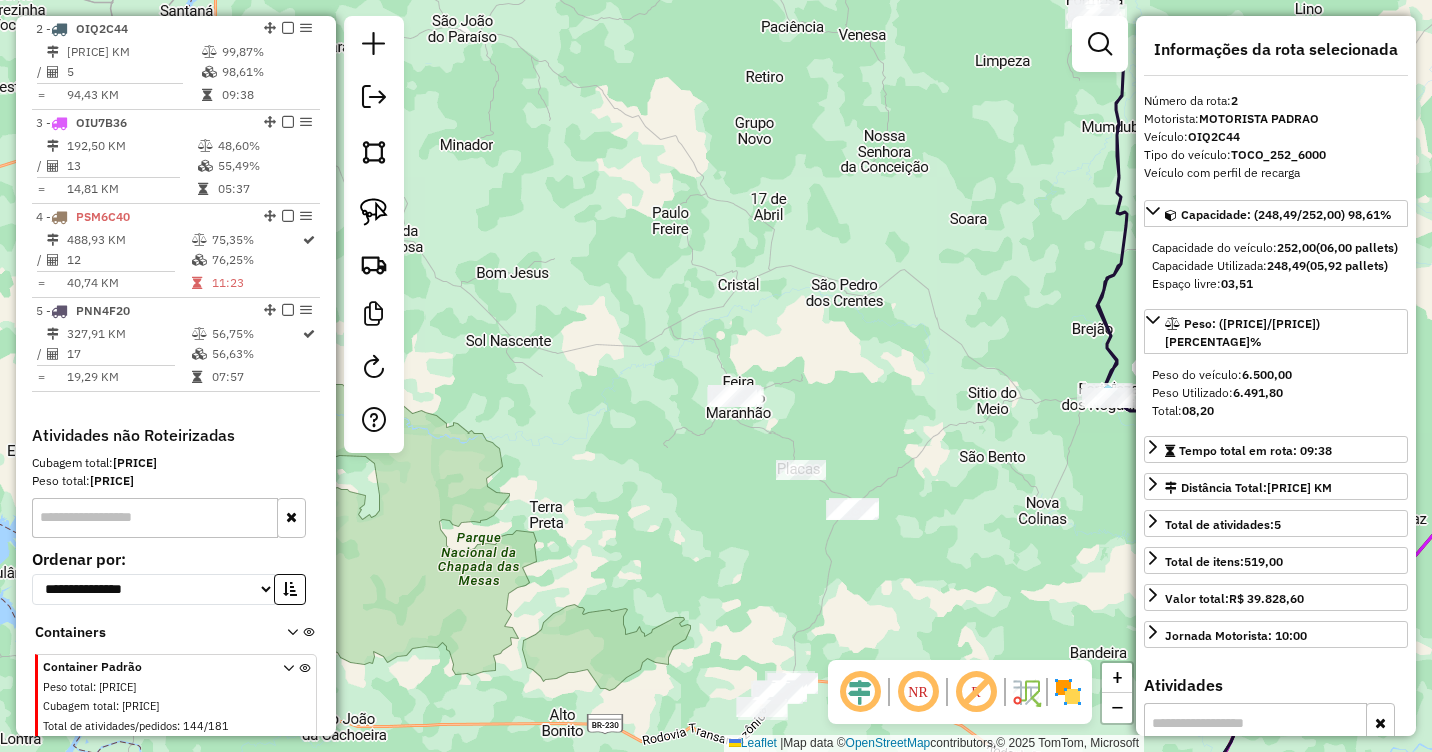 drag, startPoint x: 859, startPoint y: 387, endPoint x: 803, endPoint y: 344, distance: 70.60453 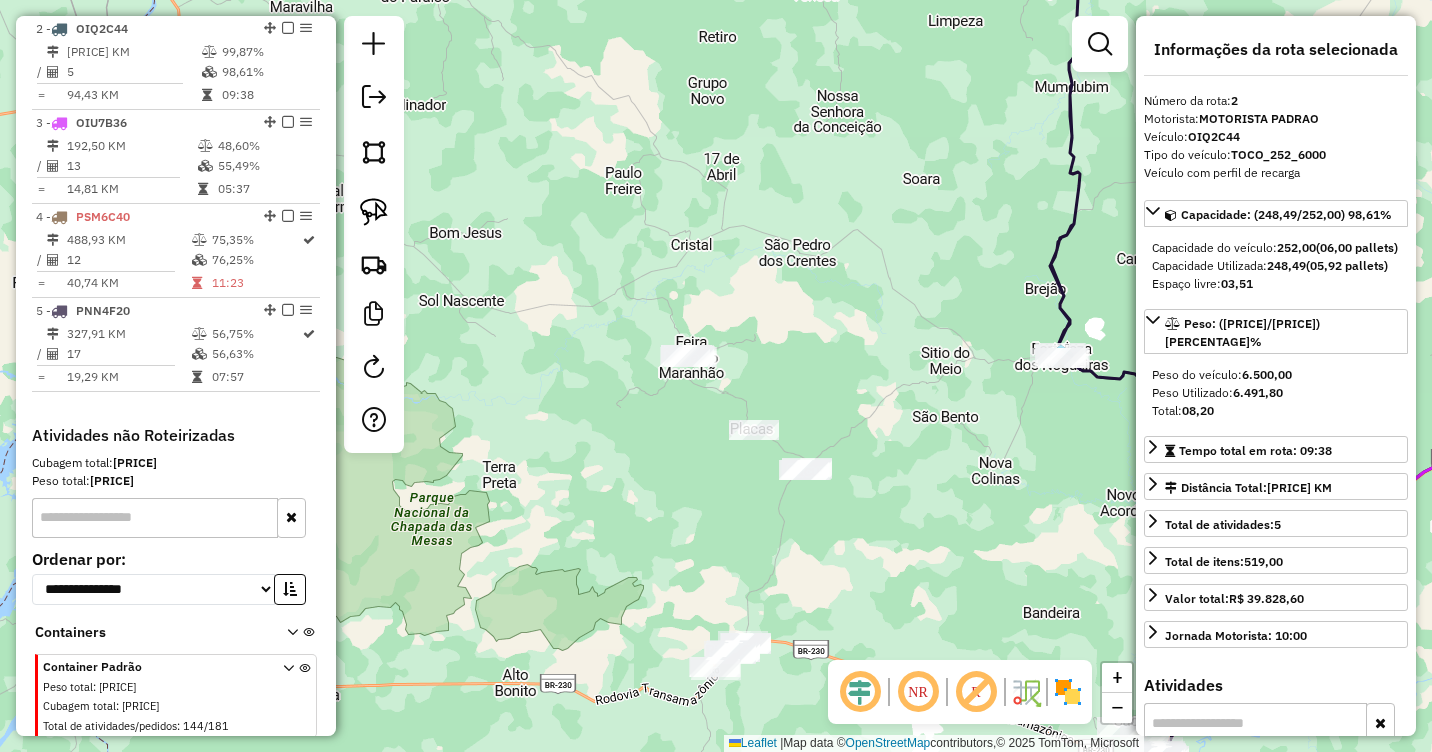 drag, startPoint x: 379, startPoint y: 216, endPoint x: 424, endPoint y: 209, distance: 45.54119 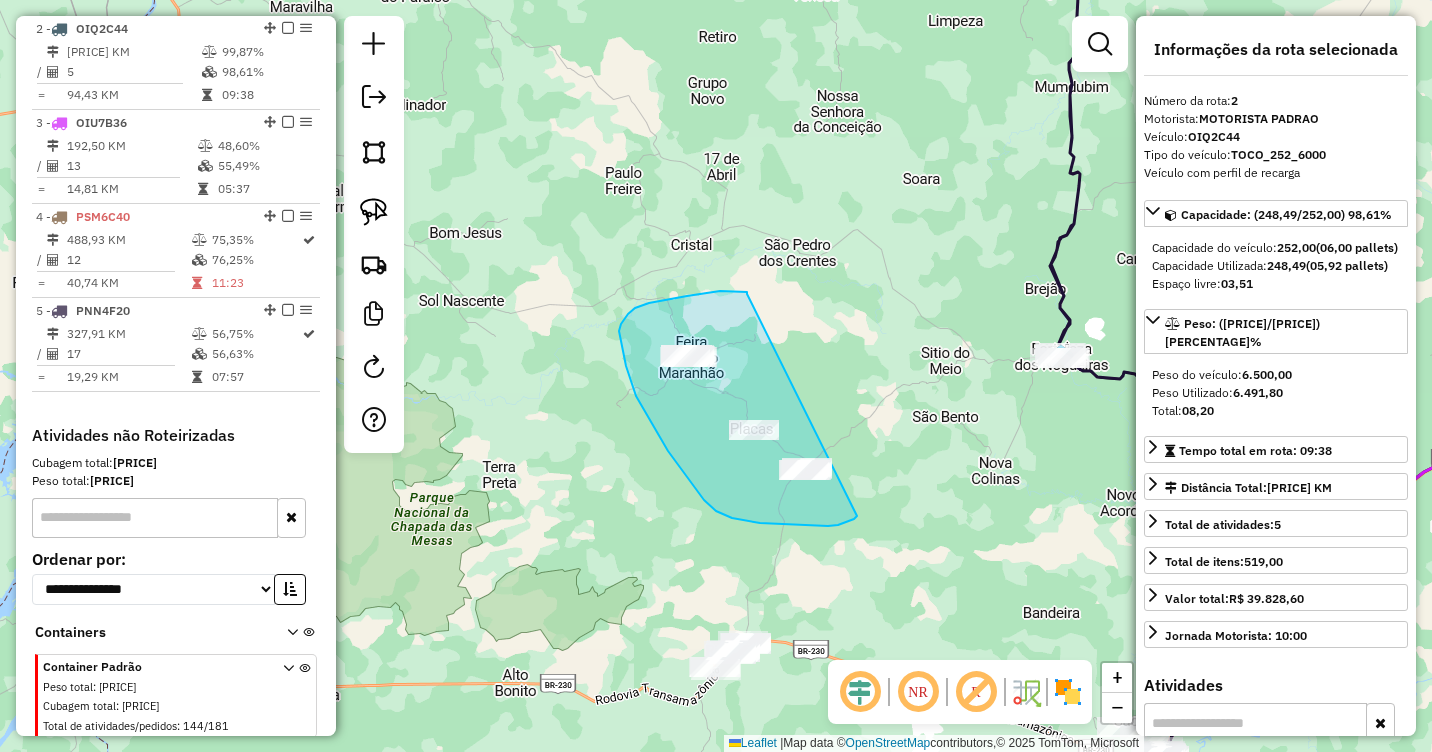drag, startPoint x: 747, startPoint y: 294, endPoint x: 884, endPoint y: 461, distance: 216.00462 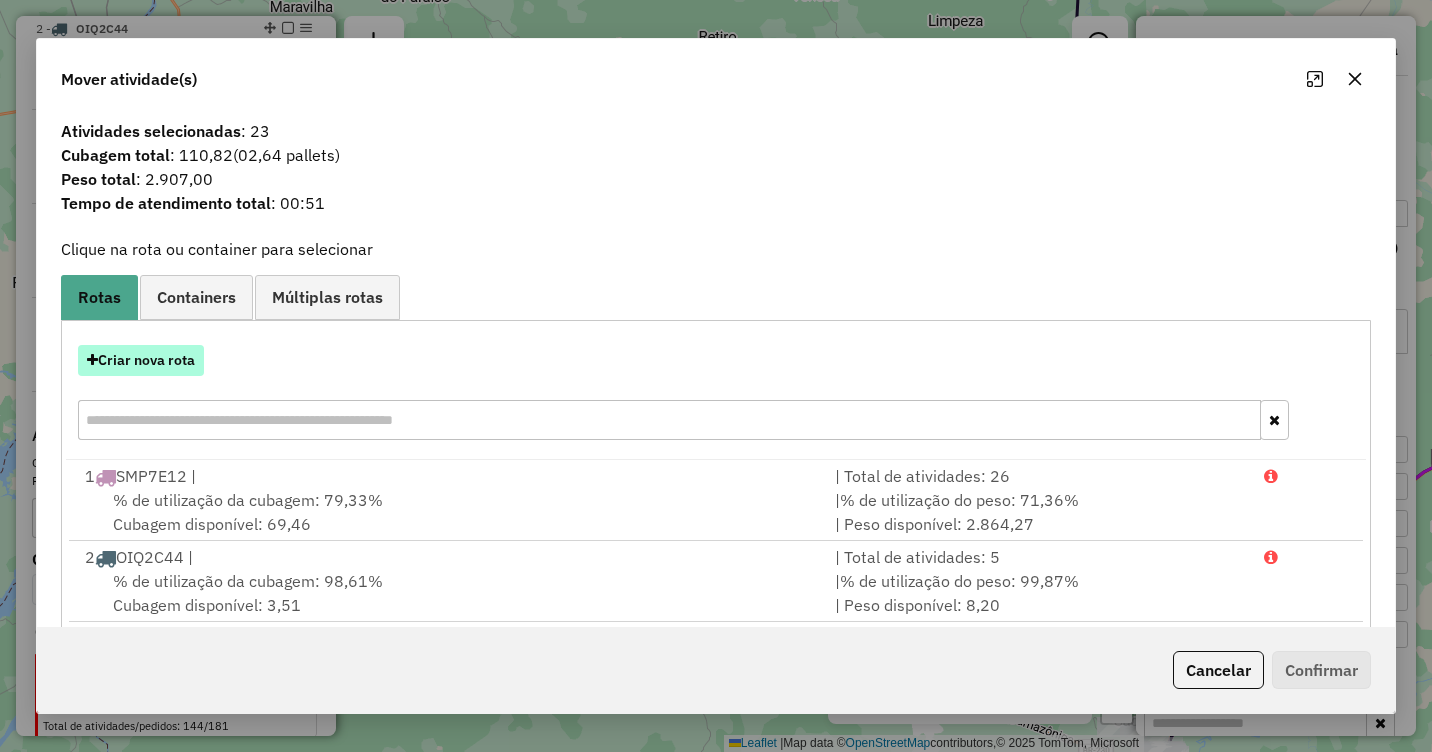 click on "Criar nova rota" at bounding box center (141, 360) 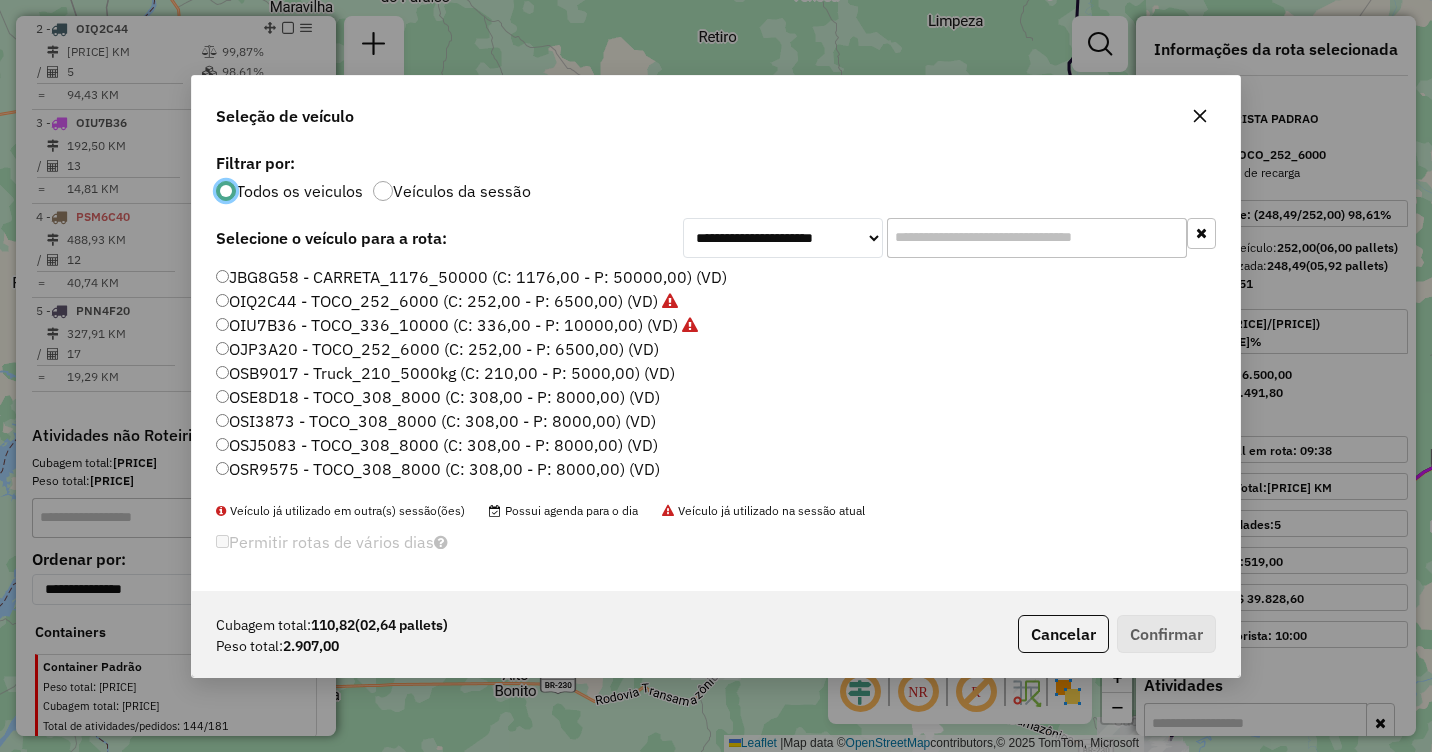 scroll, scrollTop: 11, scrollLeft: 6, axis: both 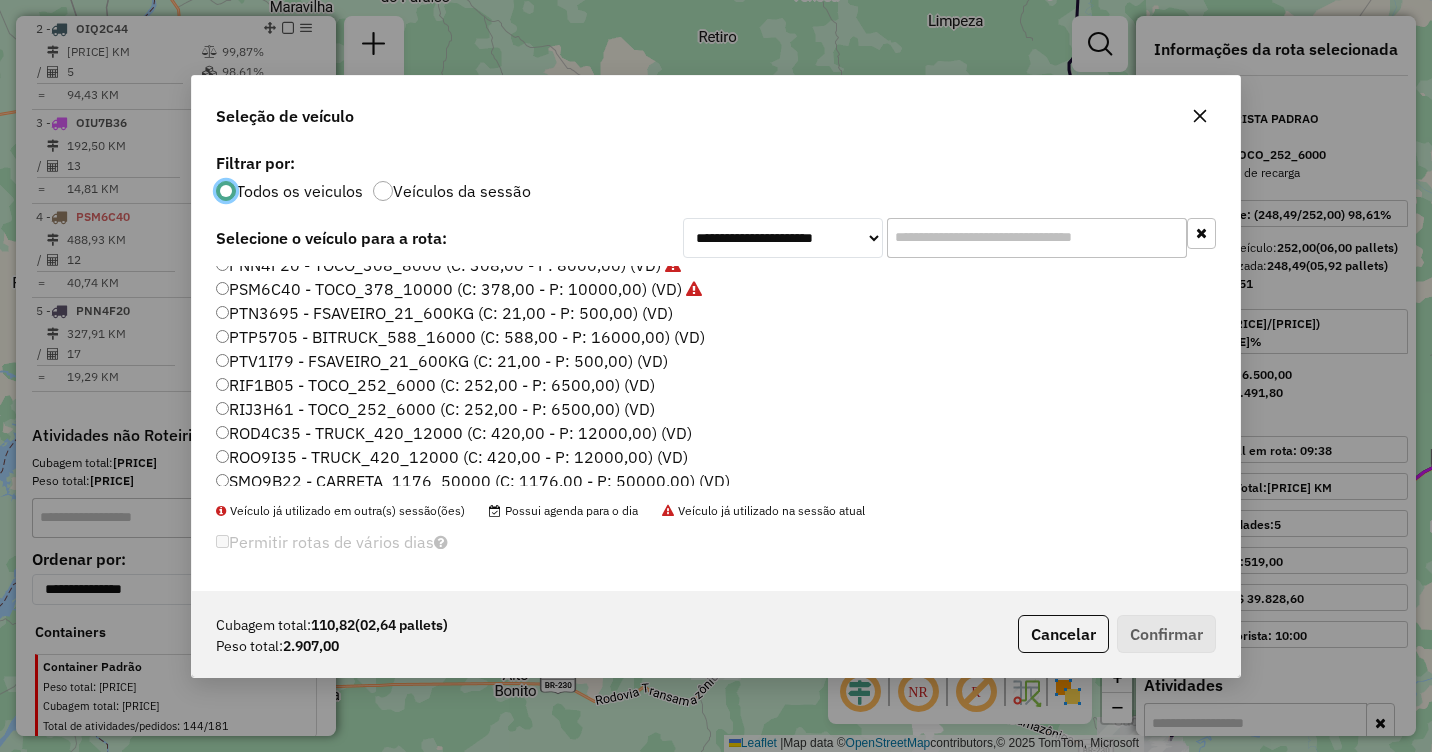 click on "RIJ3H61 - TOCO_252_6000 (C: 252,00 - P: 6500,00) (VD)" 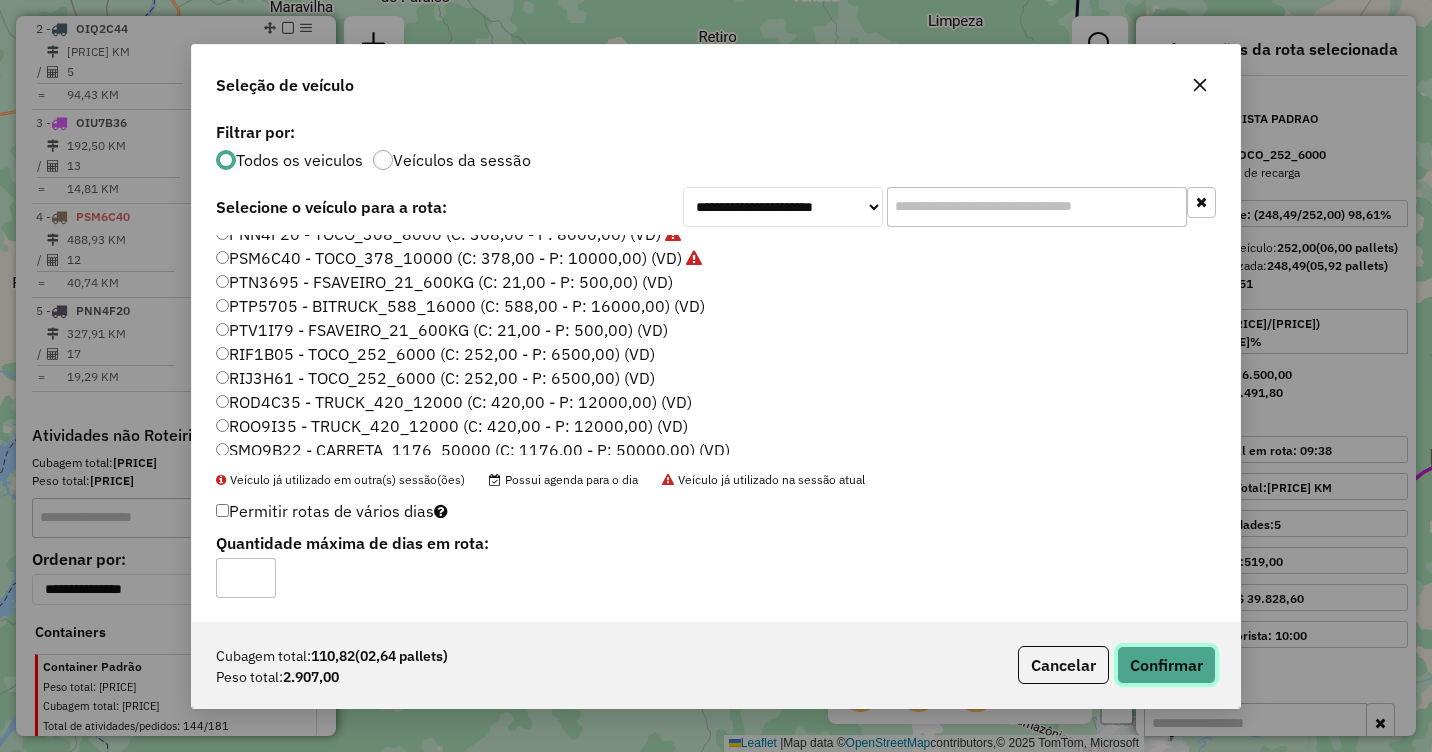 click on "Confirmar" 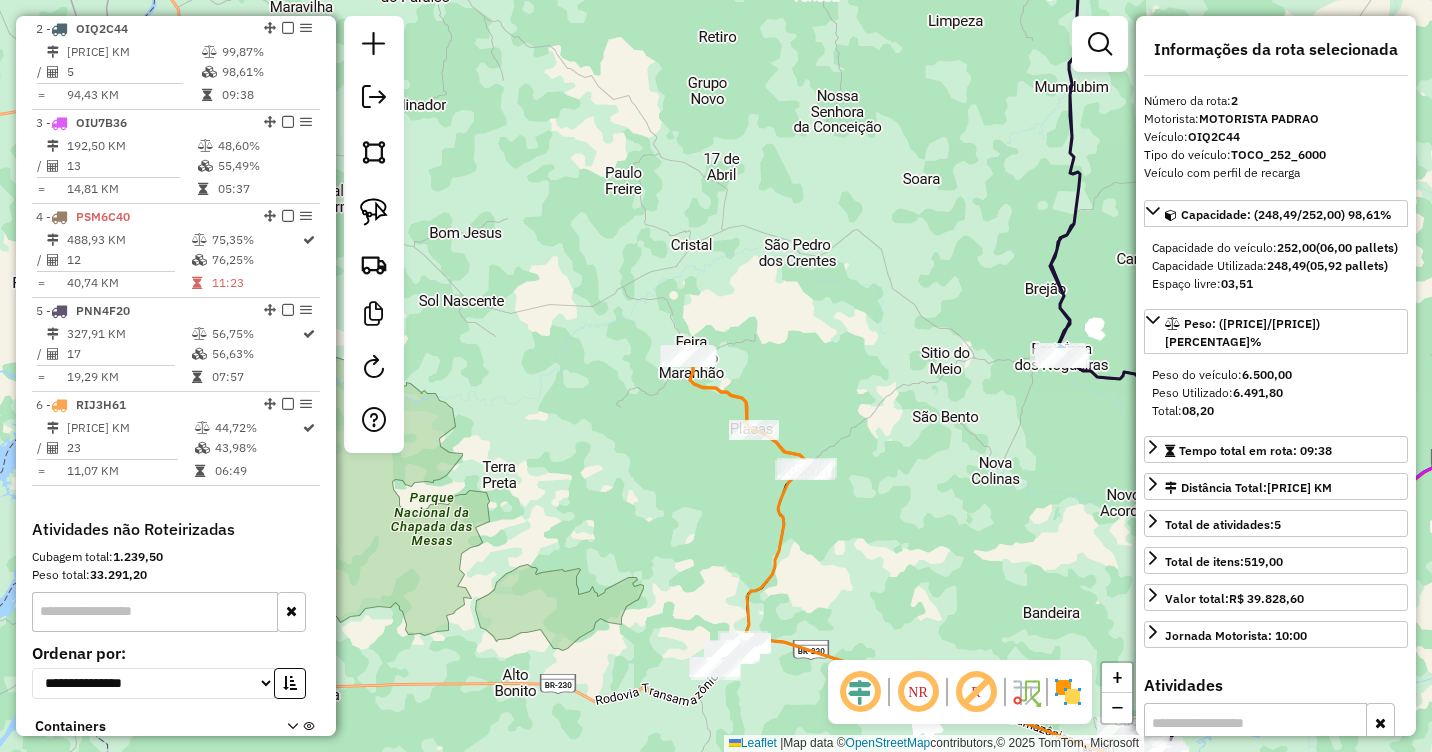 drag, startPoint x: 719, startPoint y: 535, endPoint x: 735, endPoint y: 444, distance: 92.39589 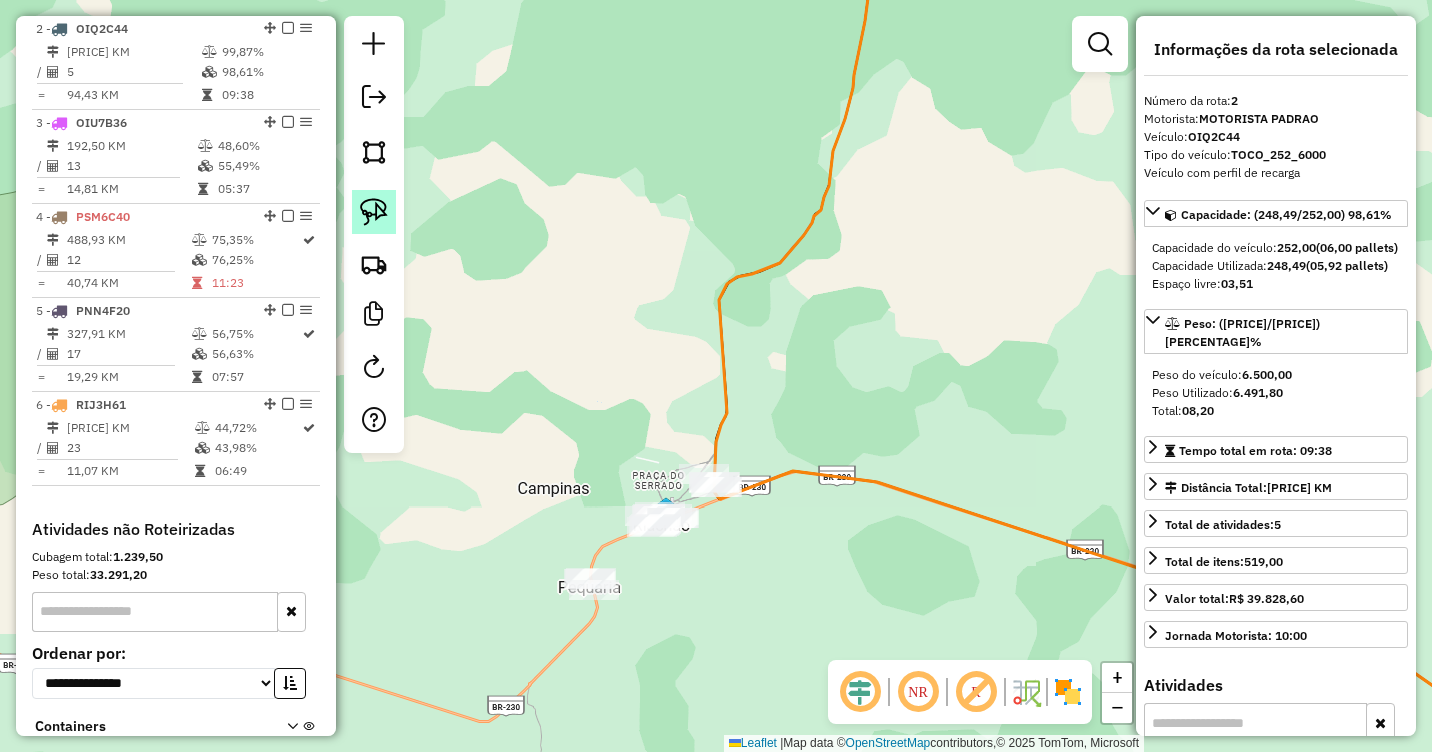 drag, startPoint x: 366, startPoint y: 217, endPoint x: 378, endPoint y: 217, distance: 12 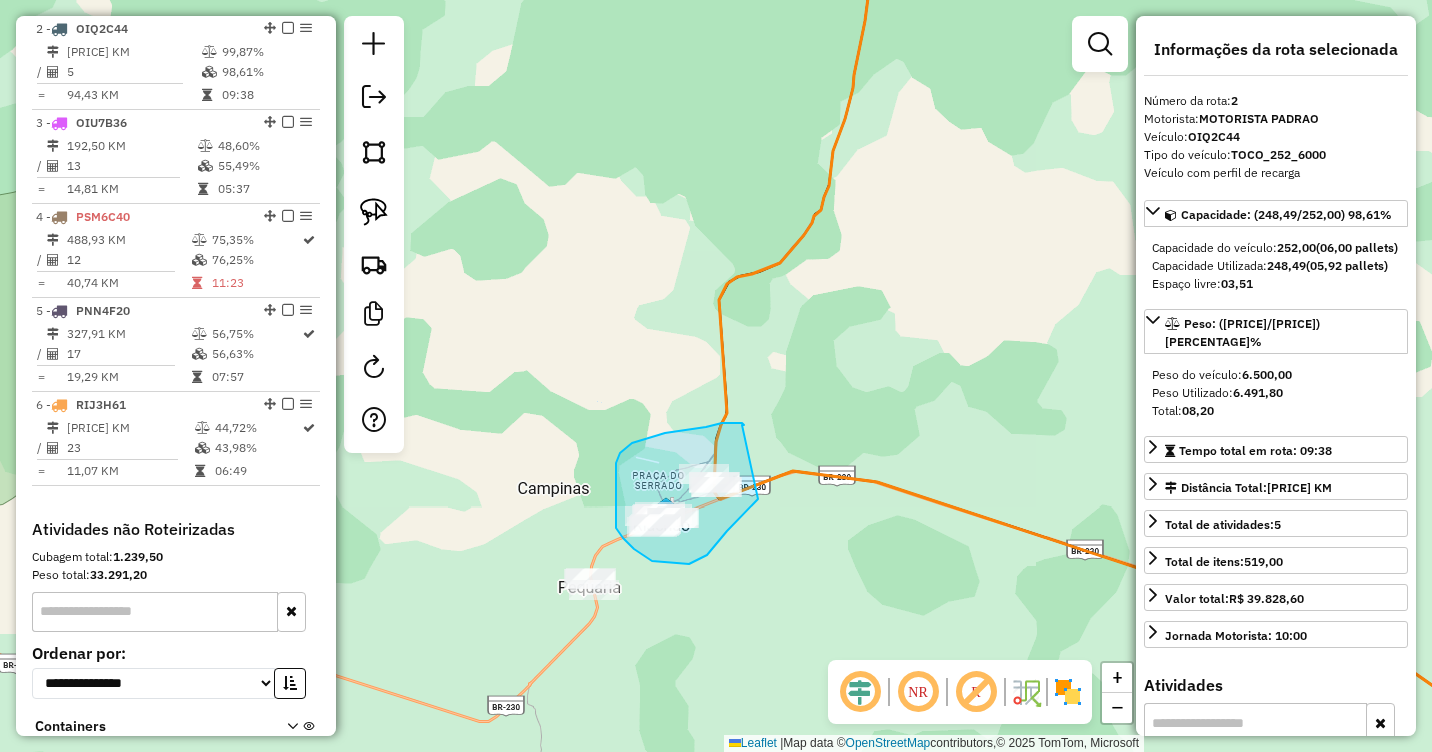 drag, startPoint x: 742, startPoint y: 425, endPoint x: 759, endPoint y: 498, distance: 74.953316 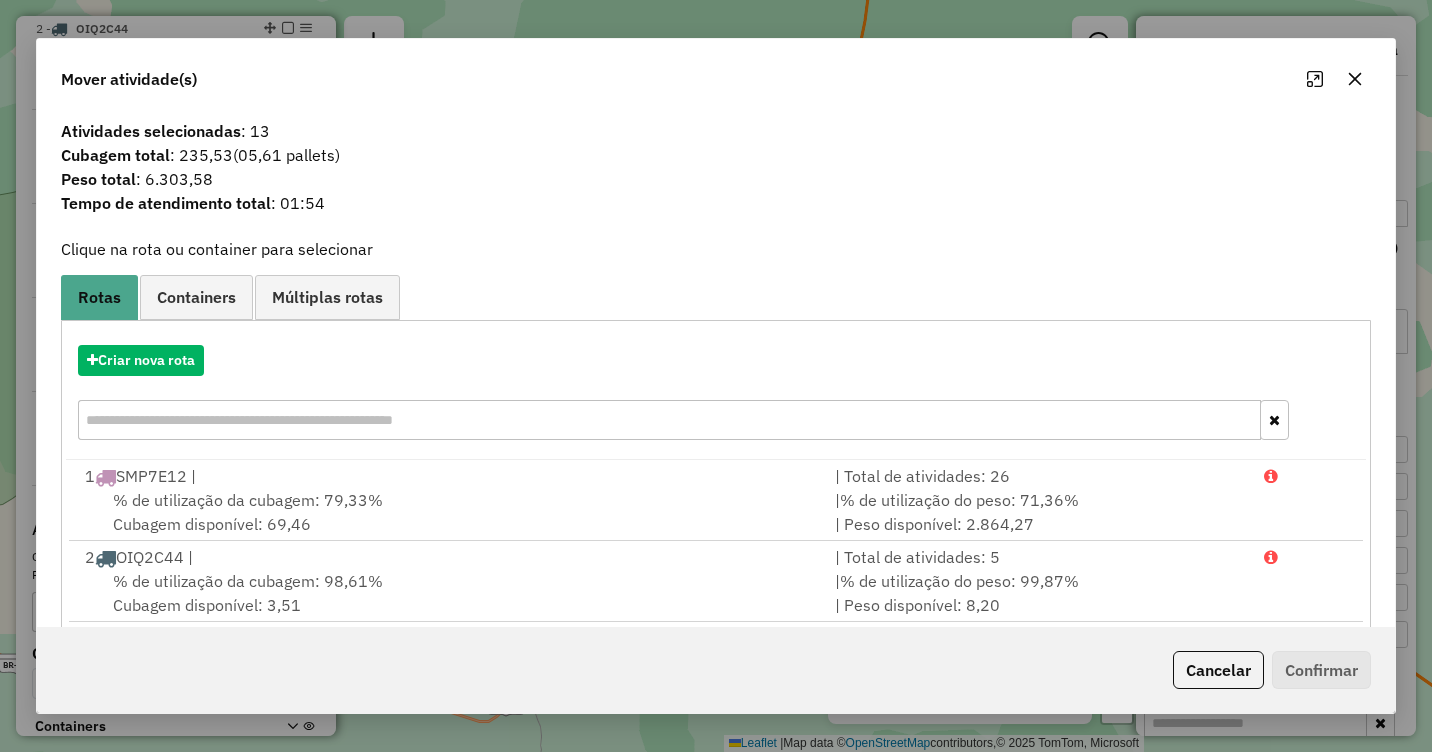 click 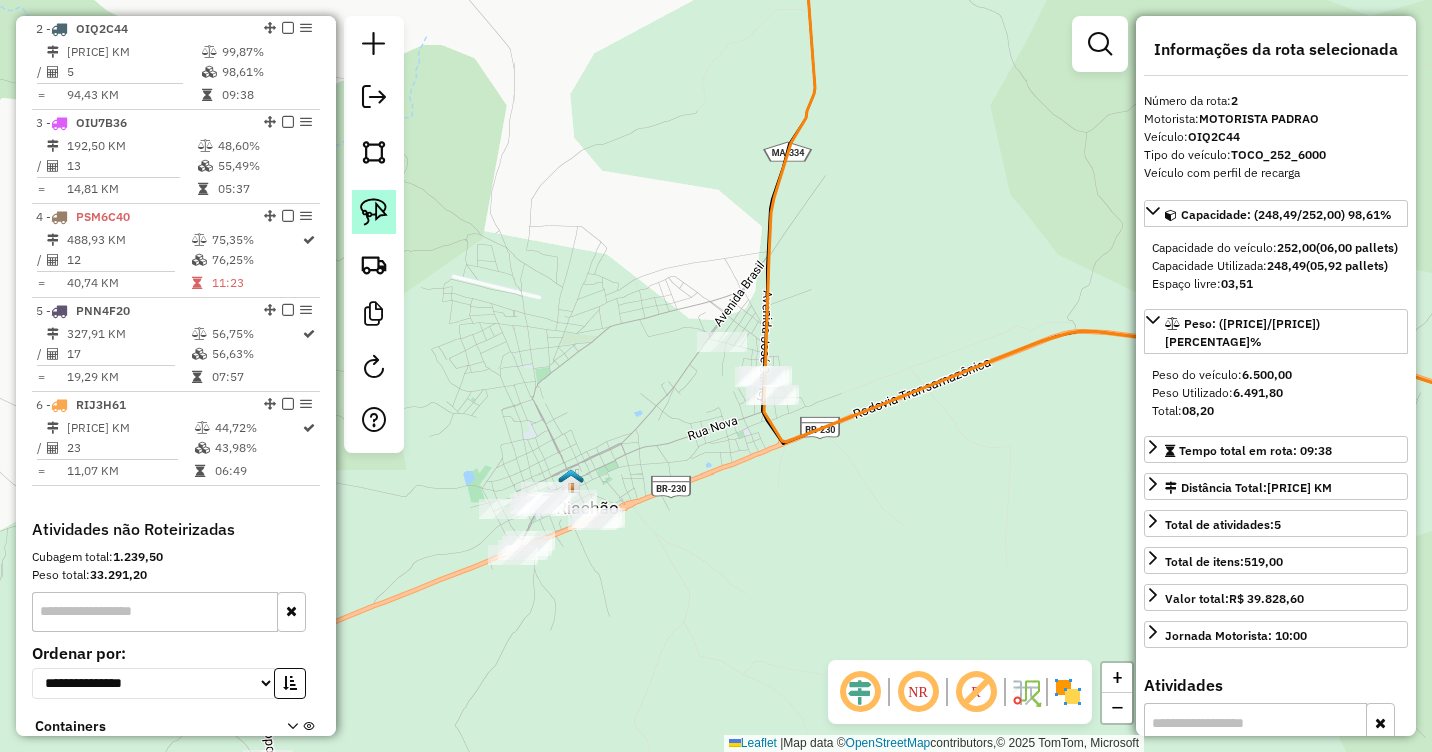 click 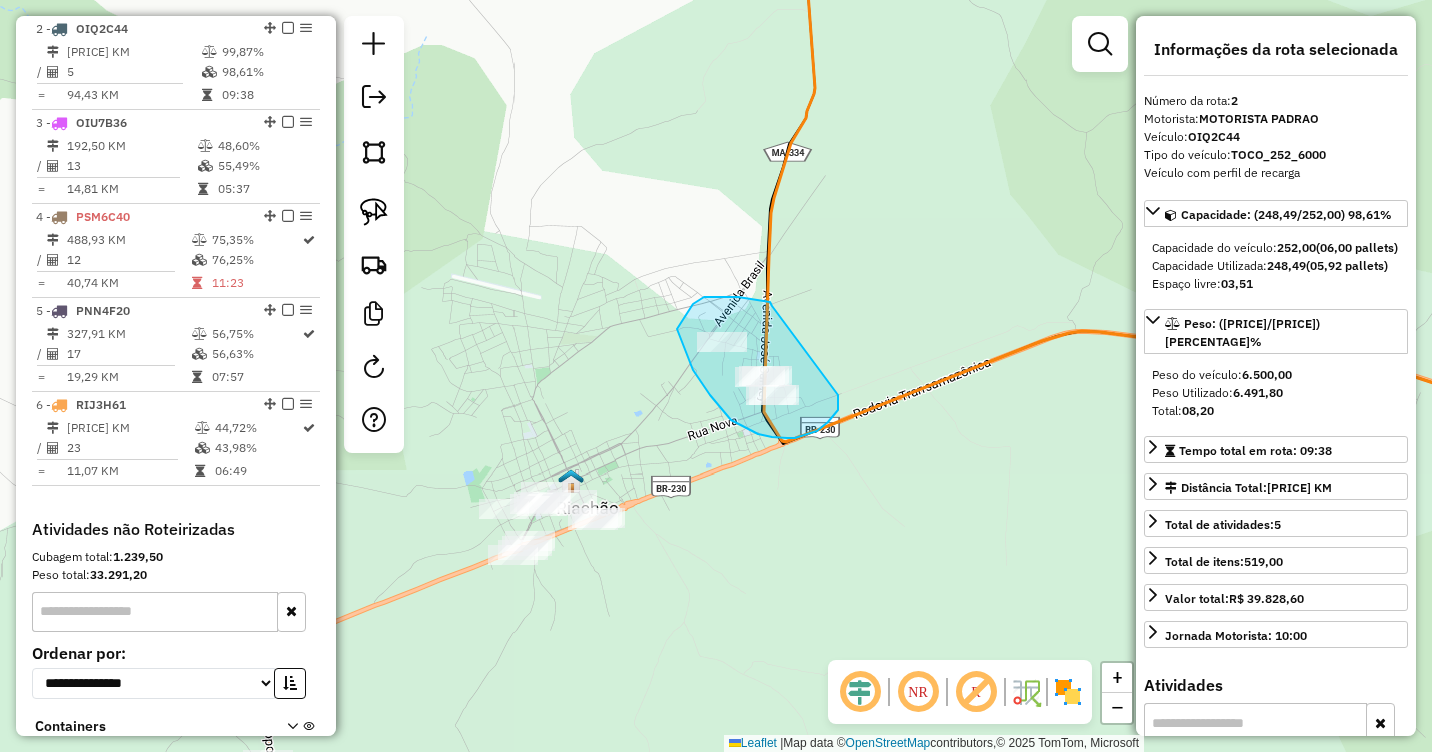 drag, startPoint x: 756, startPoint y: 300, endPoint x: 838, endPoint y: 395, distance: 125.49502 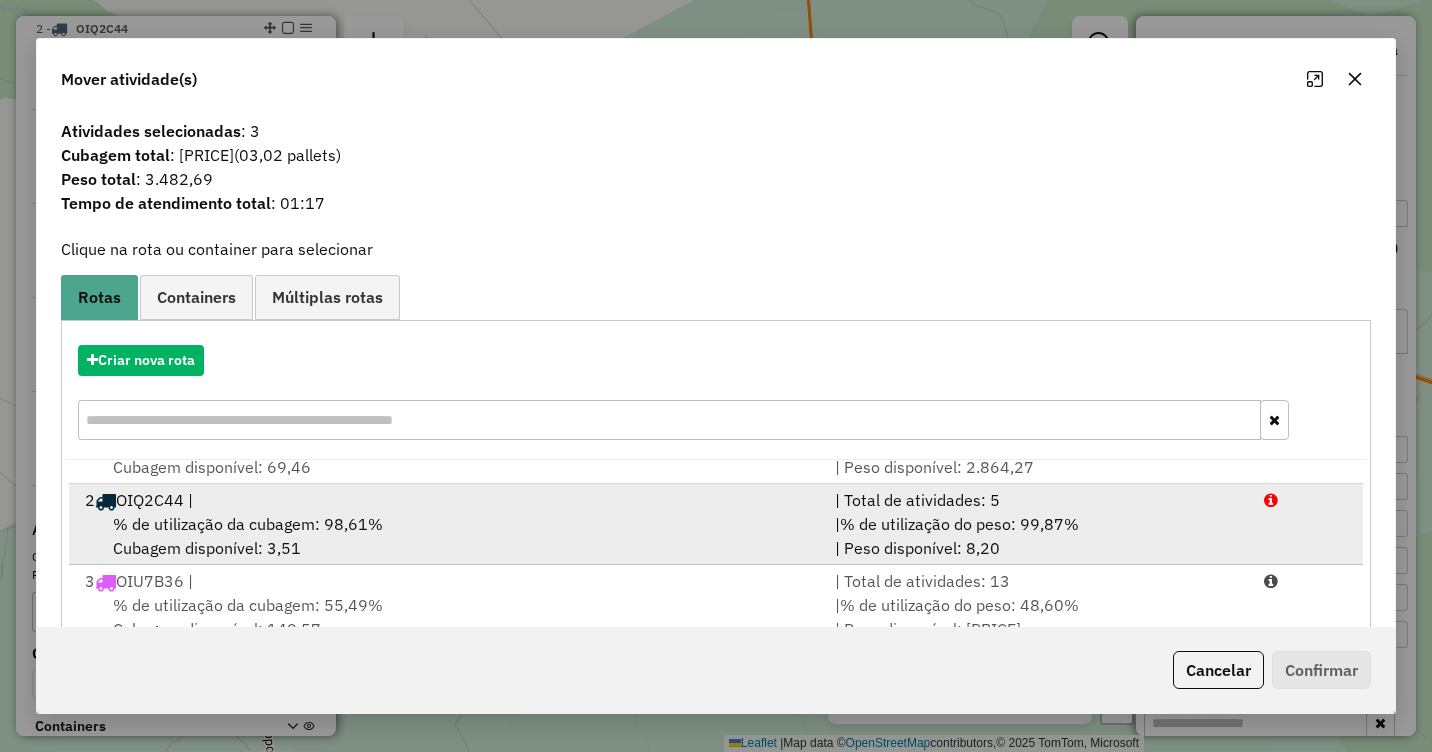 scroll, scrollTop: 86, scrollLeft: 0, axis: vertical 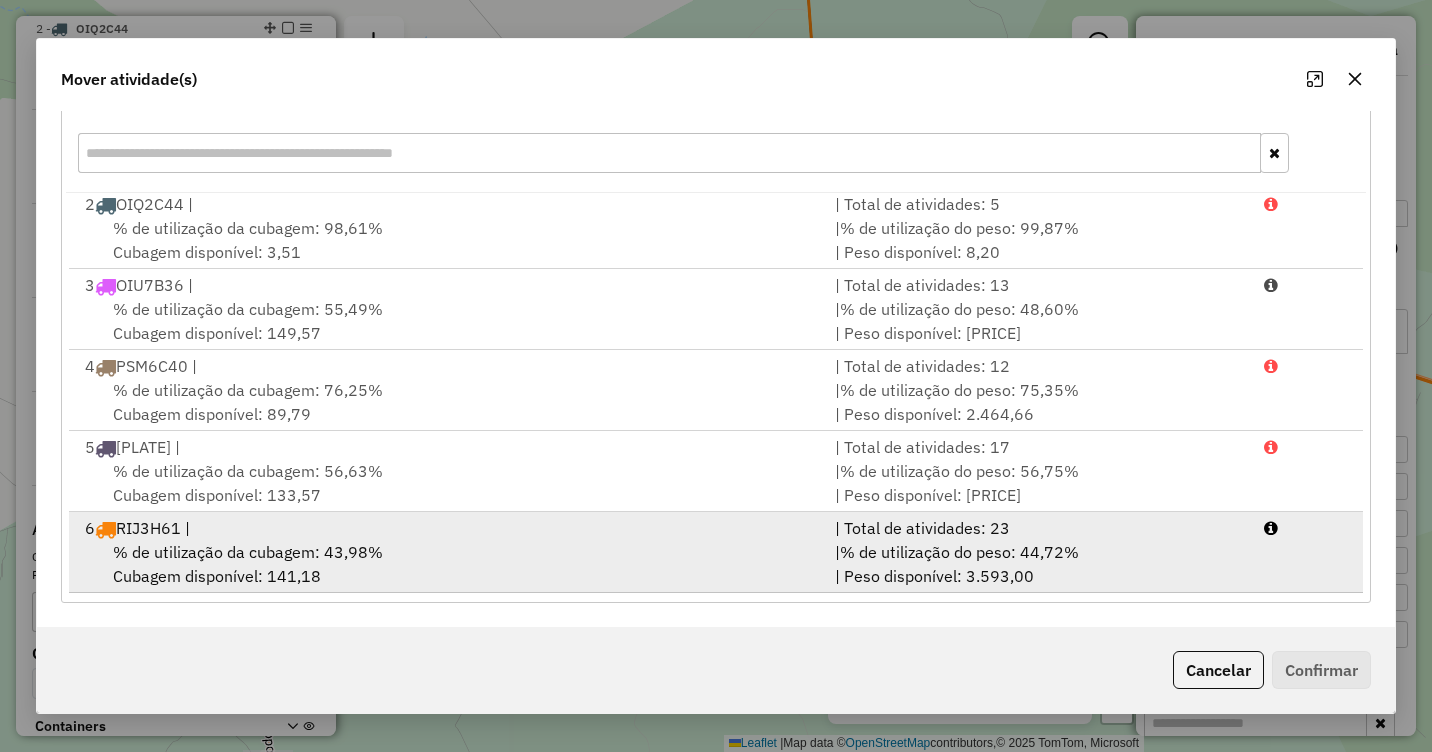 click on "% de utilização da cubagem: 43,98%  Cubagem disponível: 141,18" at bounding box center (448, 564) 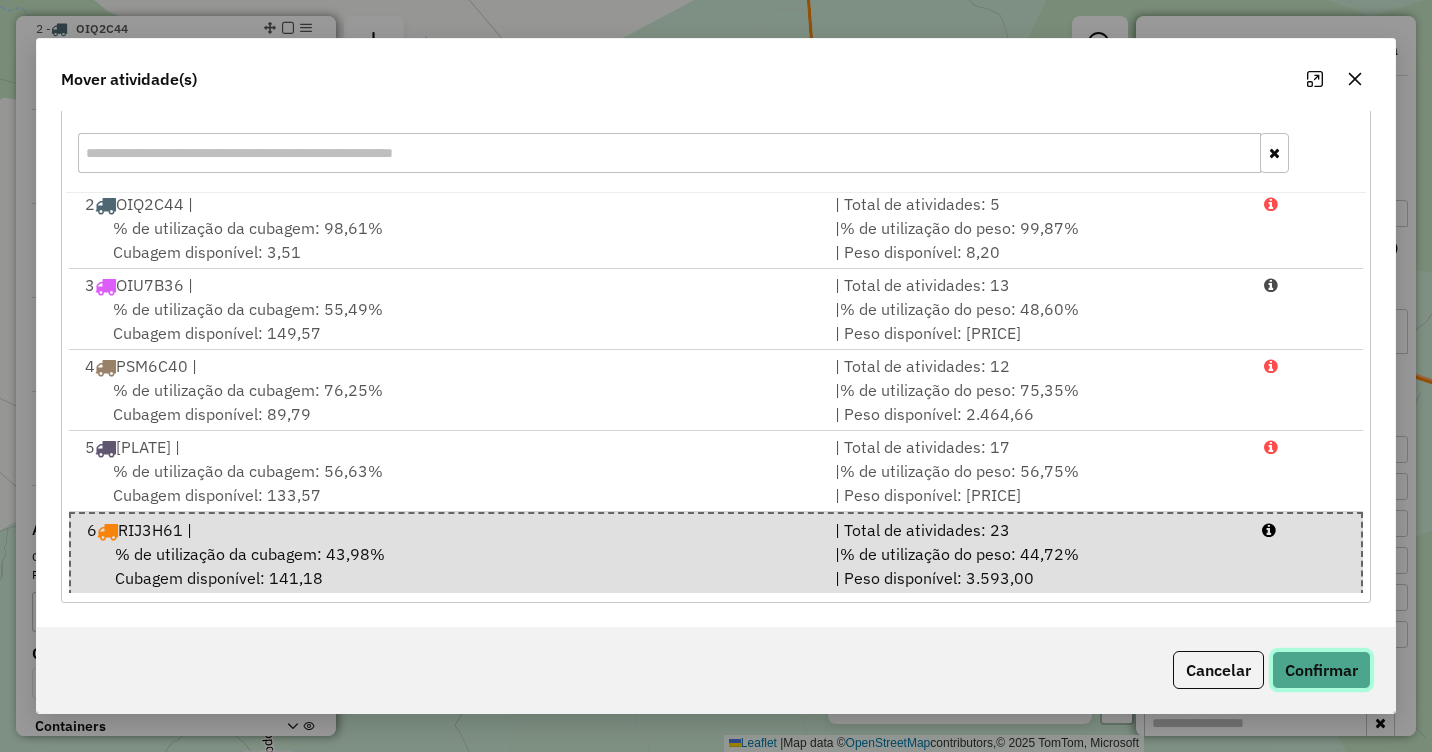 click on "Confirmar" 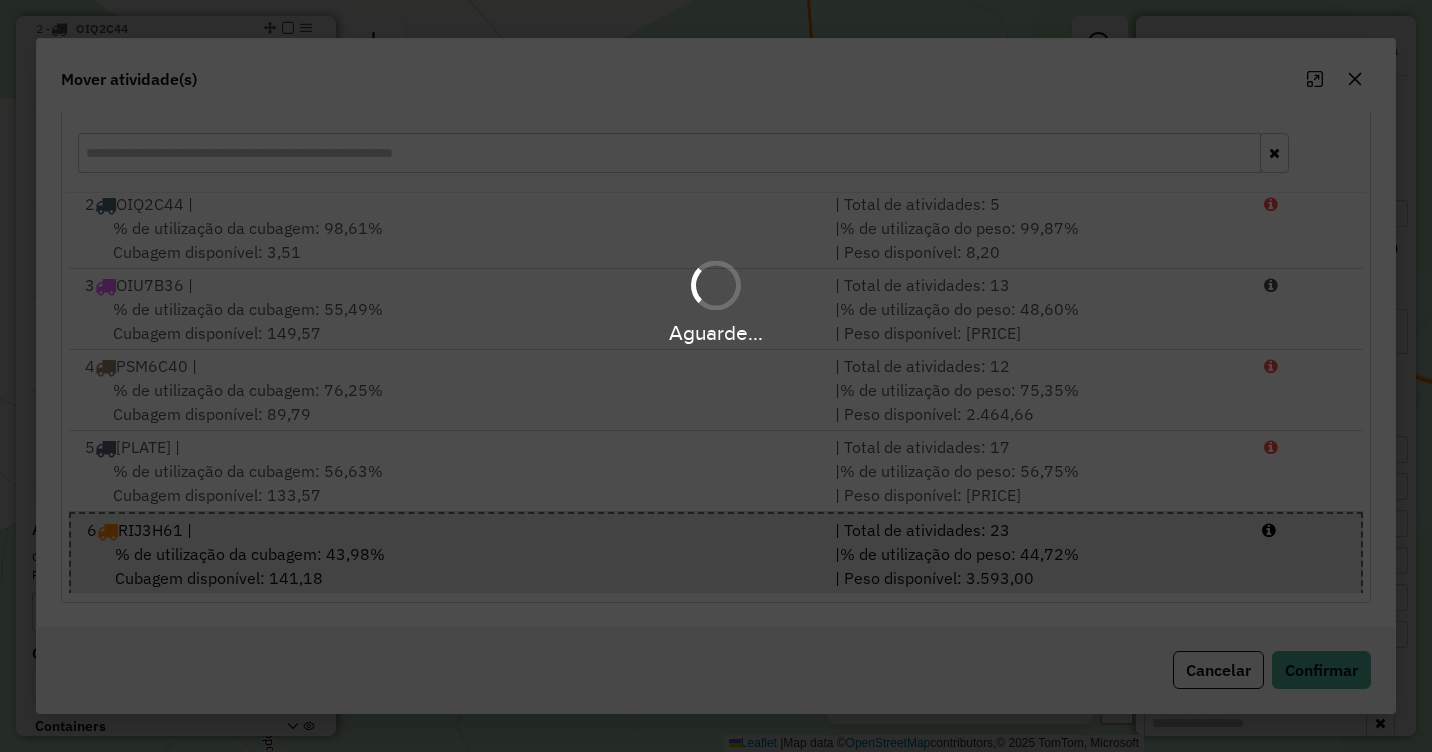 scroll, scrollTop: 0, scrollLeft: 0, axis: both 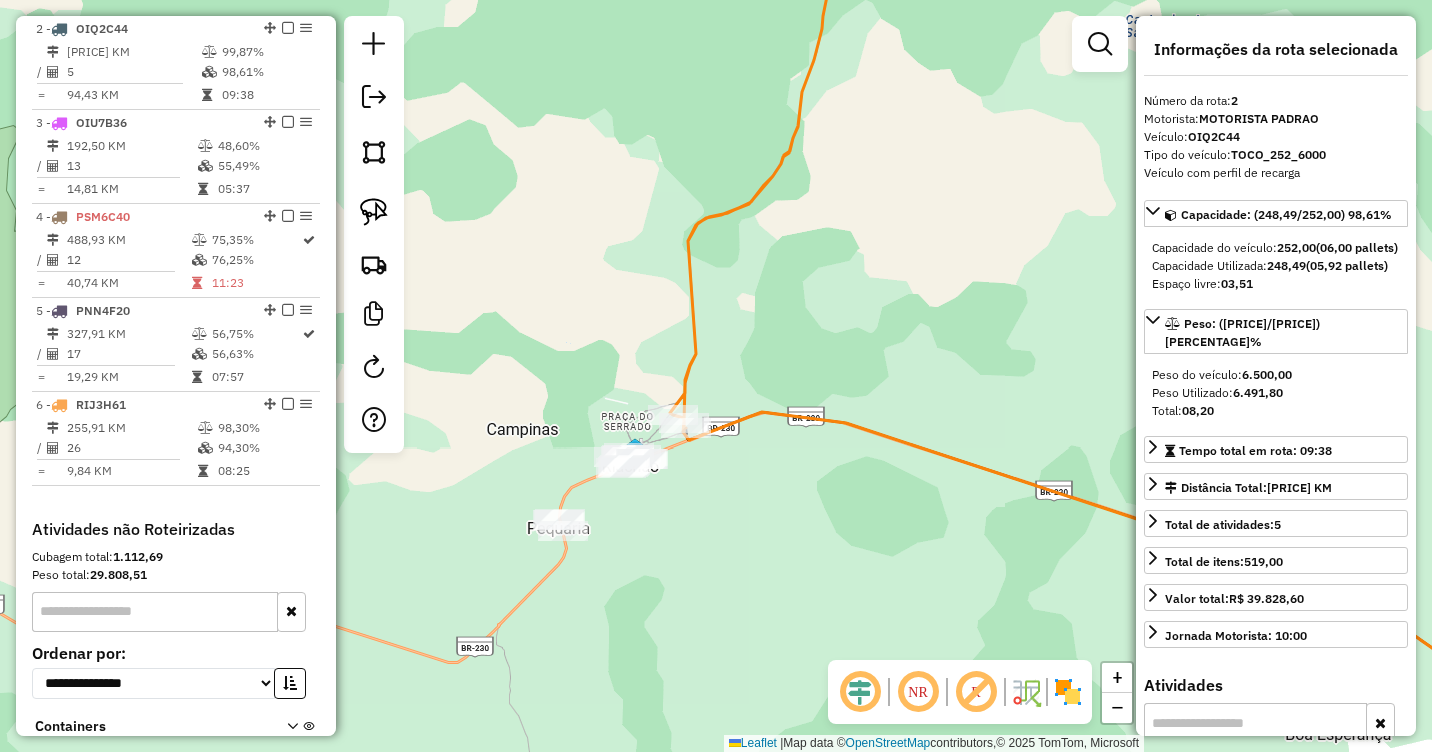 drag, startPoint x: 649, startPoint y: 558, endPoint x: 690, endPoint y: 511, distance: 62.369865 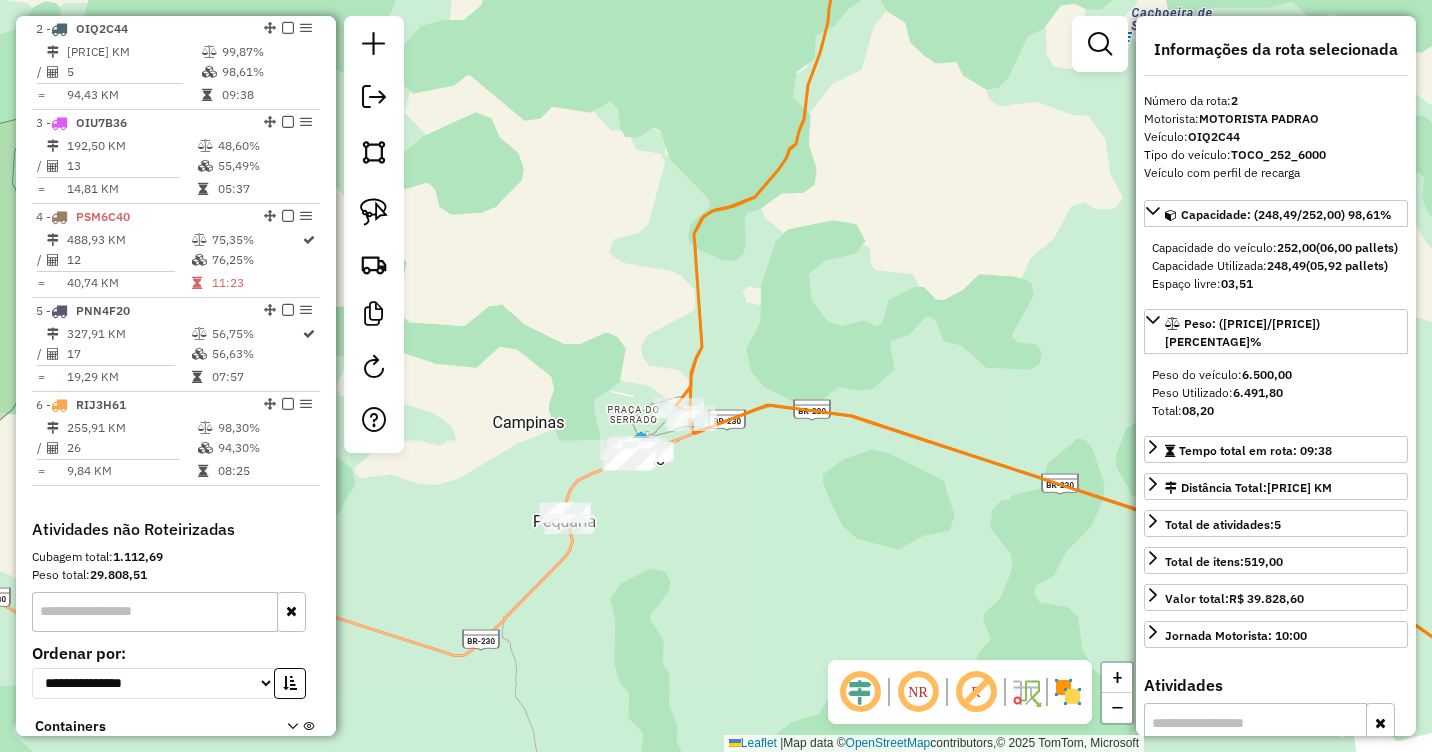 drag, startPoint x: 553, startPoint y: 478, endPoint x: 529, endPoint y: 487, distance: 25.632011 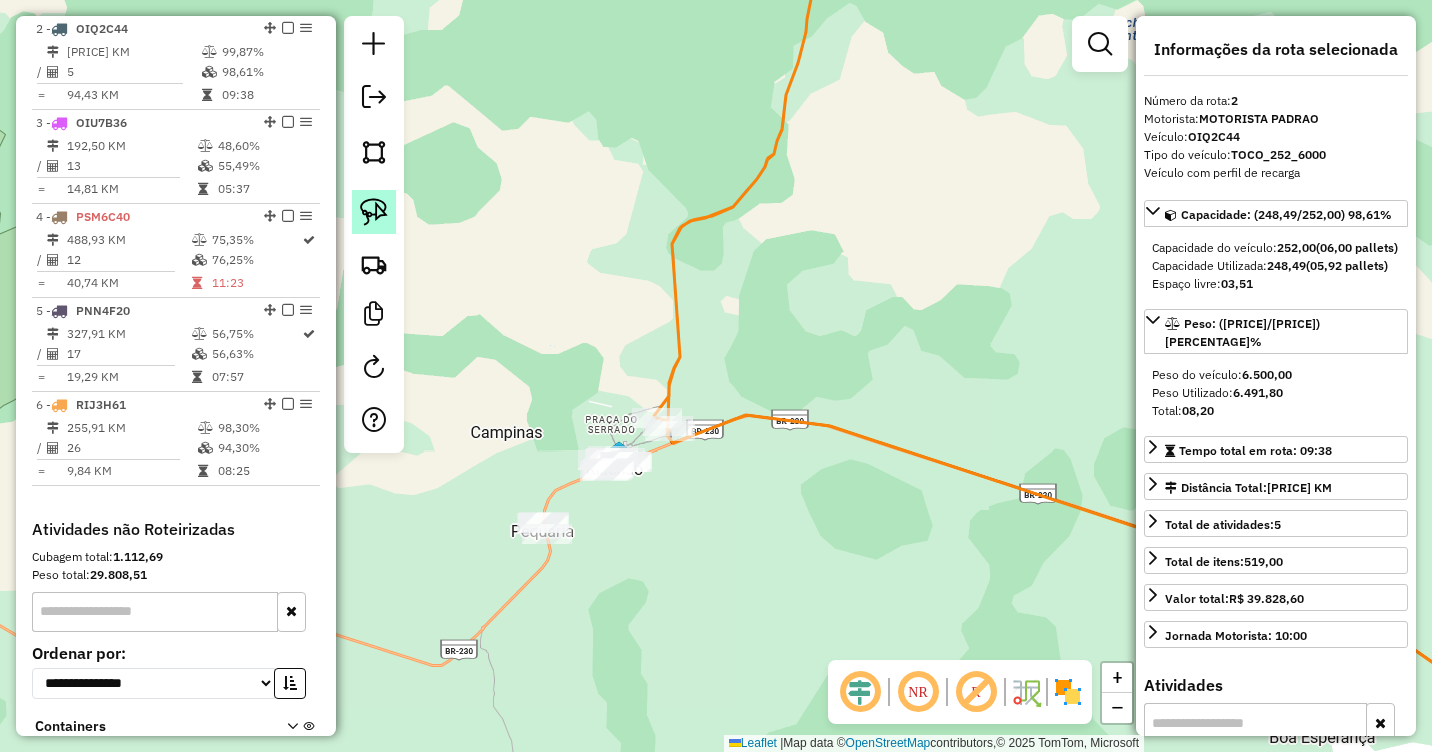 click 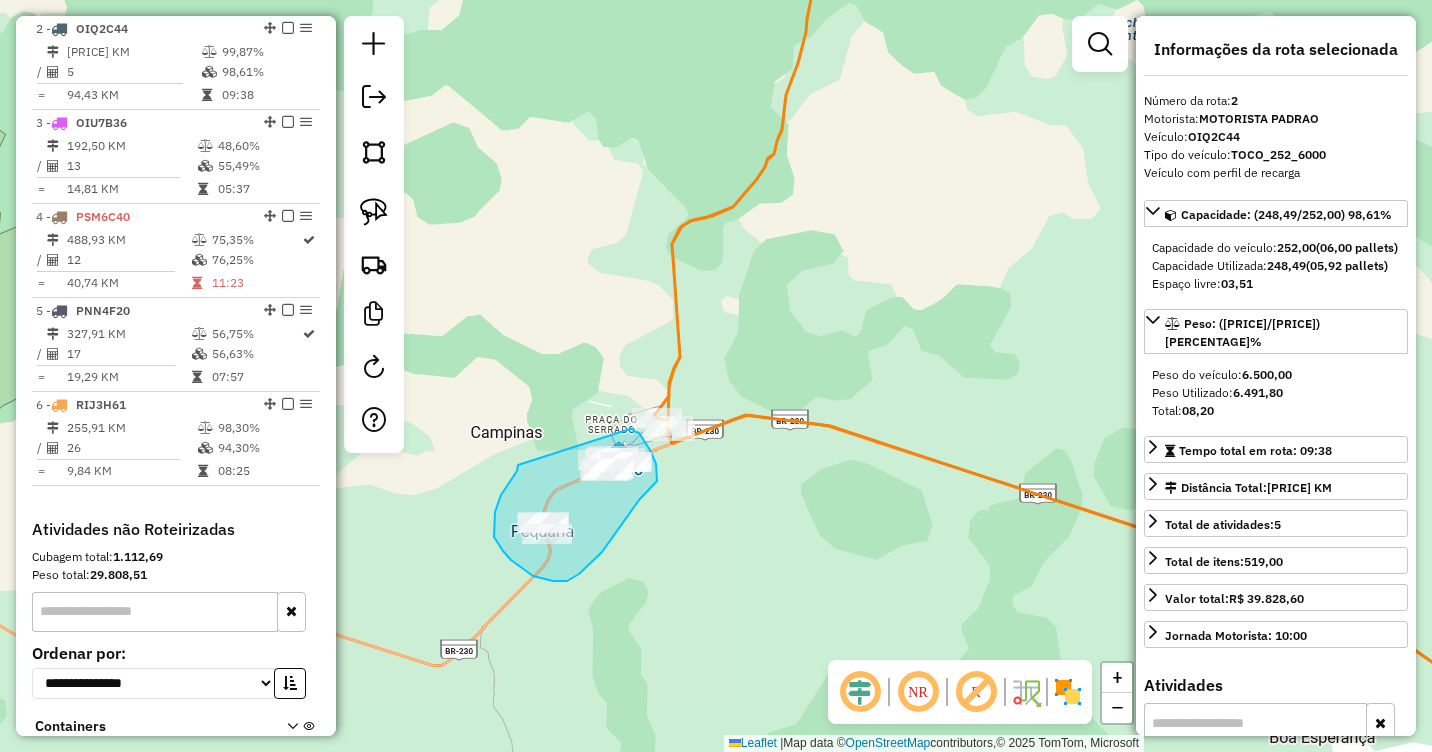 drag, startPoint x: 501, startPoint y: 495, endPoint x: 627, endPoint y: 427, distance: 143.1782 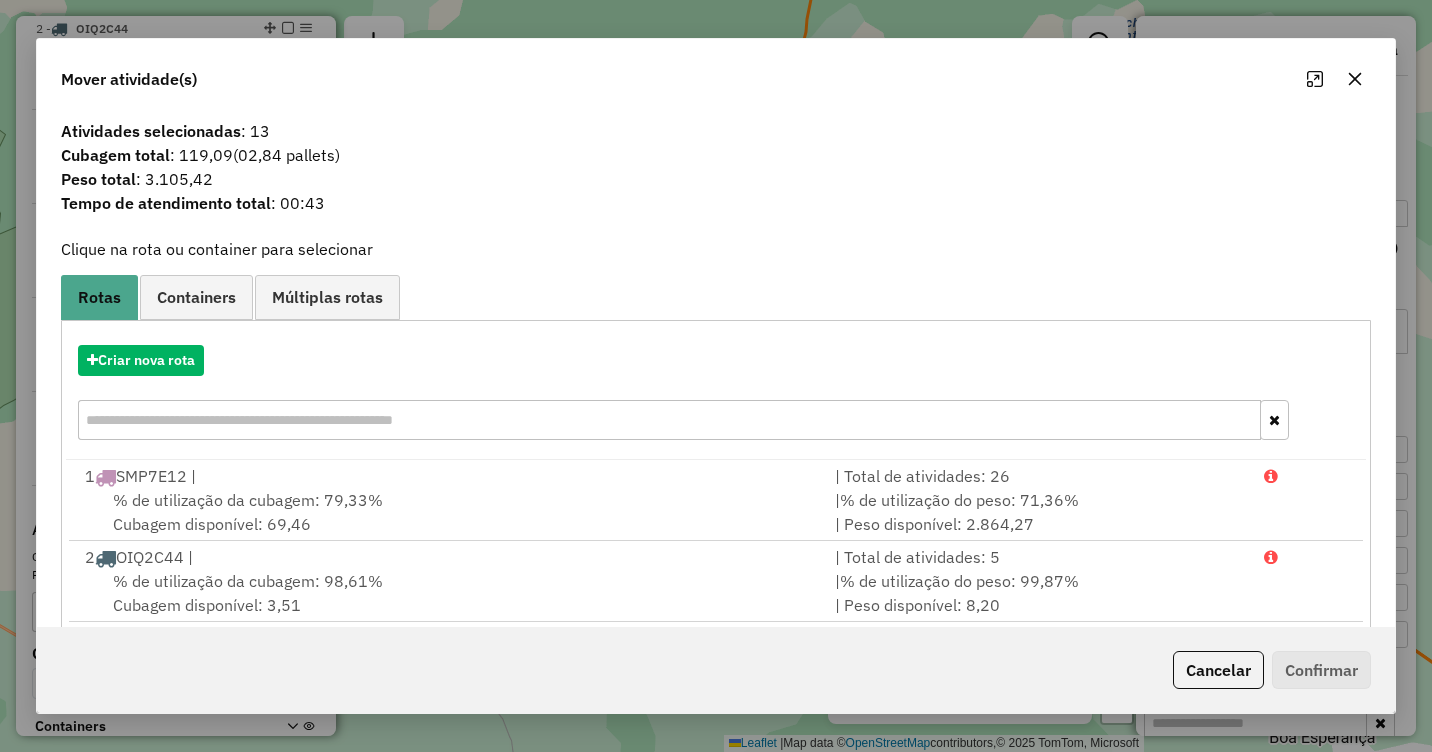 drag, startPoint x: 1356, startPoint y: 76, endPoint x: 1311, endPoint y: 120, distance: 62.936478 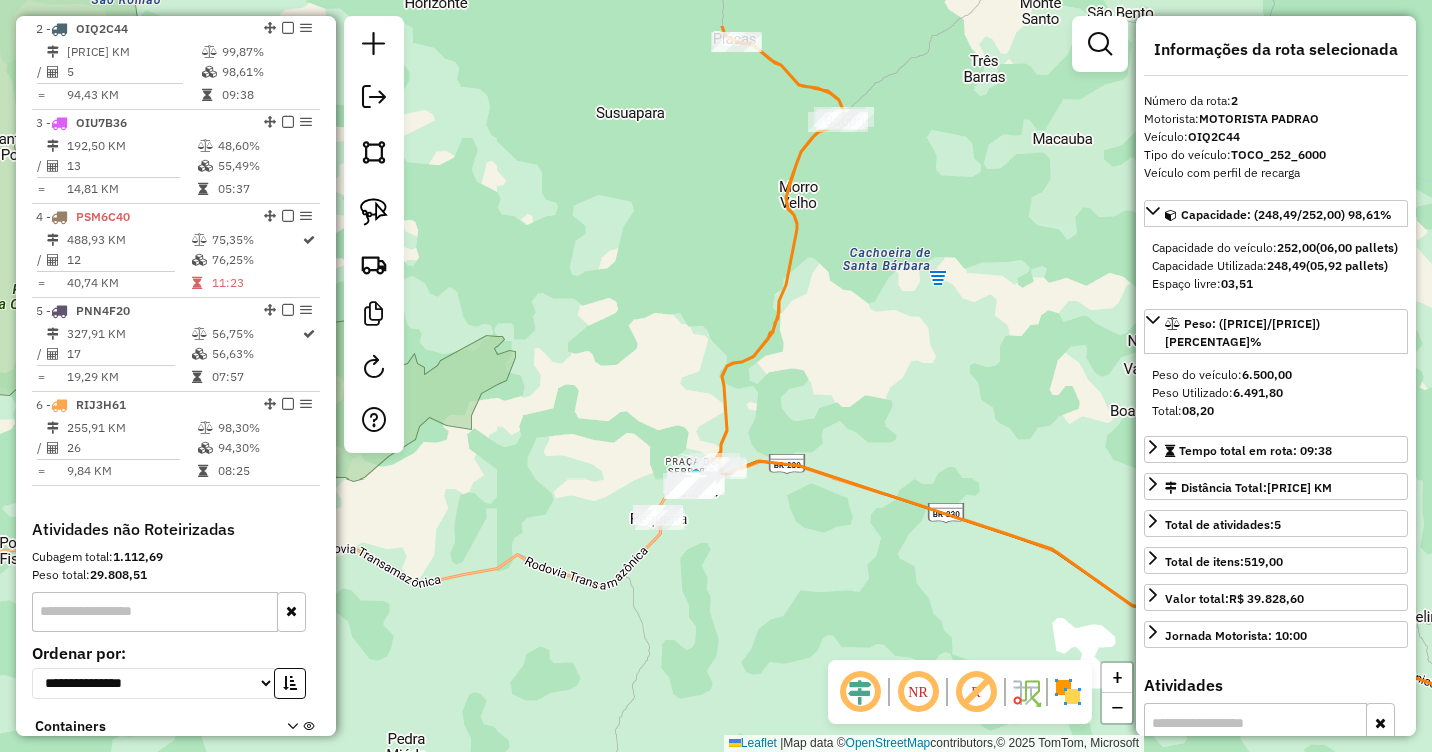 drag, startPoint x: 919, startPoint y: 289, endPoint x: 769, endPoint y: 512, distance: 268.75455 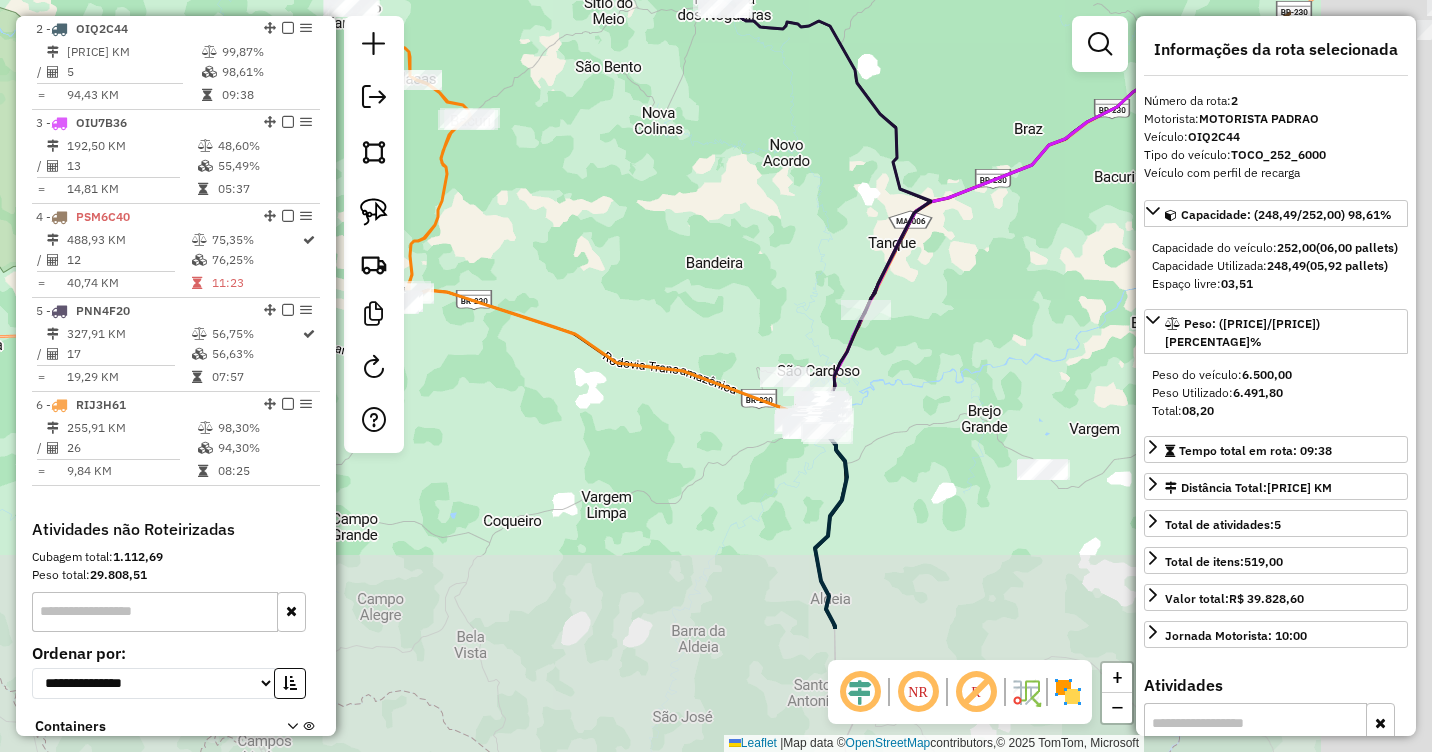 drag, startPoint x: 655, startPoint y: 224, endPoint x: 506, endPoint y: 183, distance: 154.53802 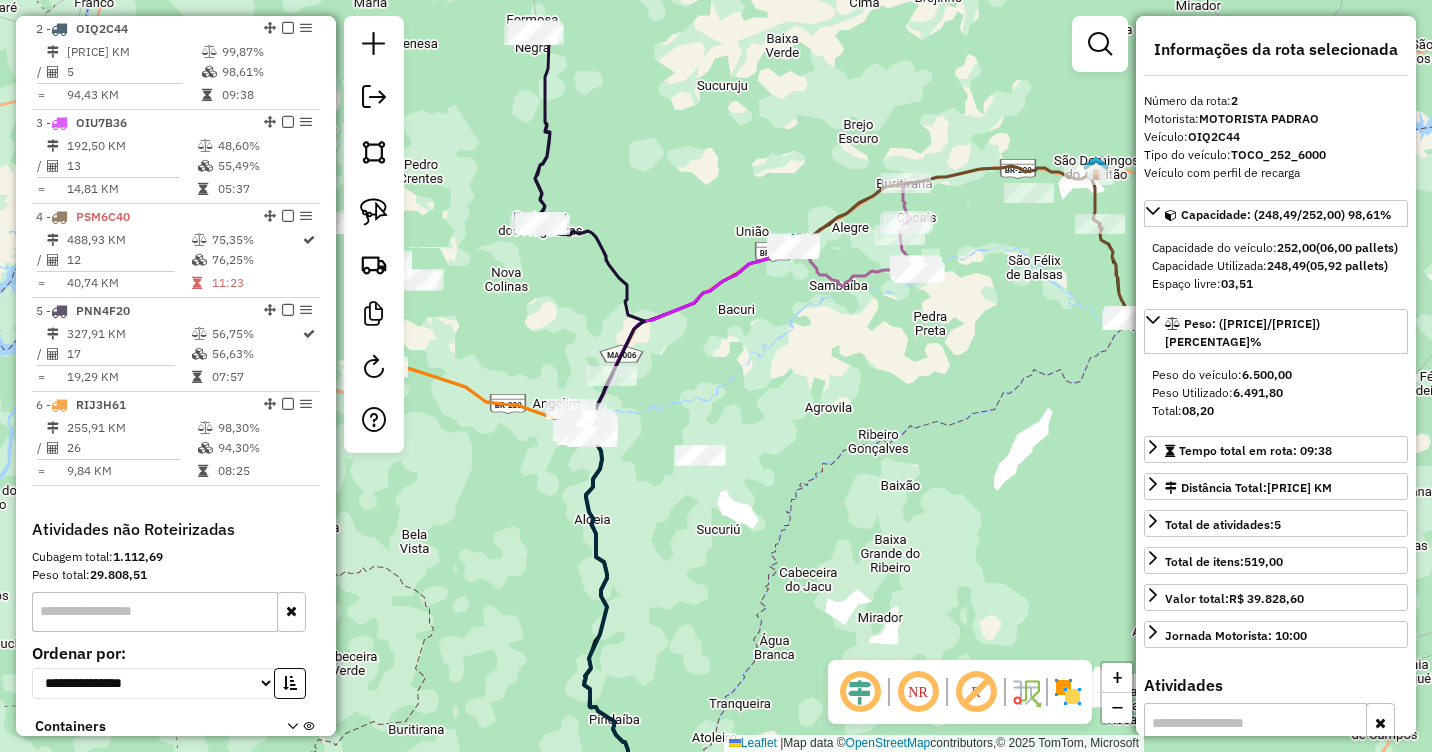 drag, startPoint x: 795, startPoint y: 437, endPoint x: 919, endPoint y: 449, distance: 124.57929 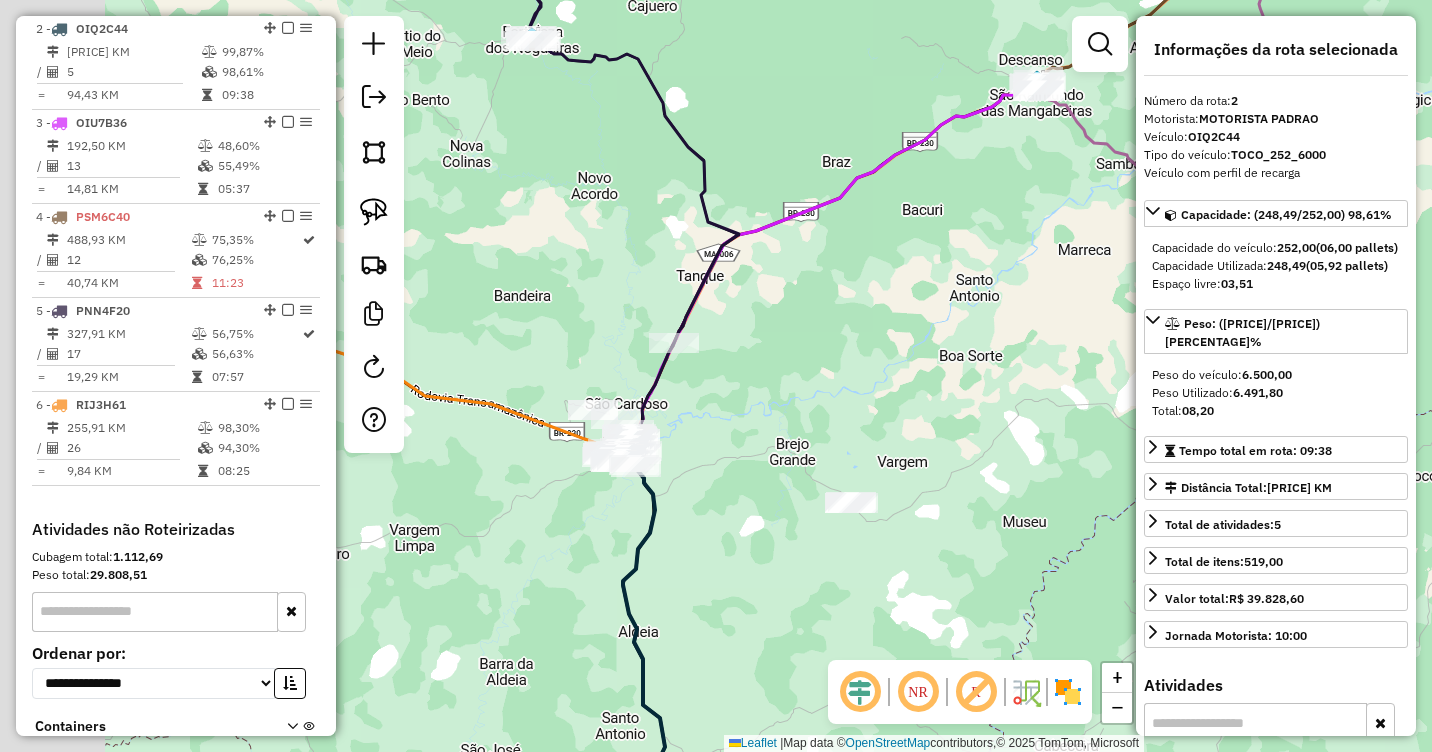 drag, startPoint x: 718, startPoint y: 404, endPoint x: 891, endPoint y: 394, distance: 173.28877 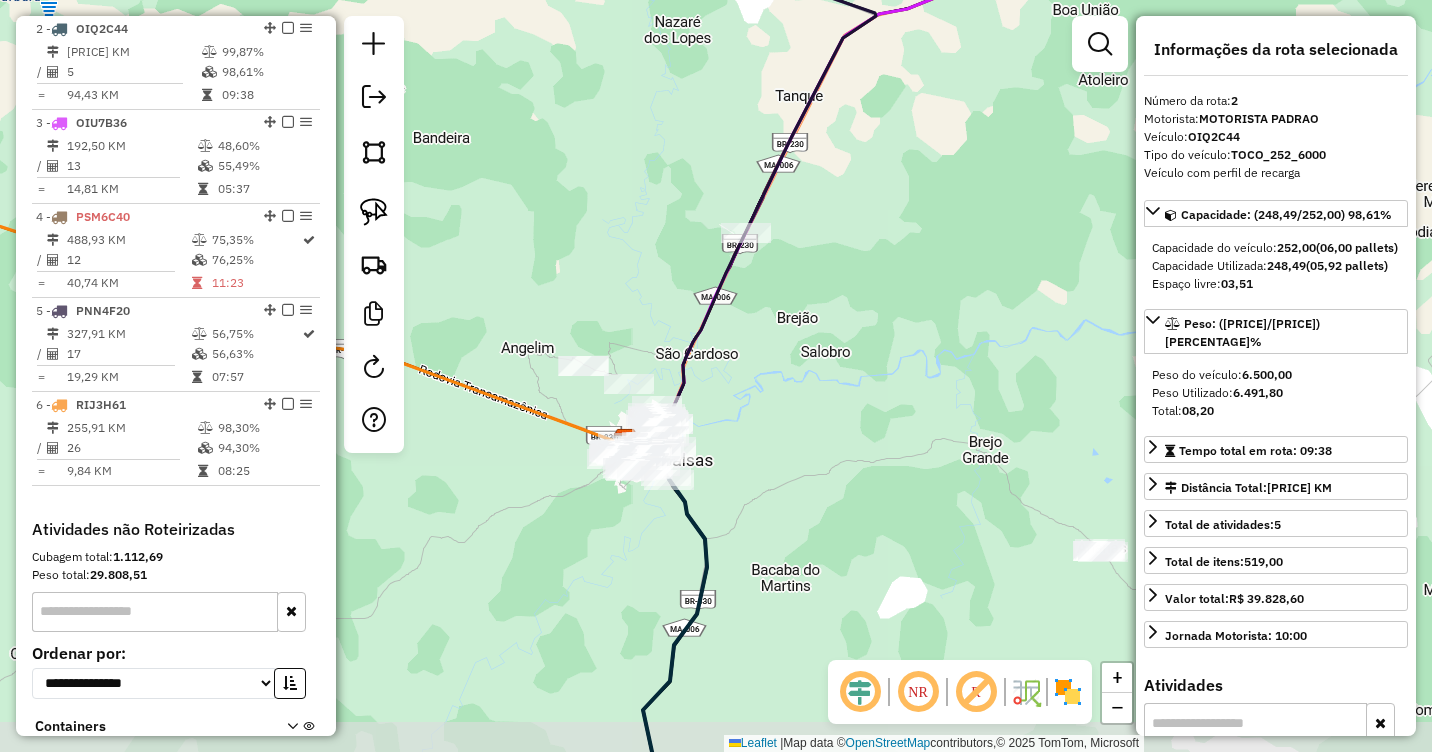 drag, startPoint x: 777, startPoint y: 414, endPoint x: 845, endPoint y: 382, distance: 75.153175 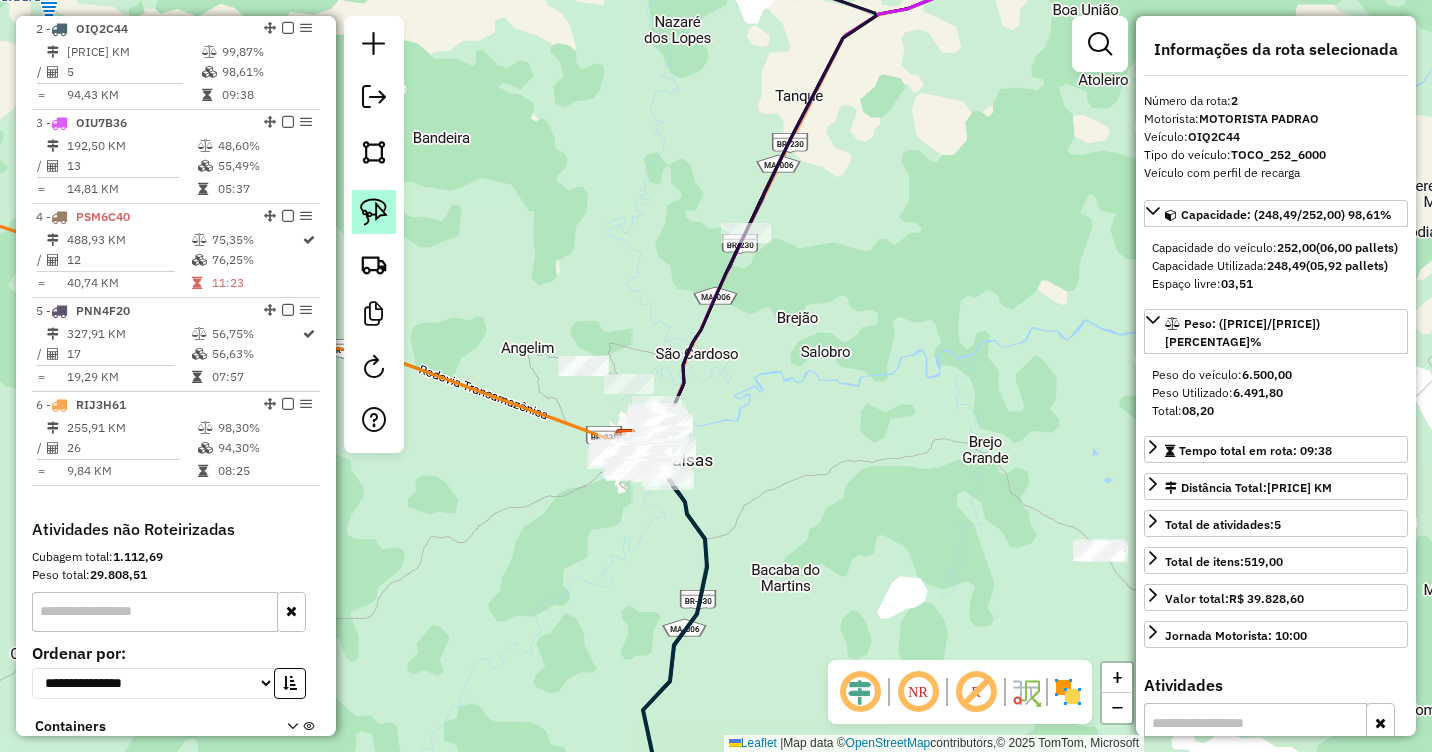 click 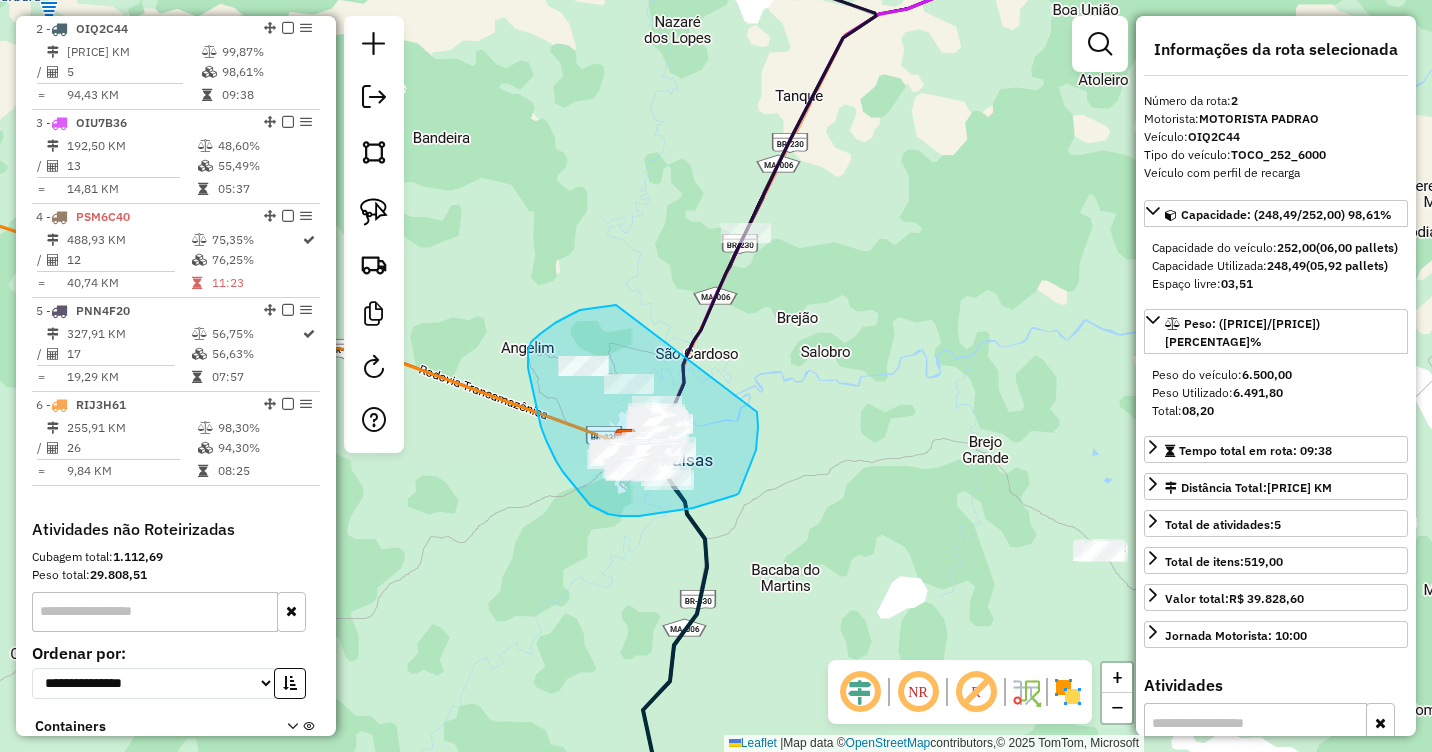 drag, startPoint x: 616, startPoint y: 305, endPoint x: 757, endPoint y: 412, distance: 177.00282 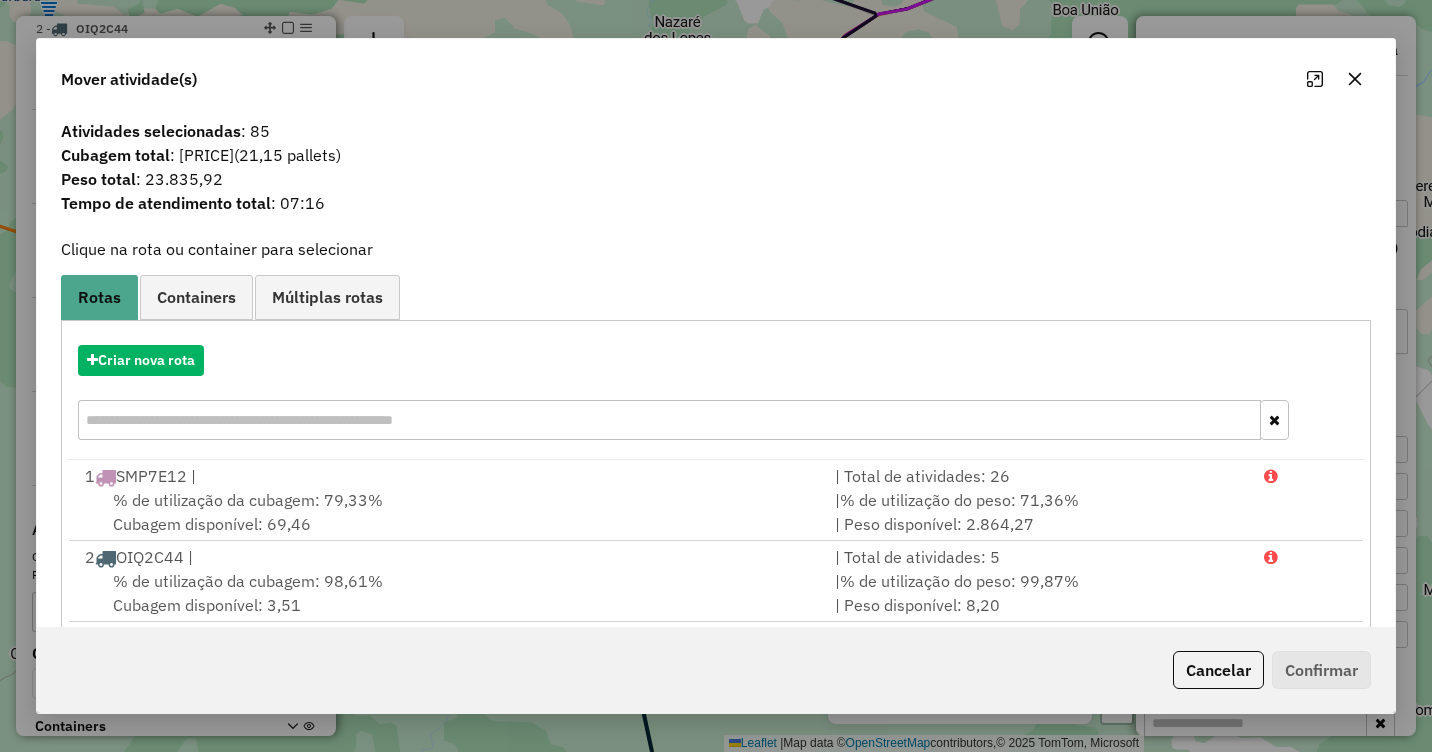 click 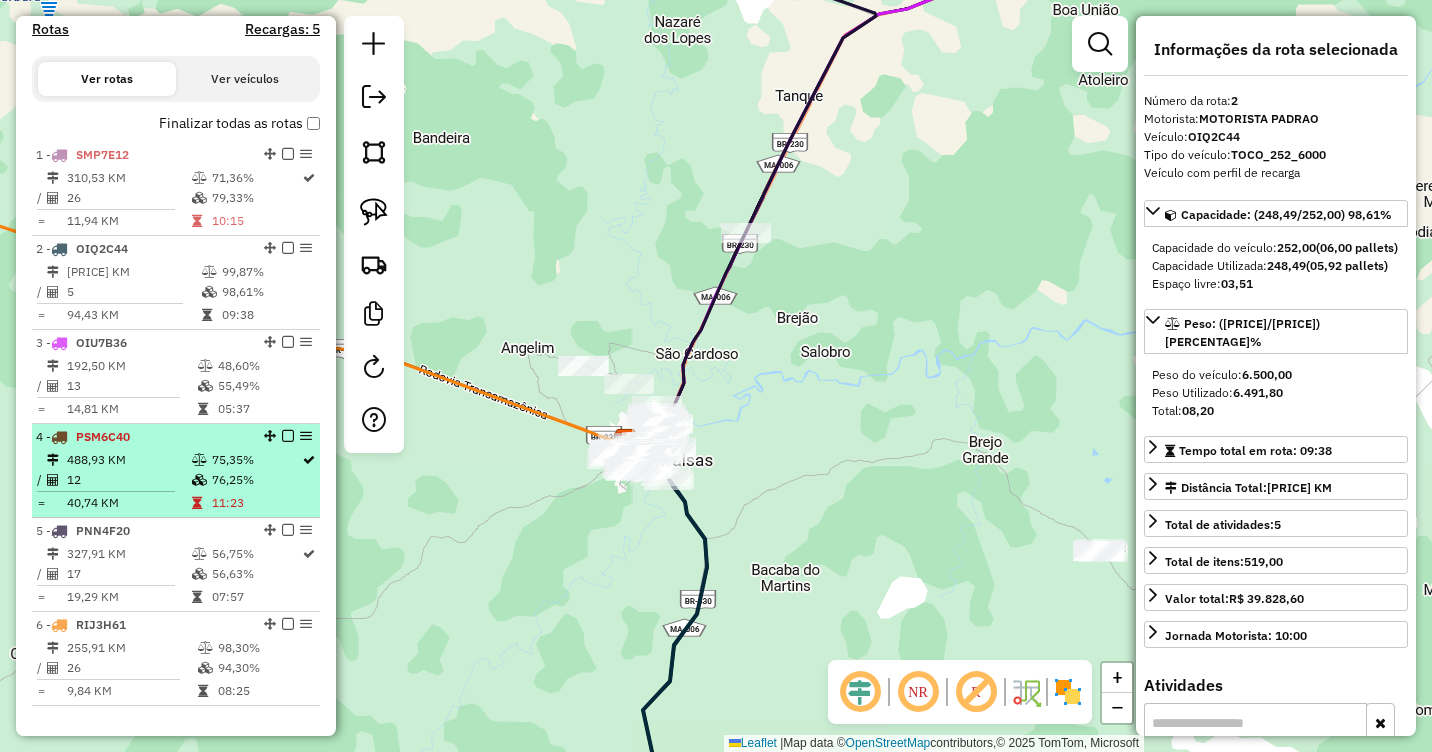 scroll, scrollTop: 768, scrollLeft: 0, axis: vertical 